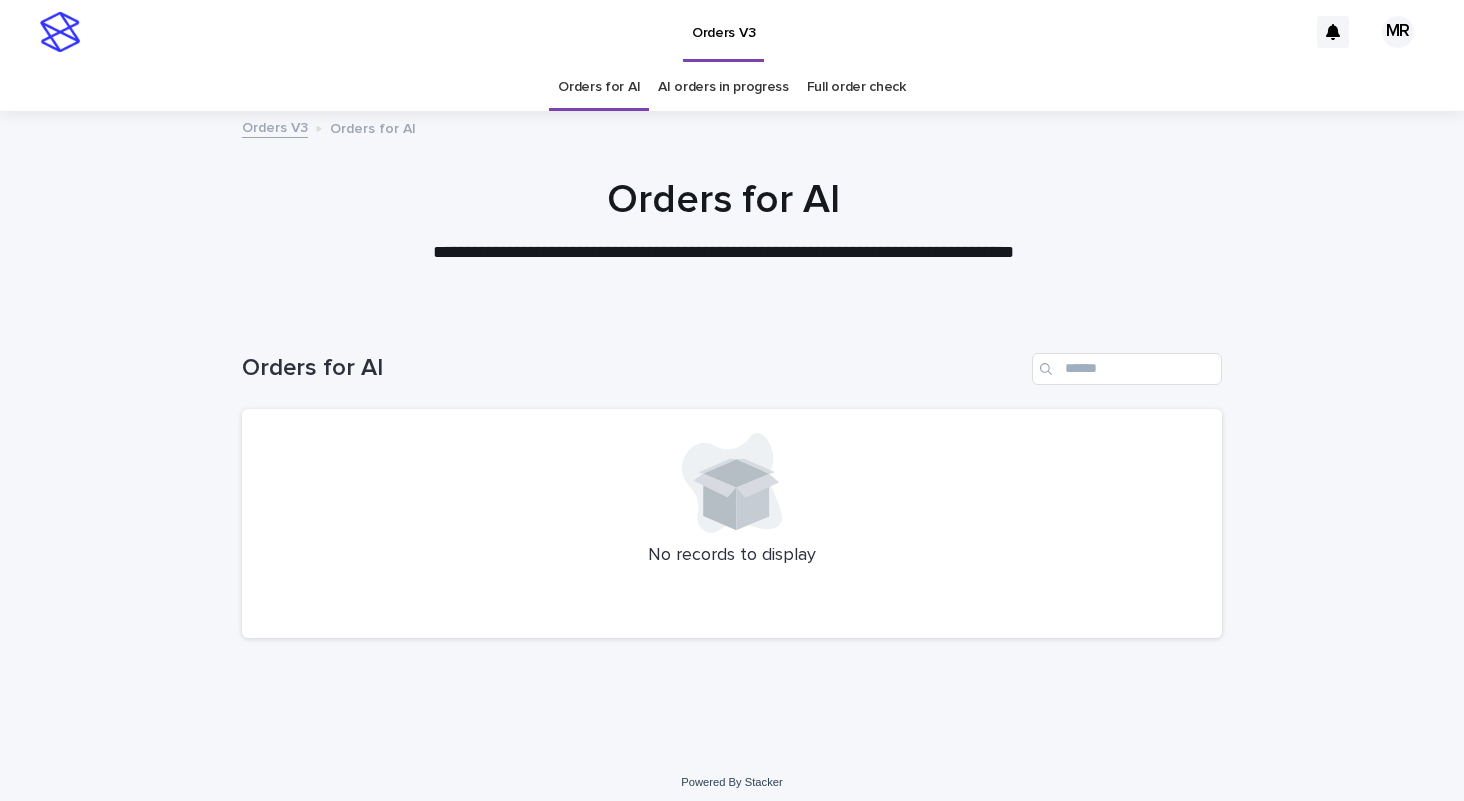 scroll, scrollTop: 0, scrollLeft: 0, axis: both 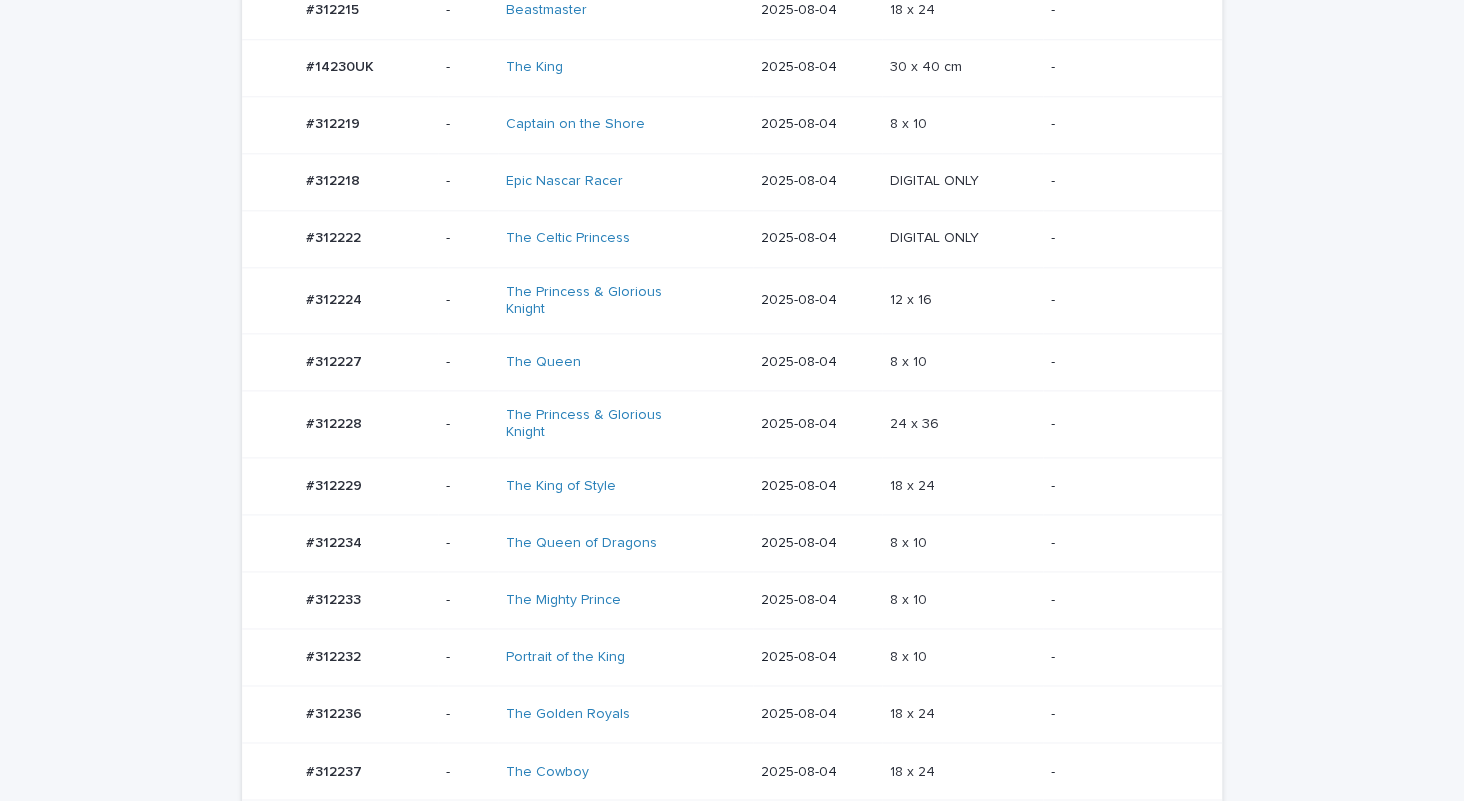 click on "The Princess & Glorious Knight" at bounding box center (625, 424) 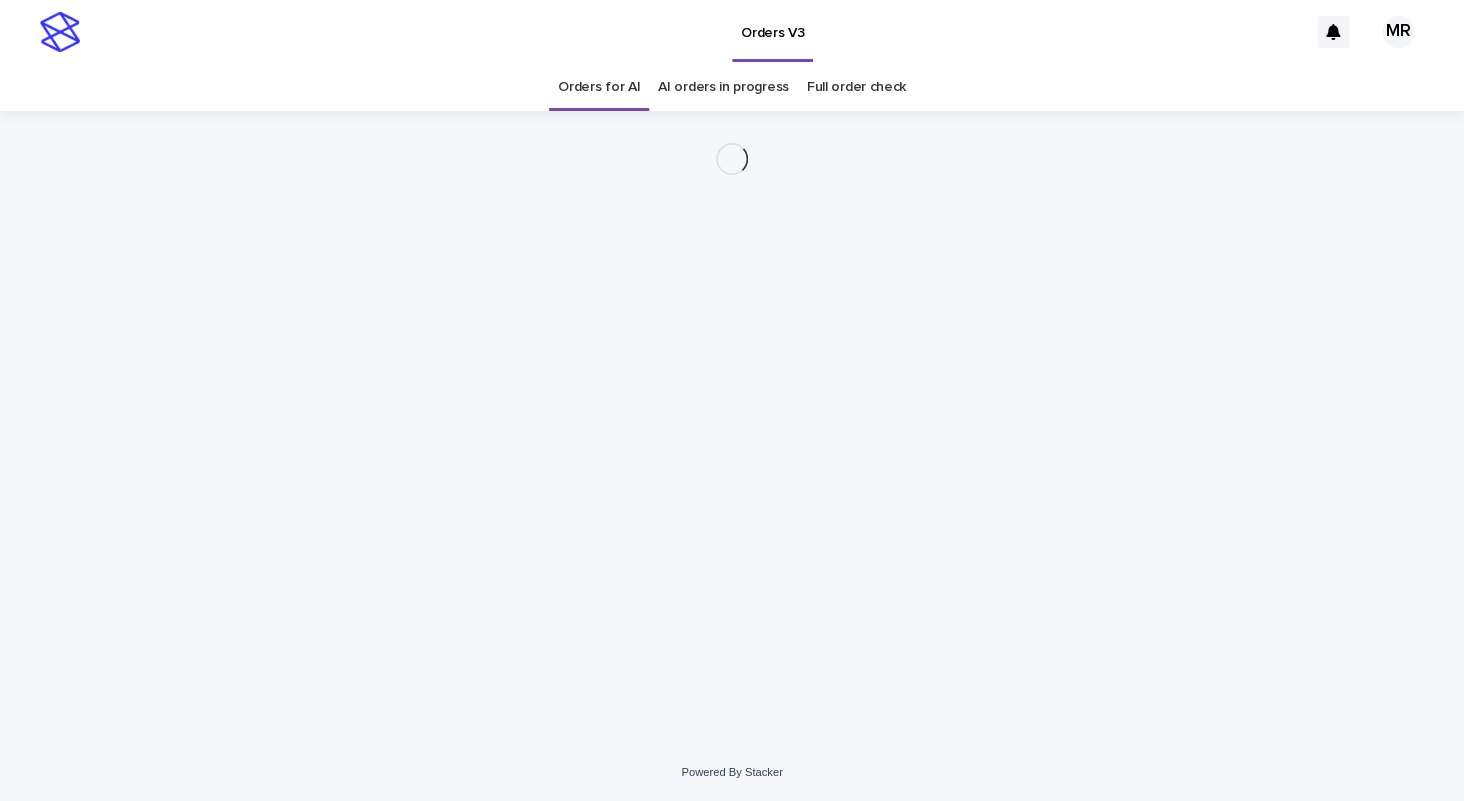 scroll, scrollTop: 0, scrollLeft: 0, axis: both 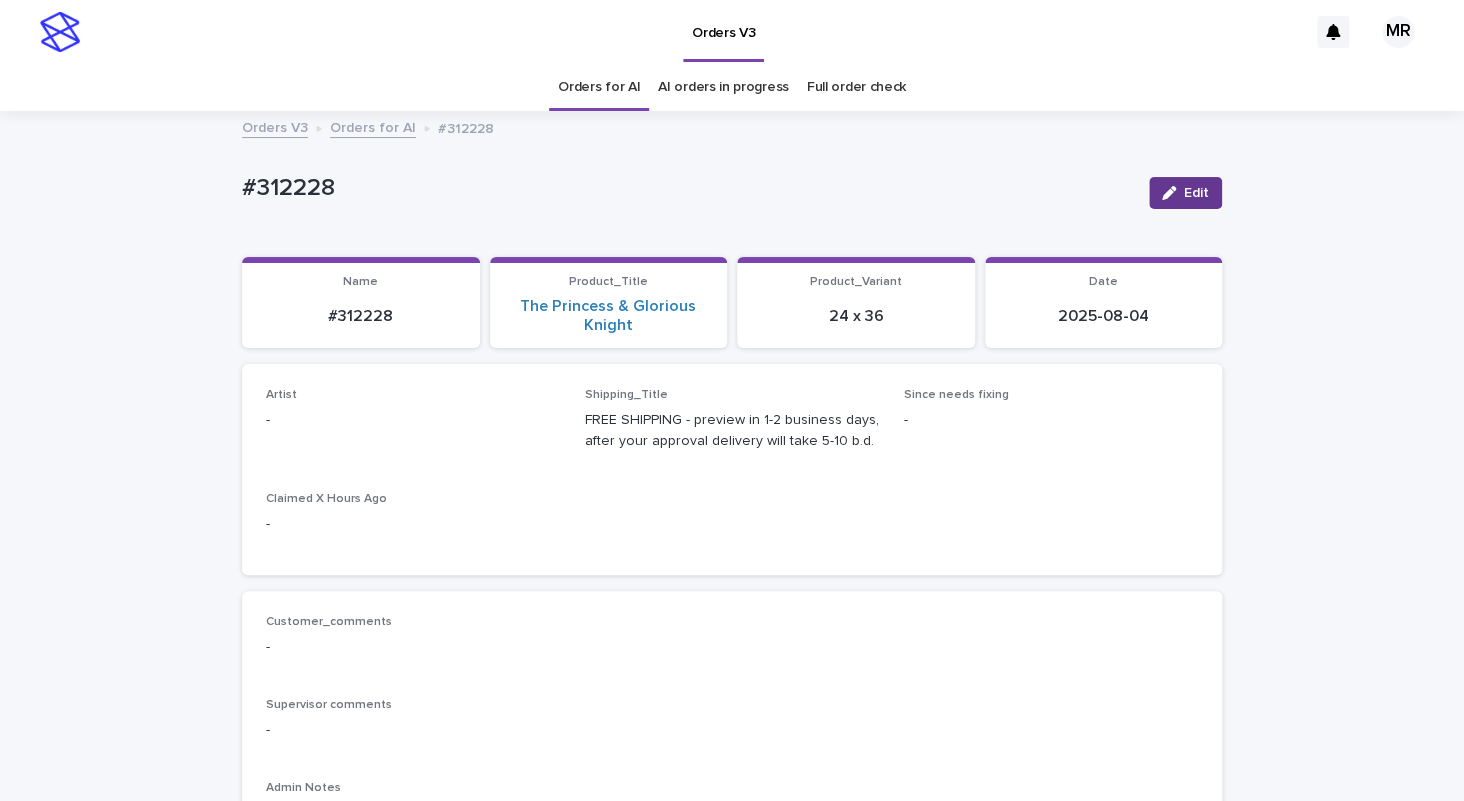 click on "Edit" at bounding box center (1185, 193) 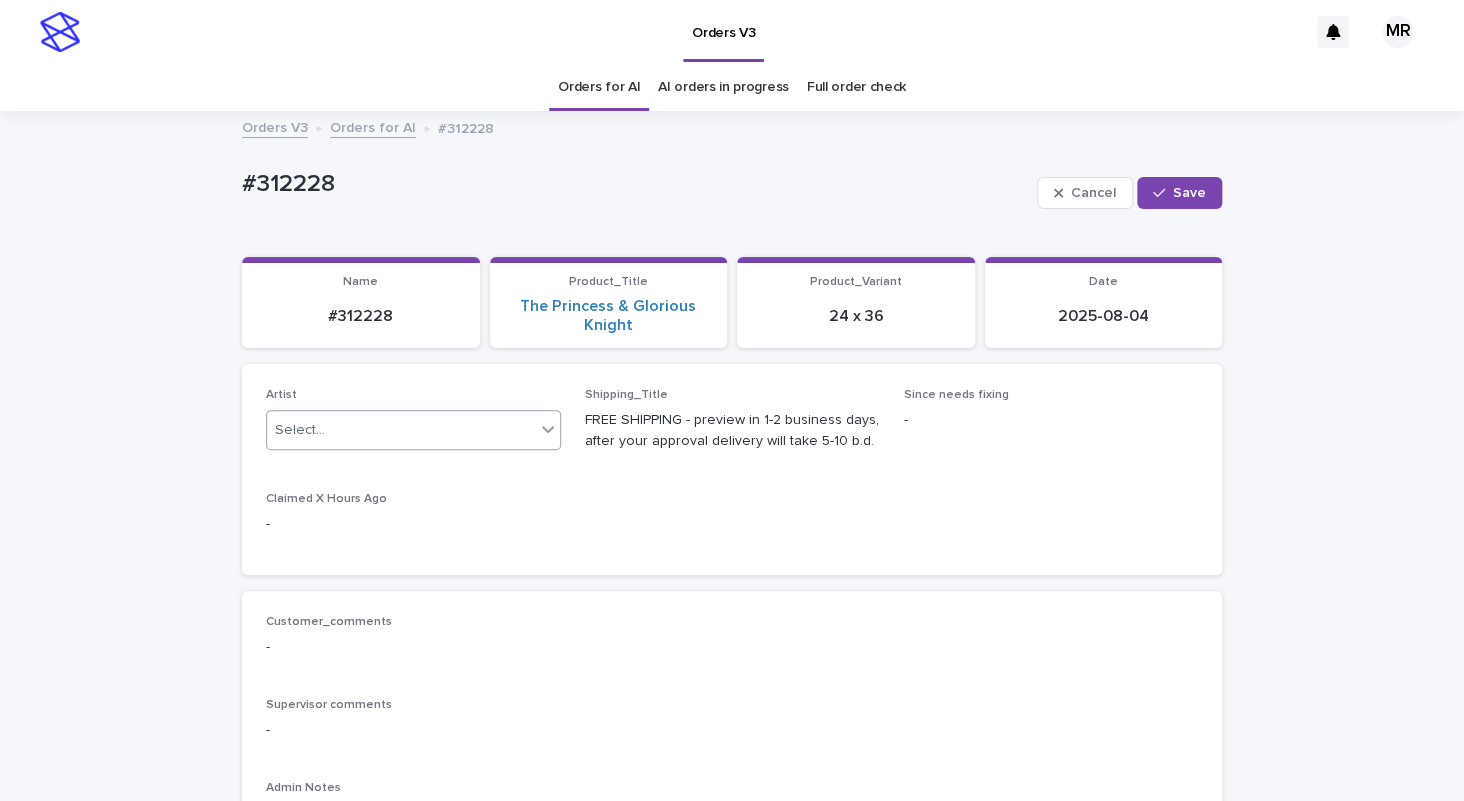 click on "Select..." at bounding box center [300, 430] 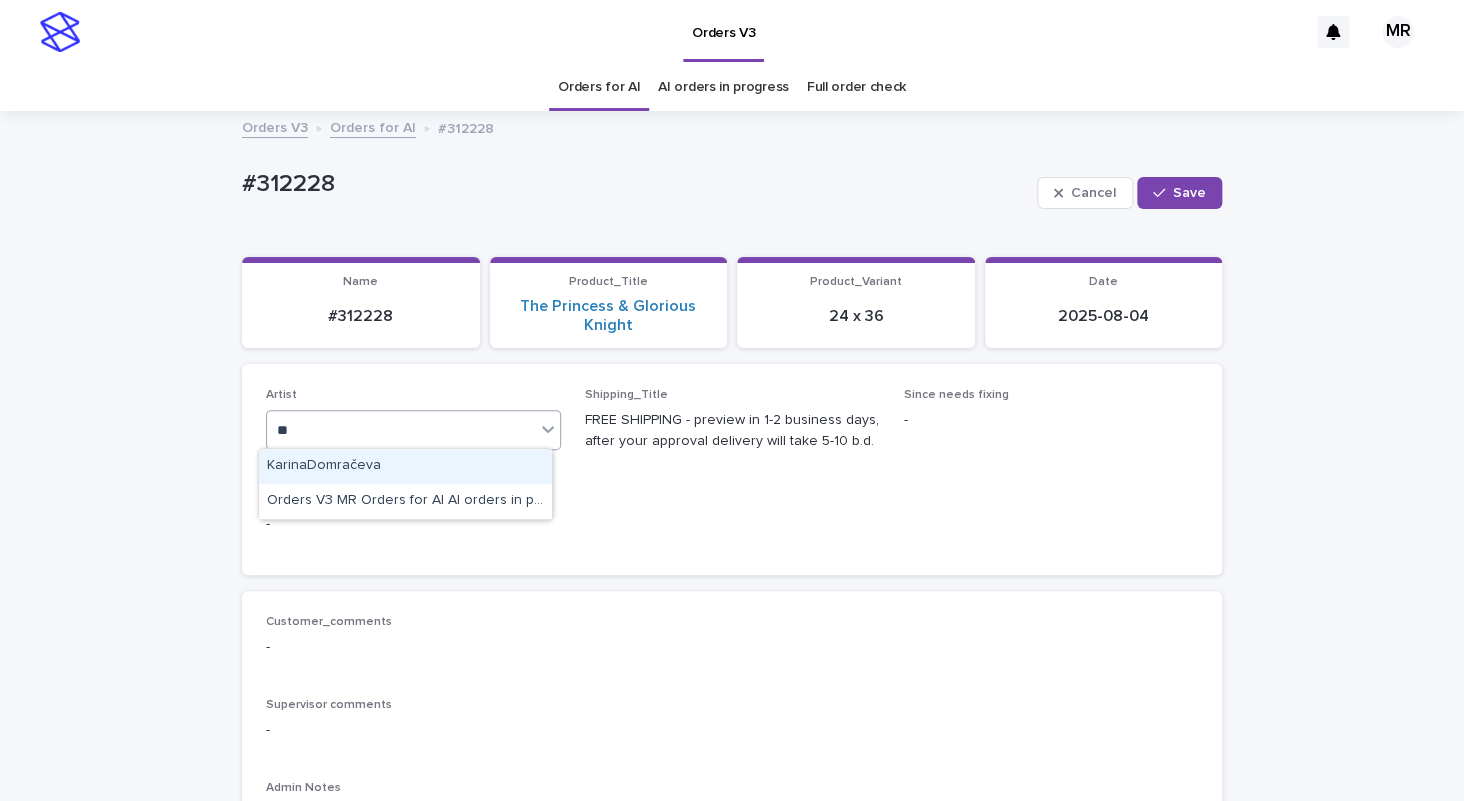 type on "***" 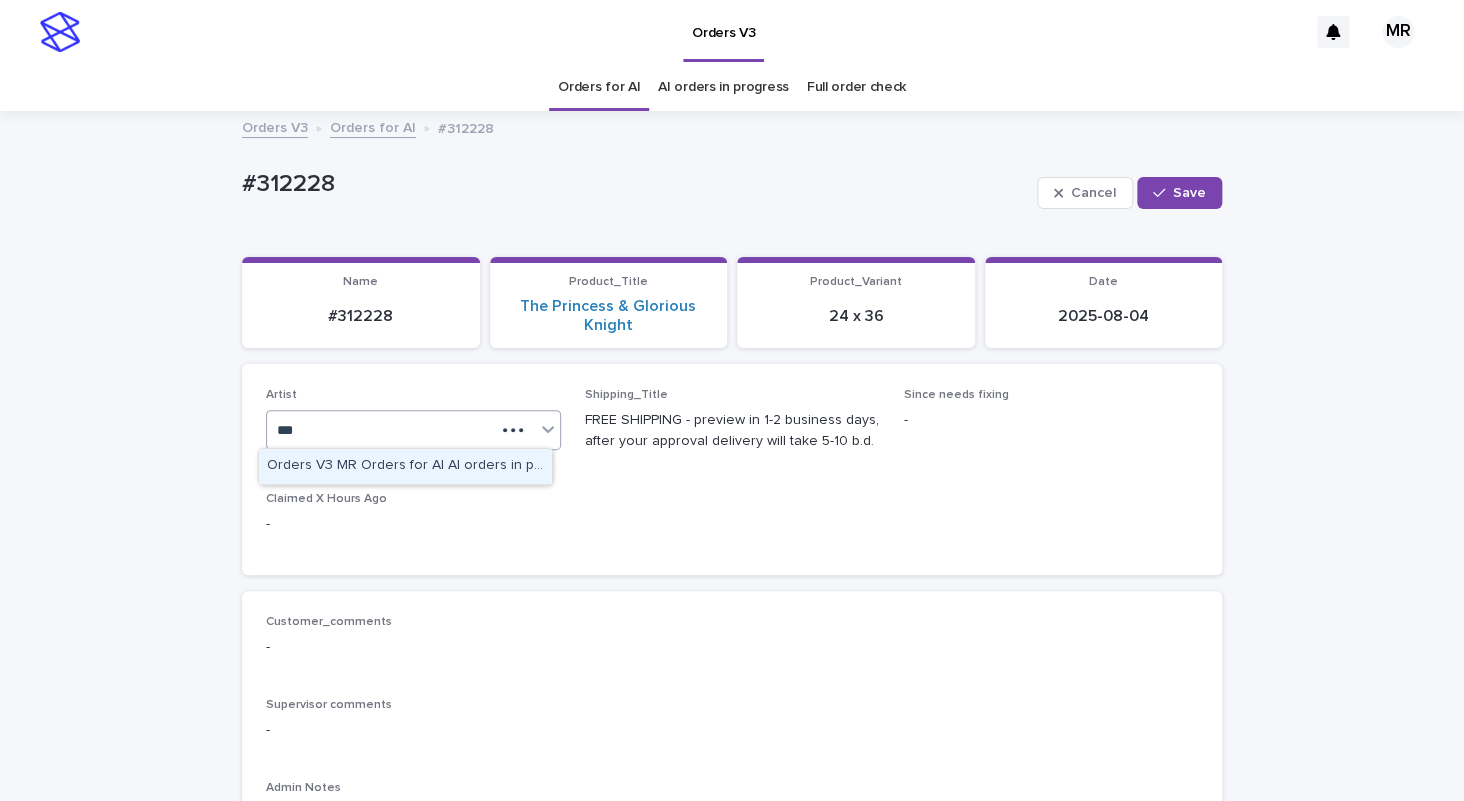 click on "Mrm Ramishvili" at bounding box center (405, 466) 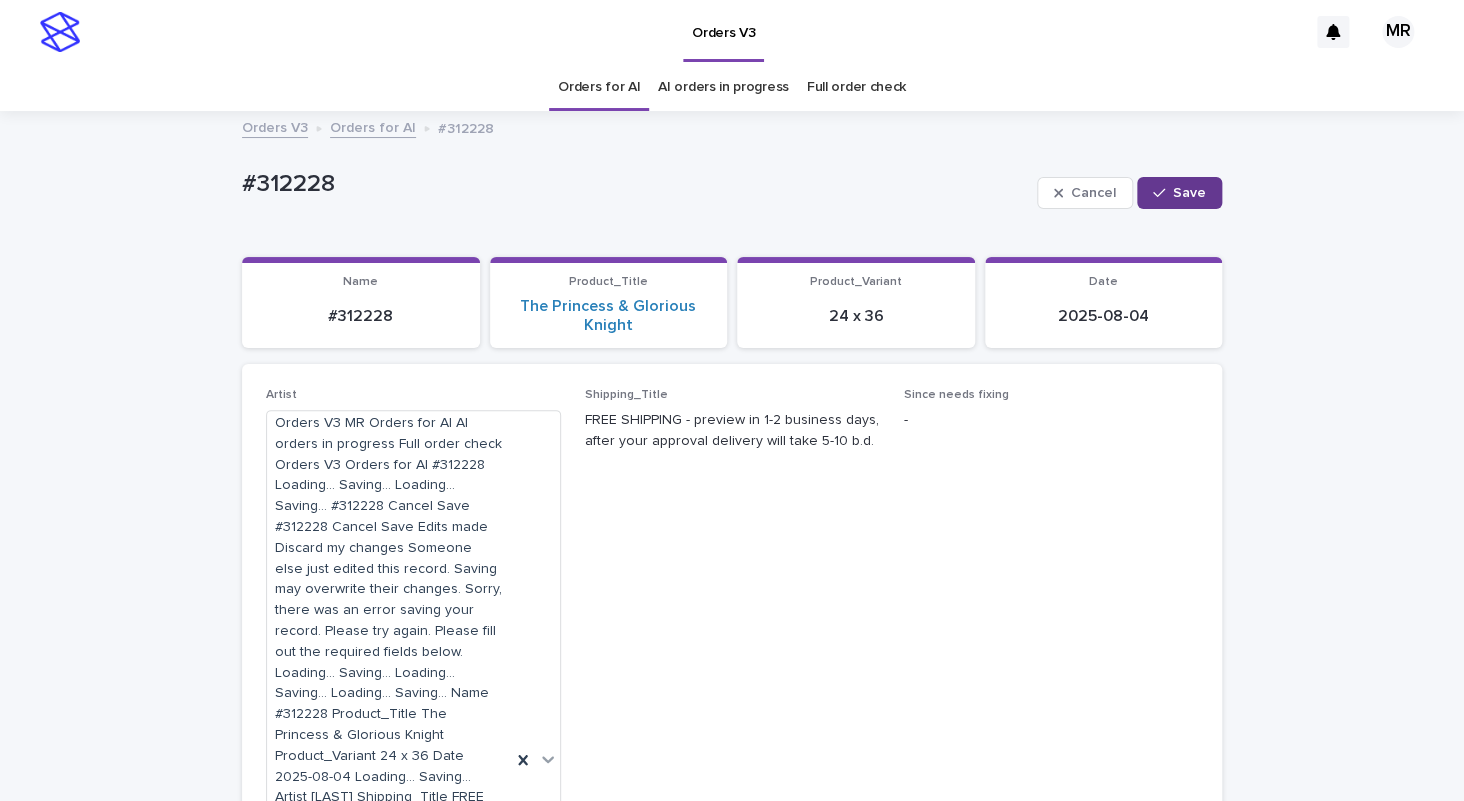 click on "Save" at bounding box center (1189, 193) 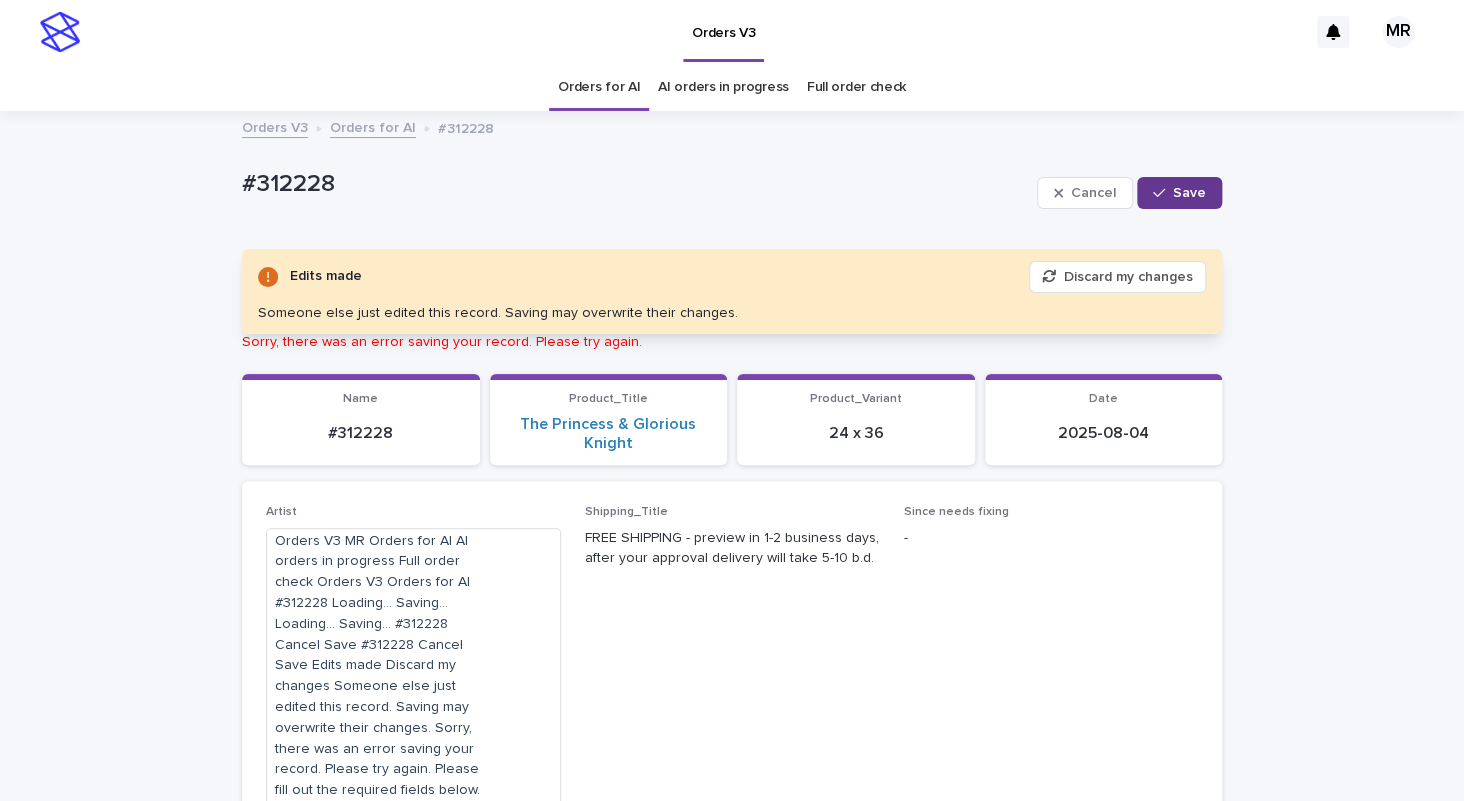 click on "Save" at bounding box center (1189, 193) 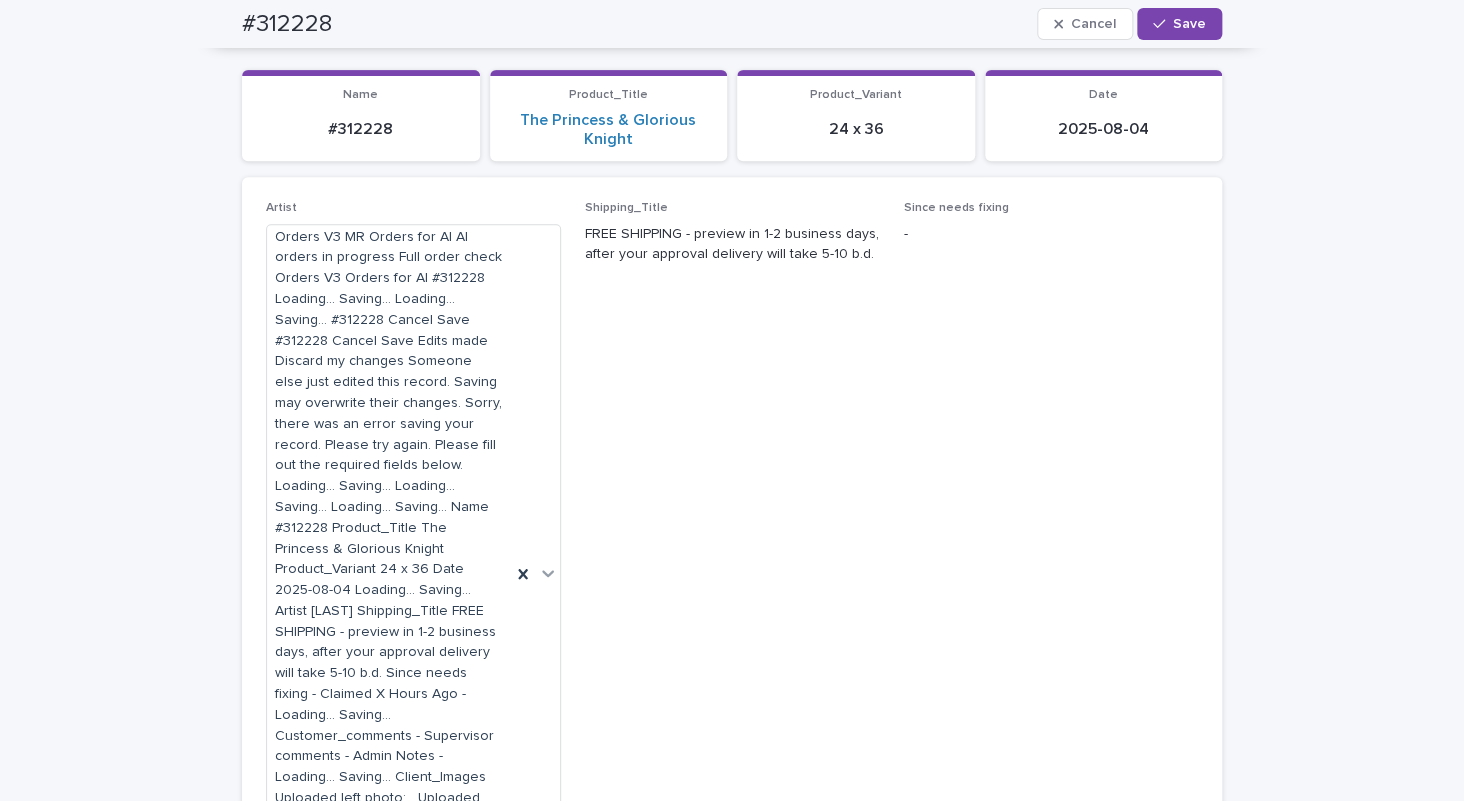 scroll, scrollTop: 0, scrollLeft: 0, axis: both 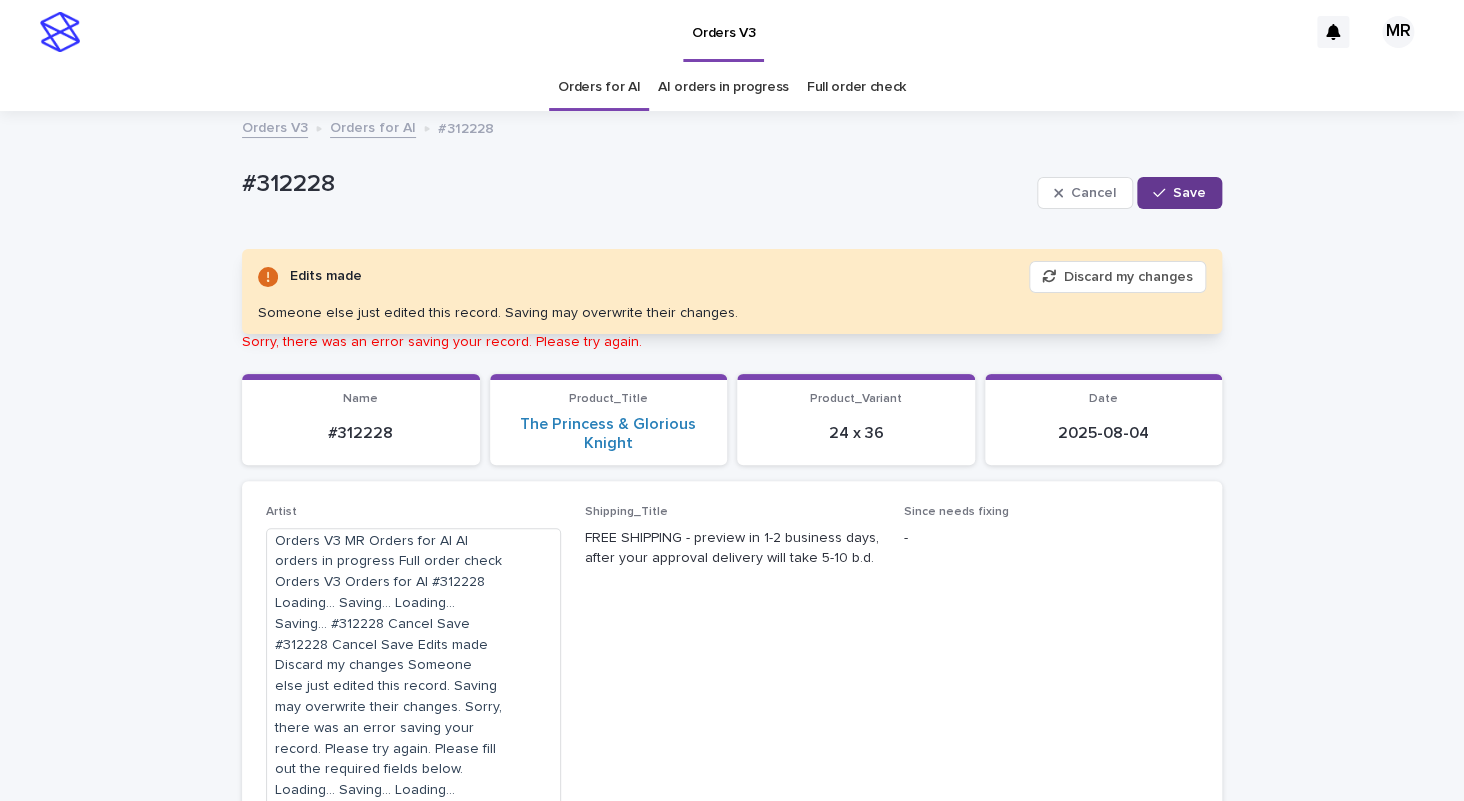 click on "Save" at bounding box center (1179, 193) 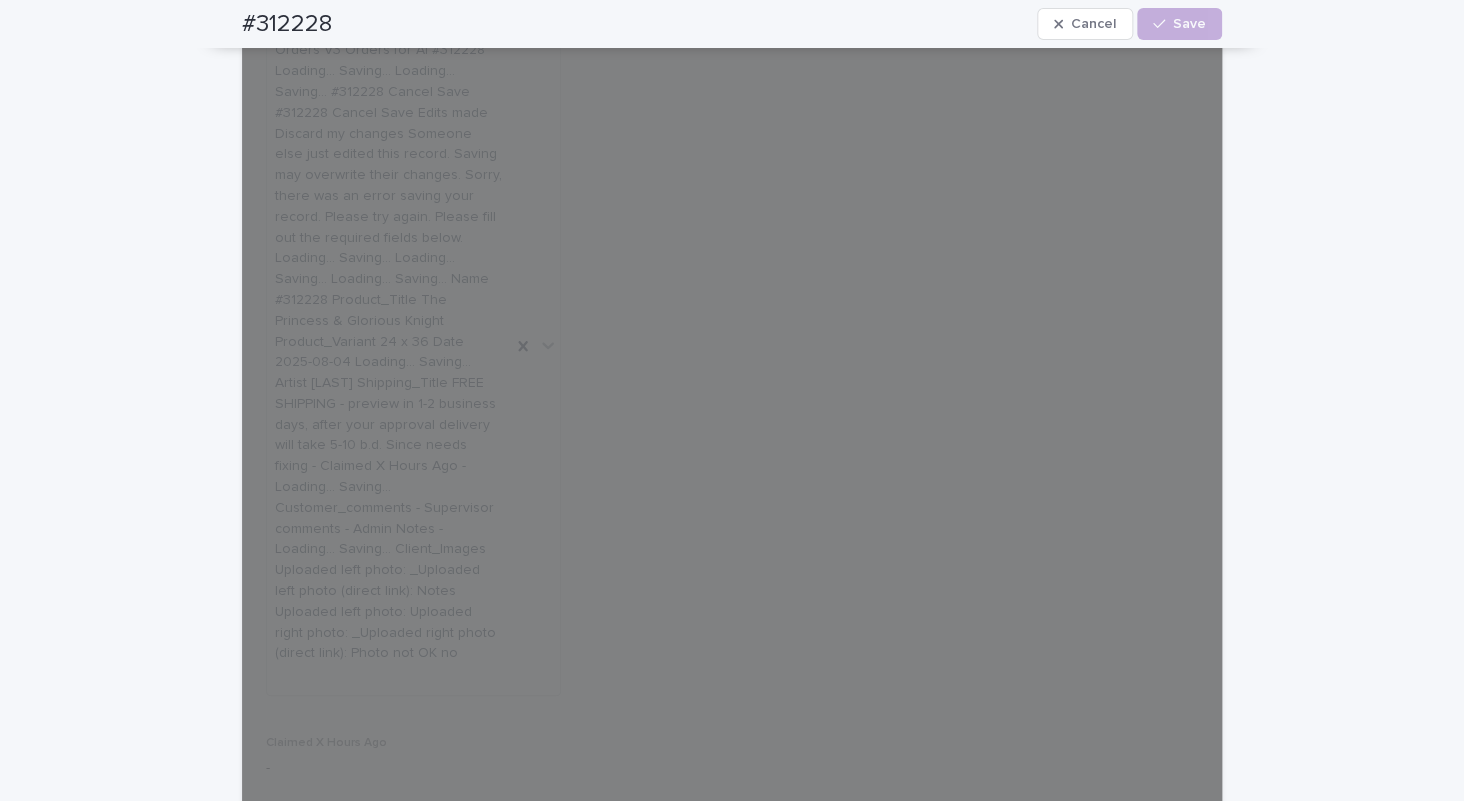 scroll, scrollTop: 0, scrollLeft: 0, axis: both 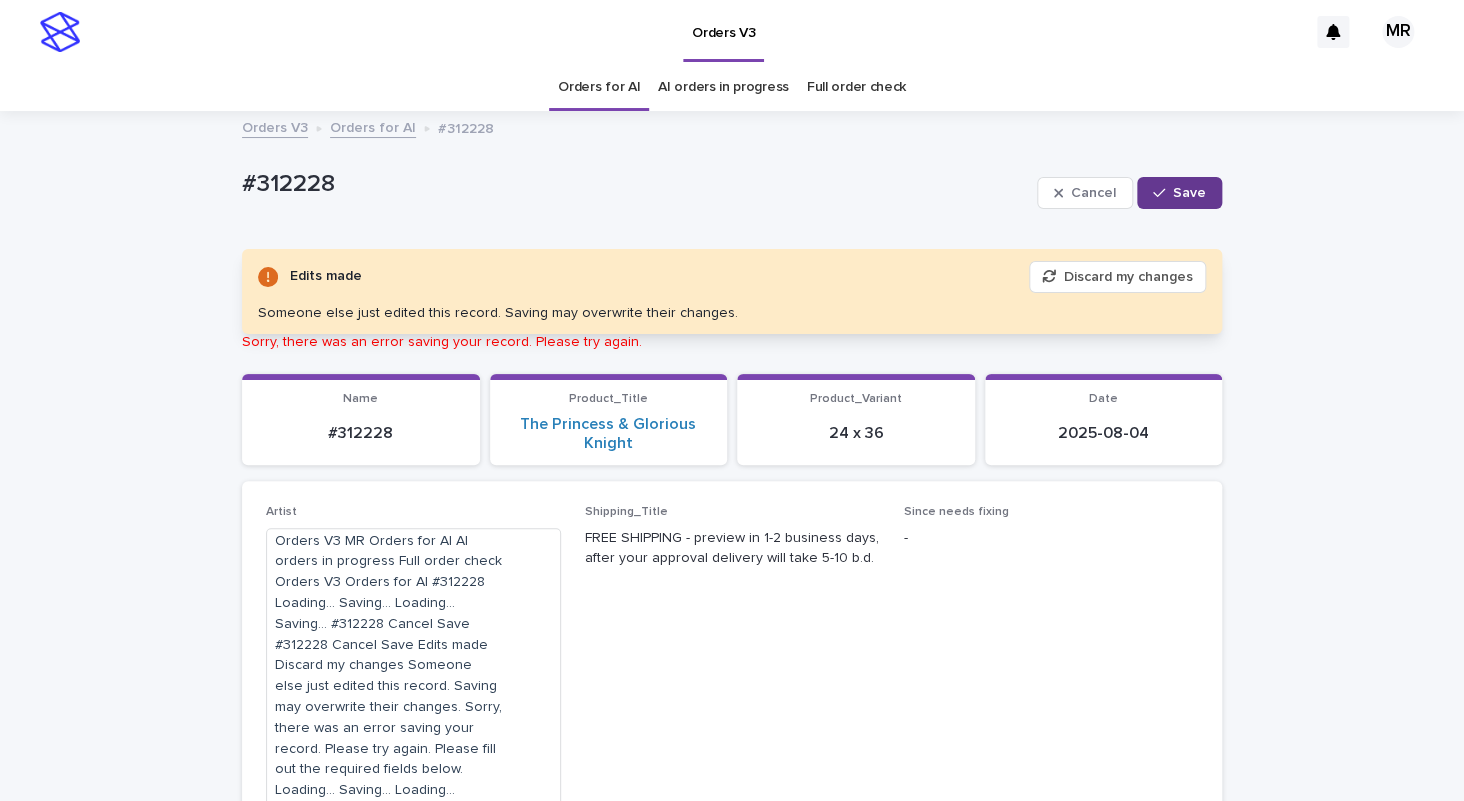click on "Save" at bounding box center [1189, 193] 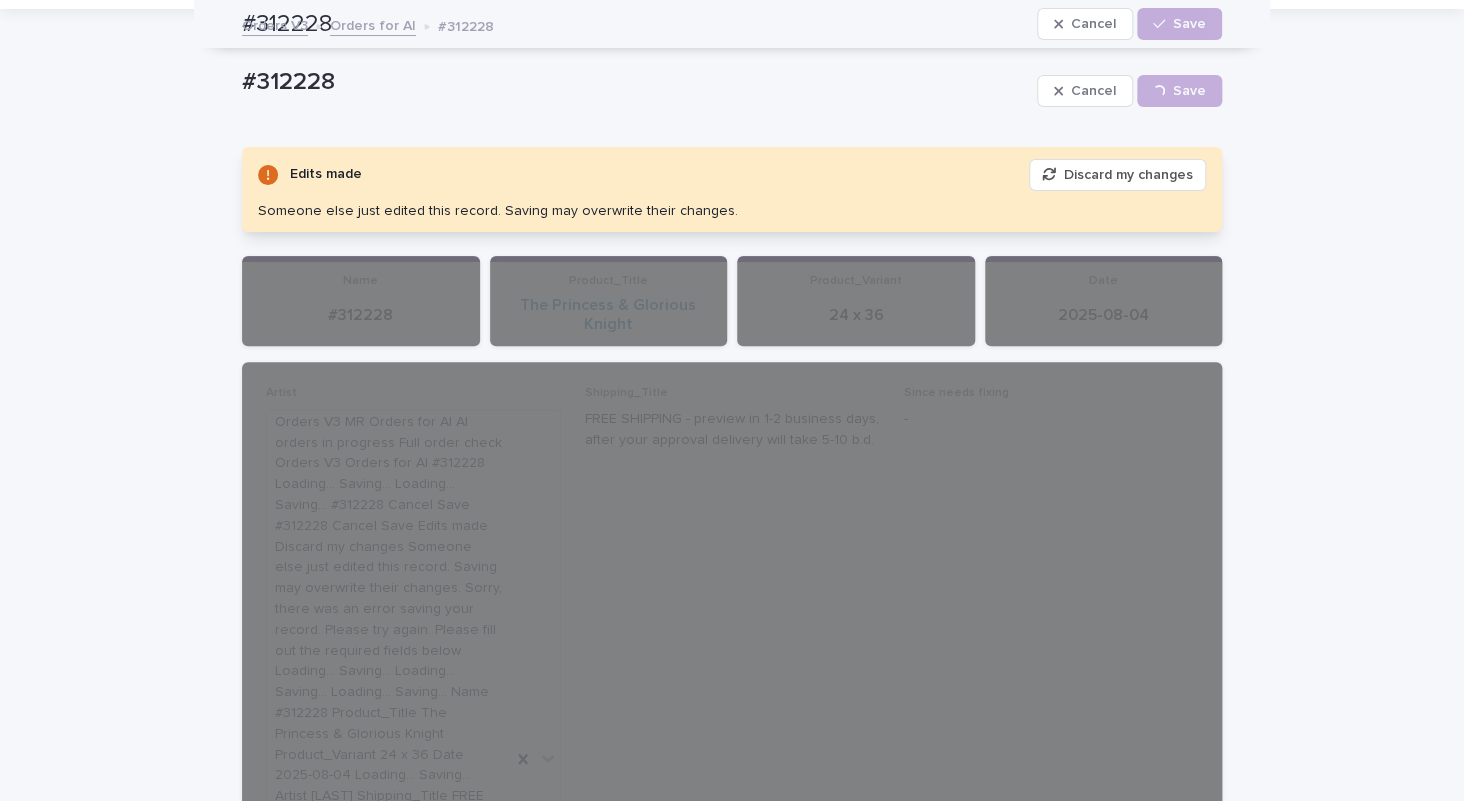 scroll, scrollTop: 0, scrollLeft: 0, axis: both 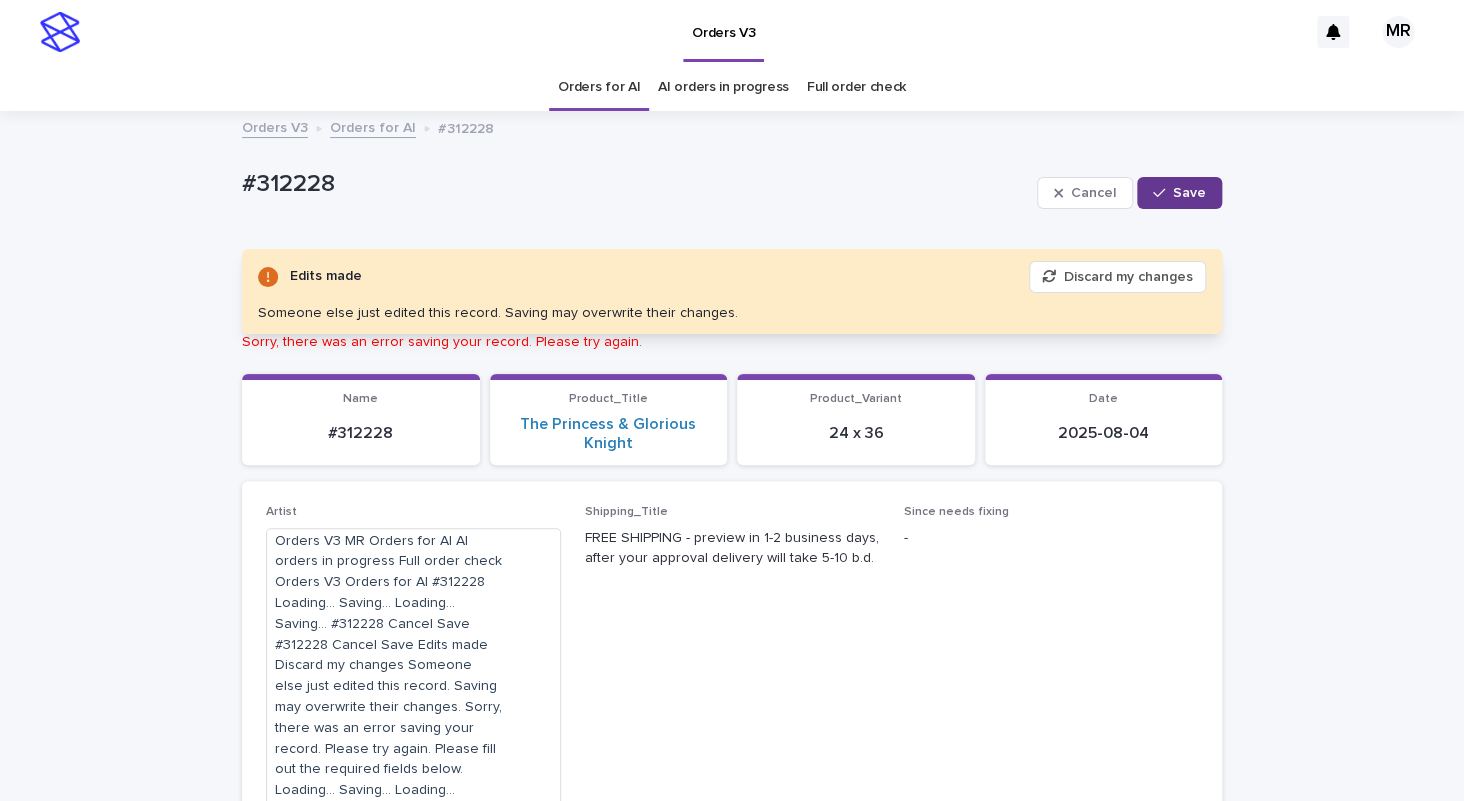 click on "Save" at bounding box center (1189, 193) 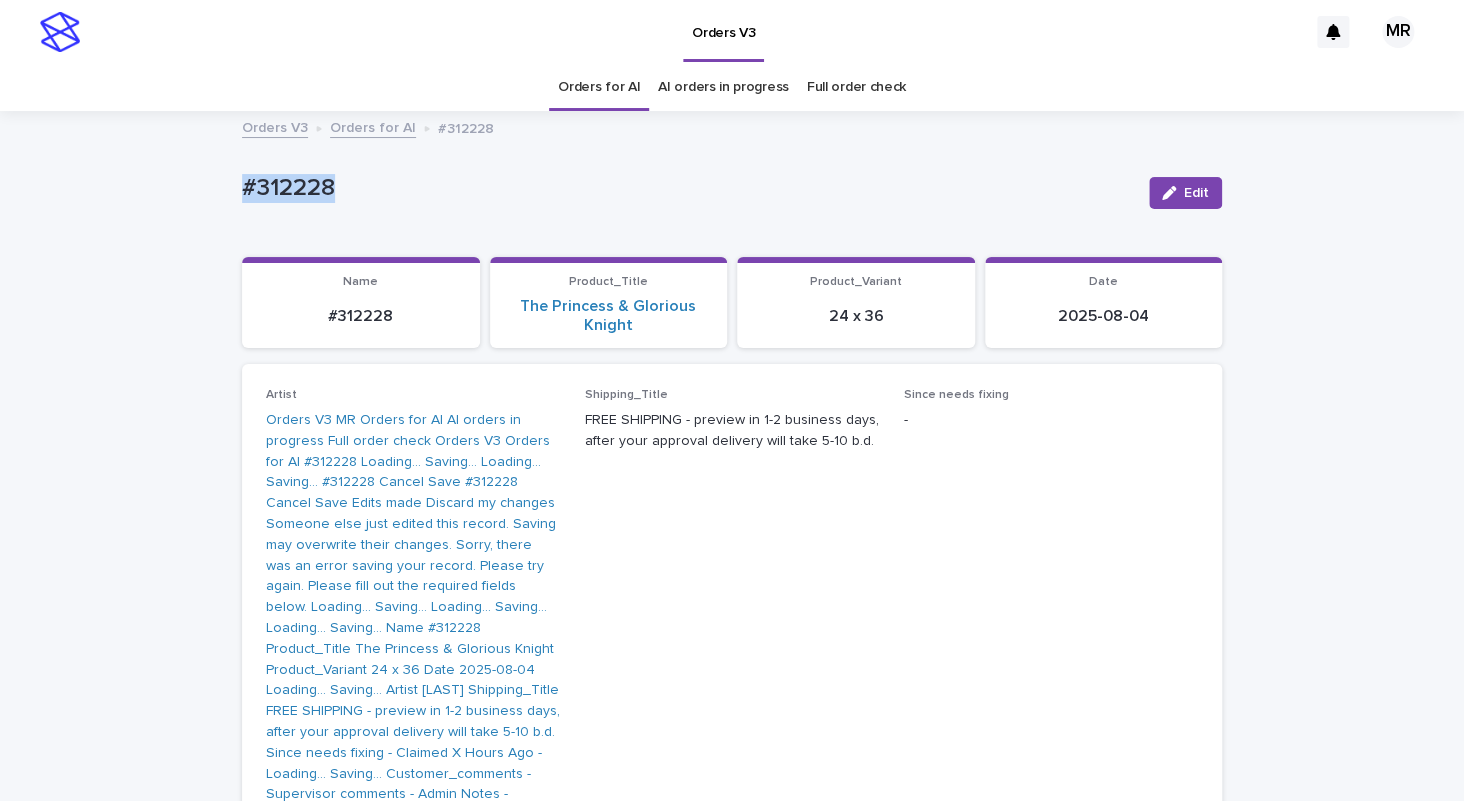 drag, startPoint x: 149, startPoint y: 180, endPoint x: 91, endPoint y: 179, distance: 58.00862 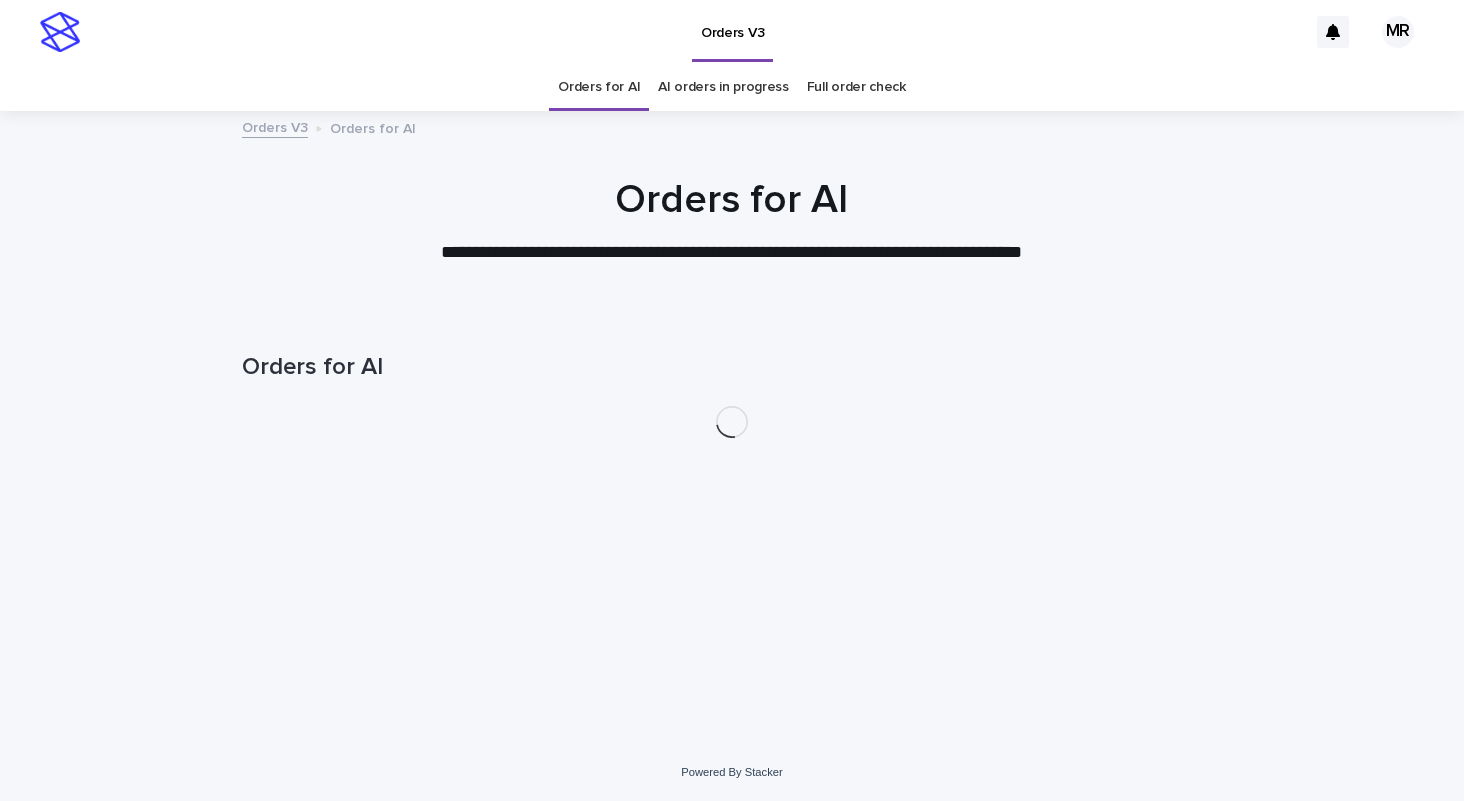 scroll, scrollTop: 0, scrollLeft: 0, axis: both 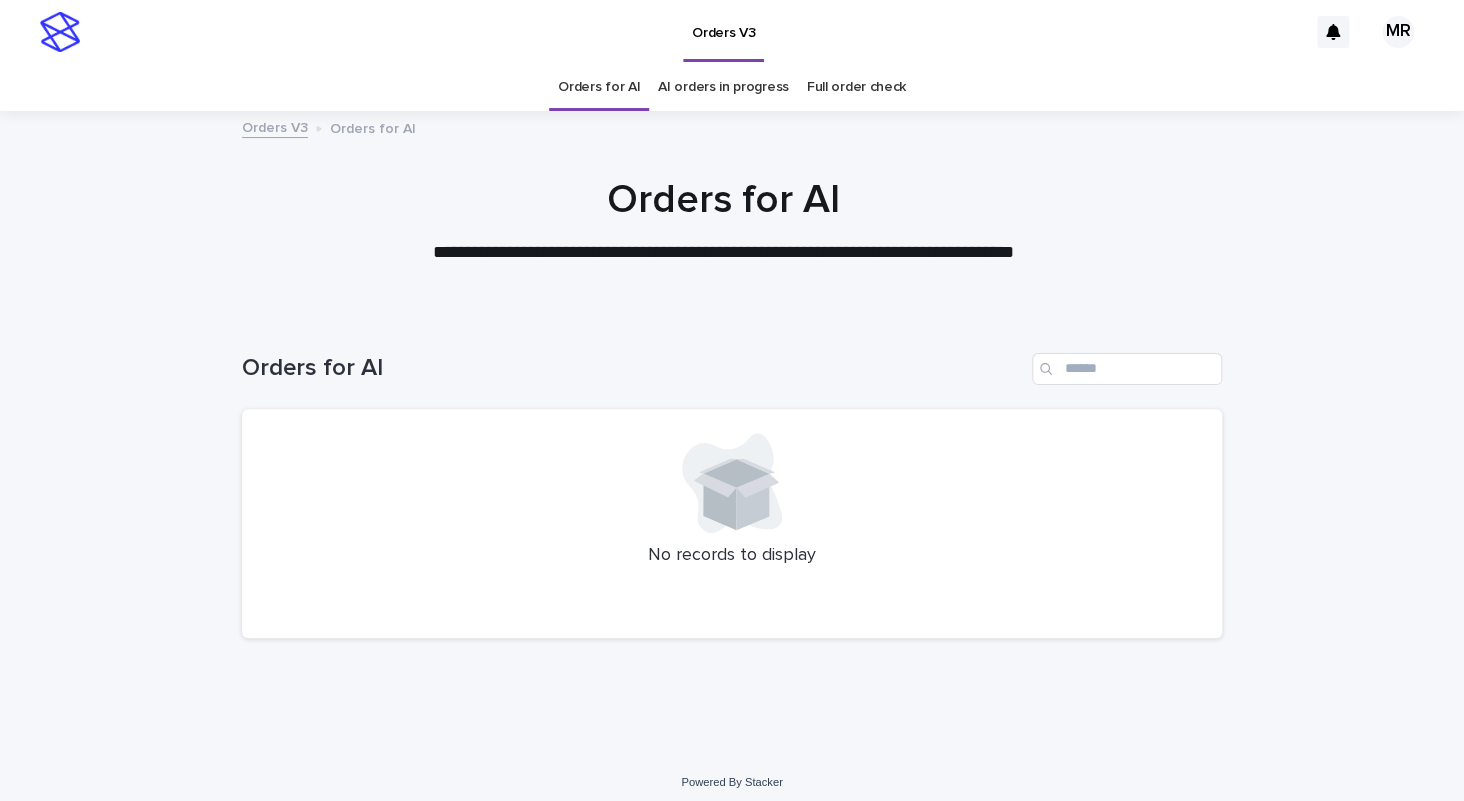 click on "AI orders in progress" at bounding box center (723, 87) 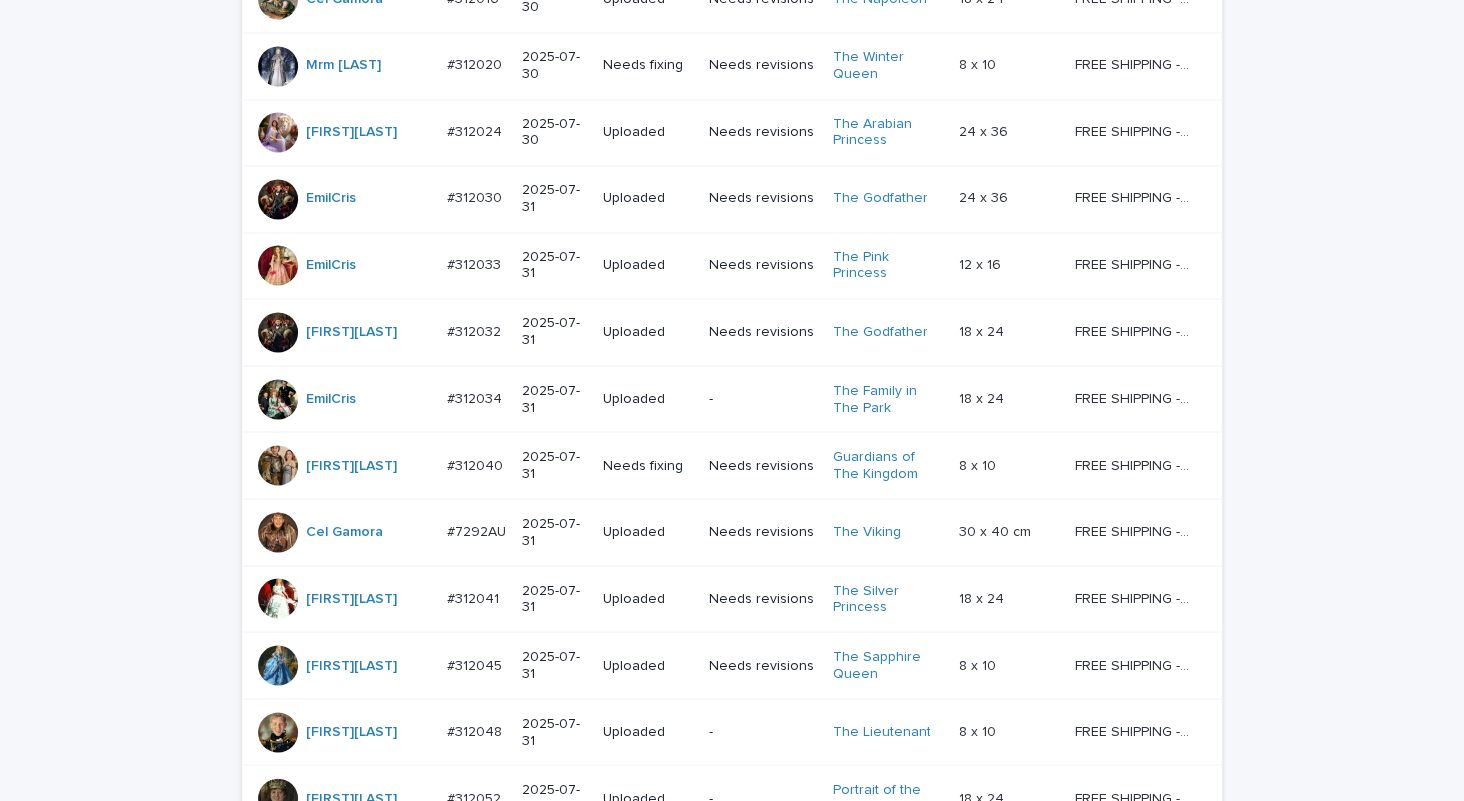 scroll, scrollTop: 1651, scrollLeft: 0, axis: vertical 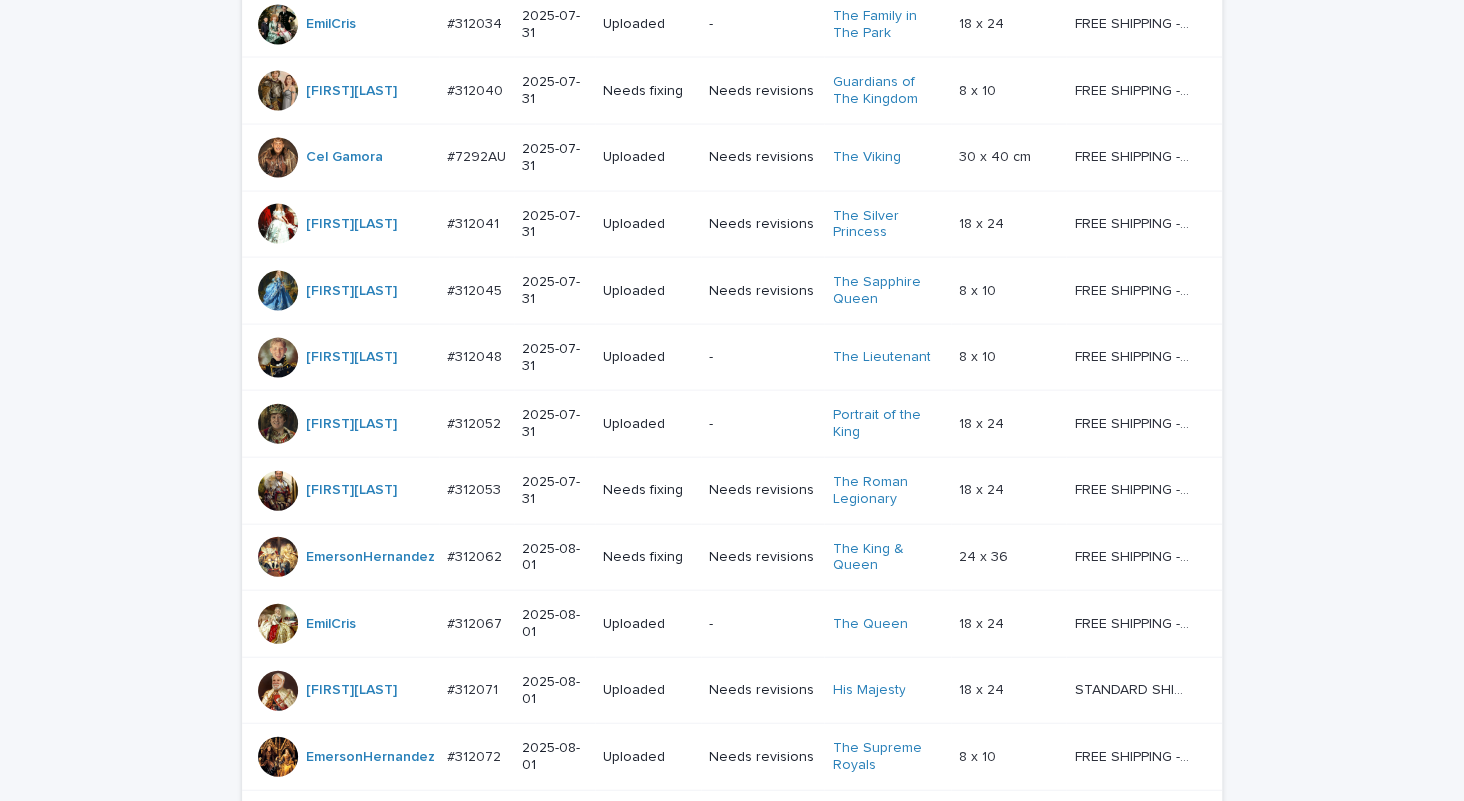 click on "Next" at bounding box center (1167, 820) 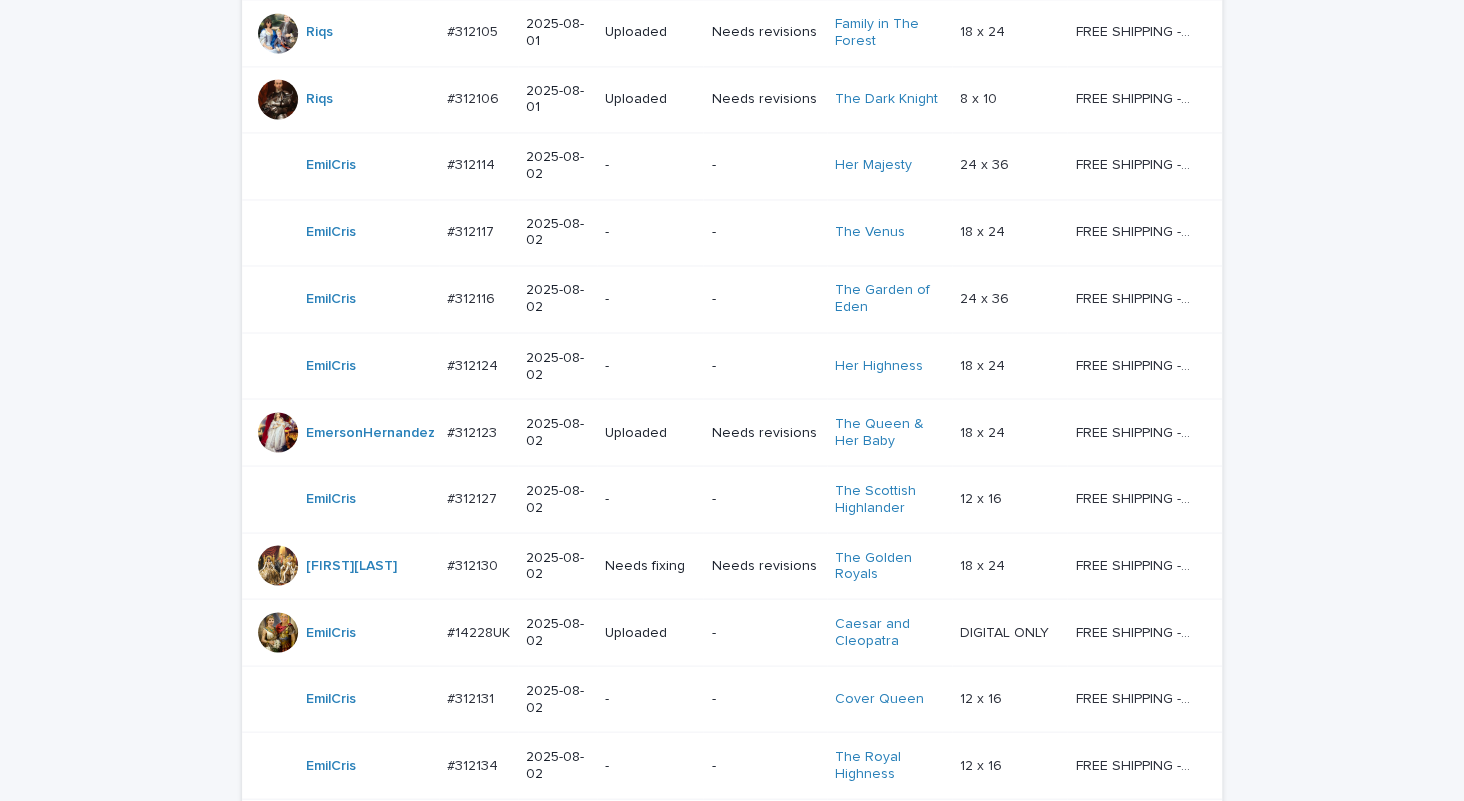 scroll, scrollTop: 1728, scrollLeft: 0, axis: vertical 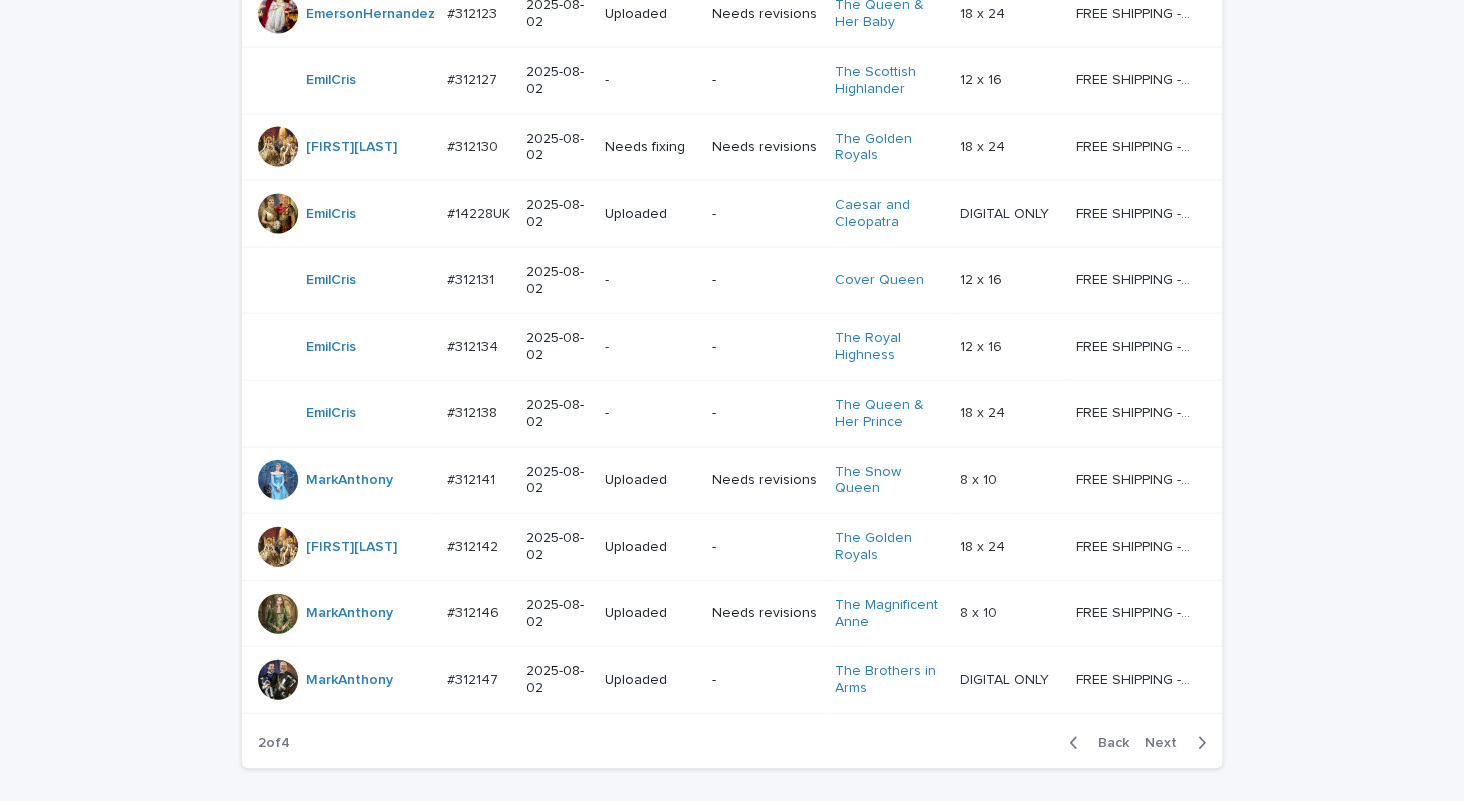 click on "Next" at bounding box center [1167, 743] 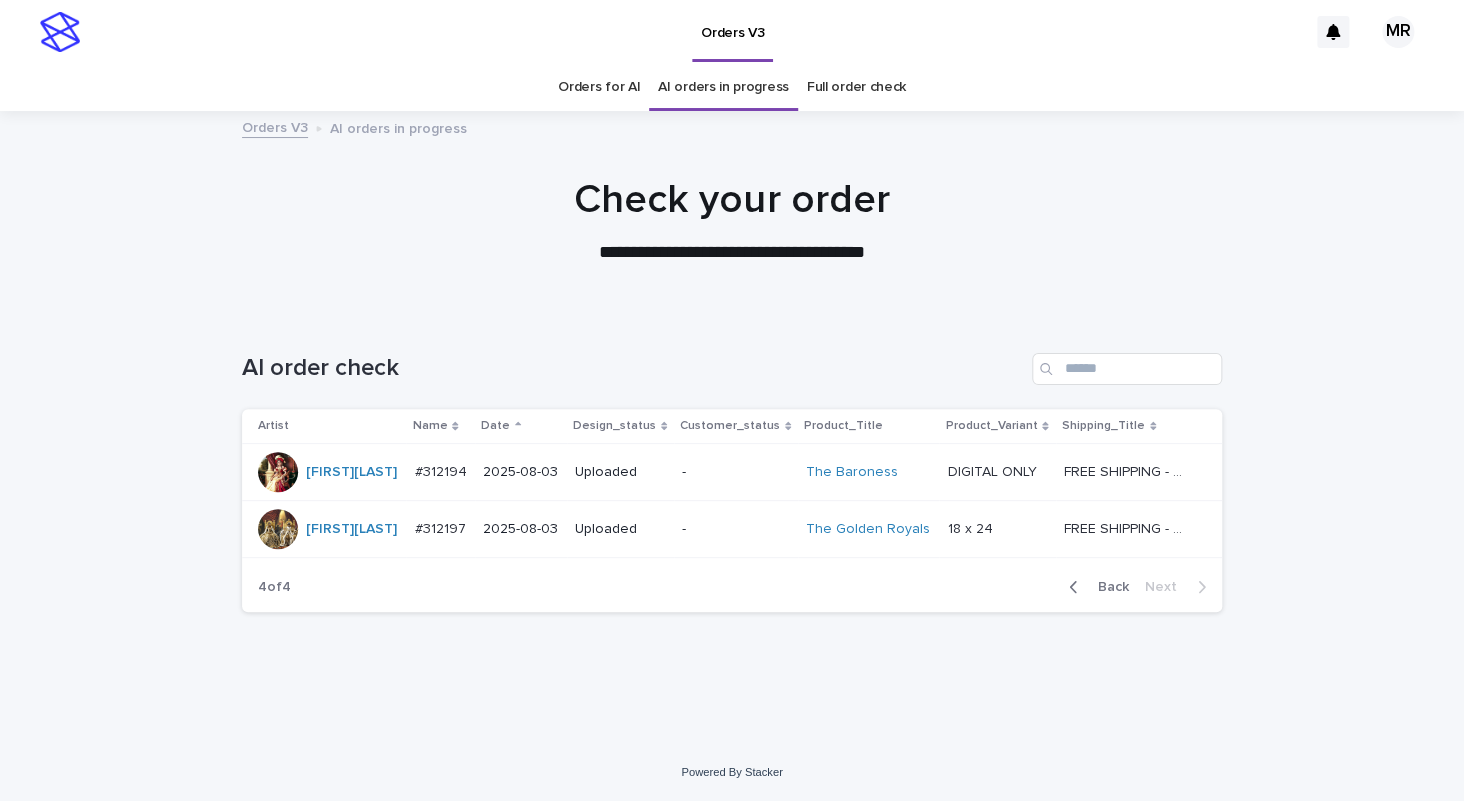 scroll, scrollTop: 0, scrollLeft: 0, axis: both 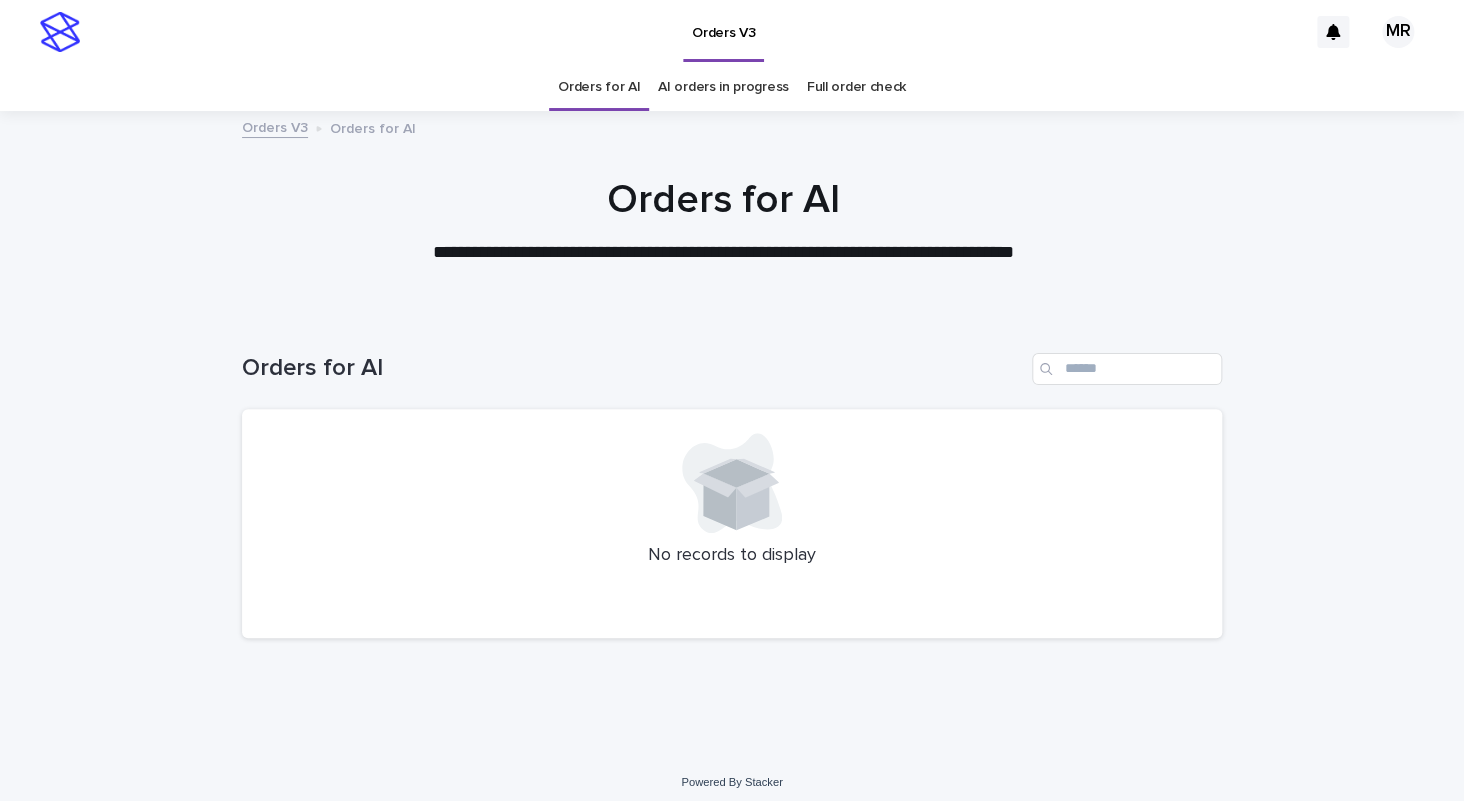 click on "Orders V3" at bounding box center (698, 32) 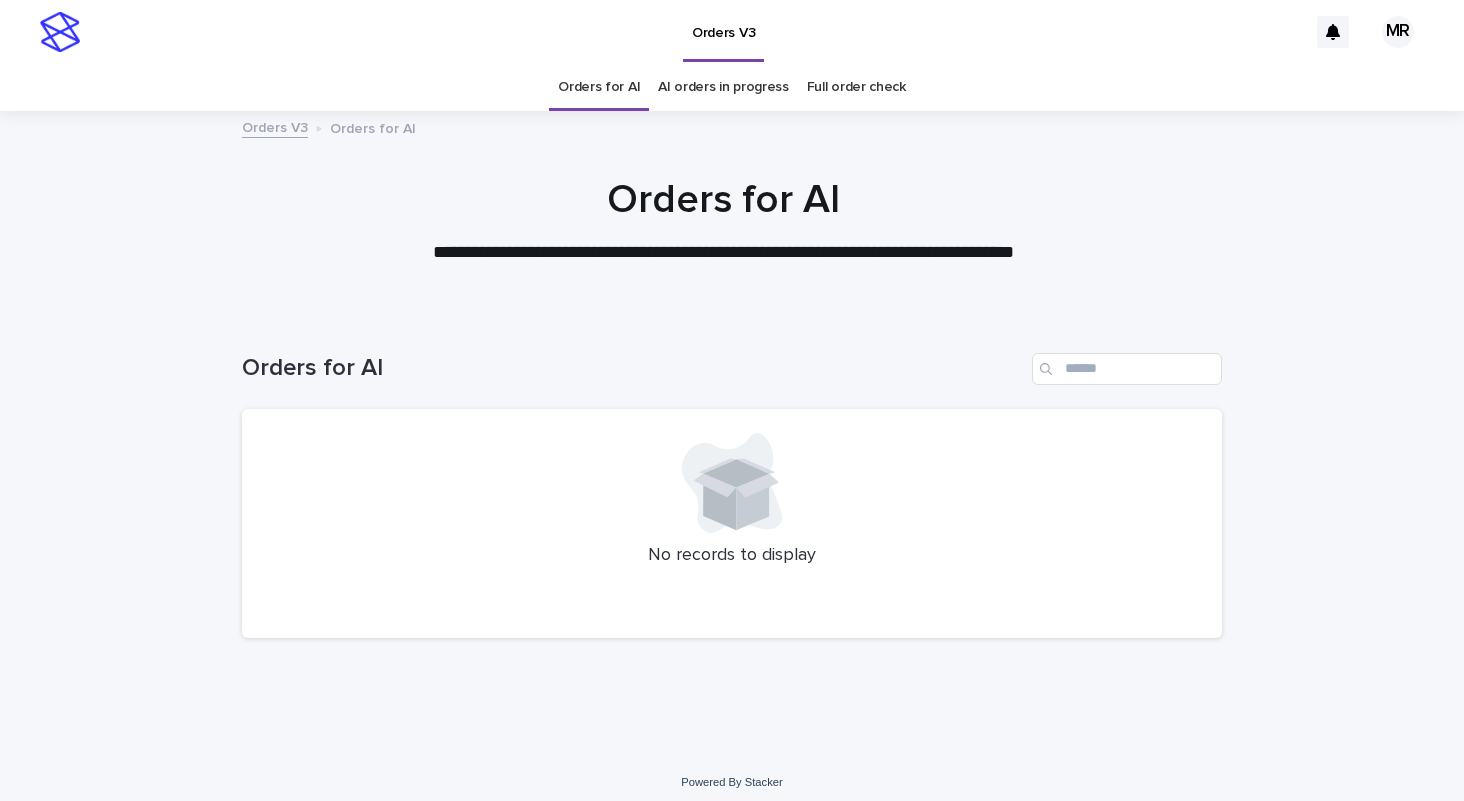 scroll, scrollTop: 0, scrollLeft: 0, axis: both 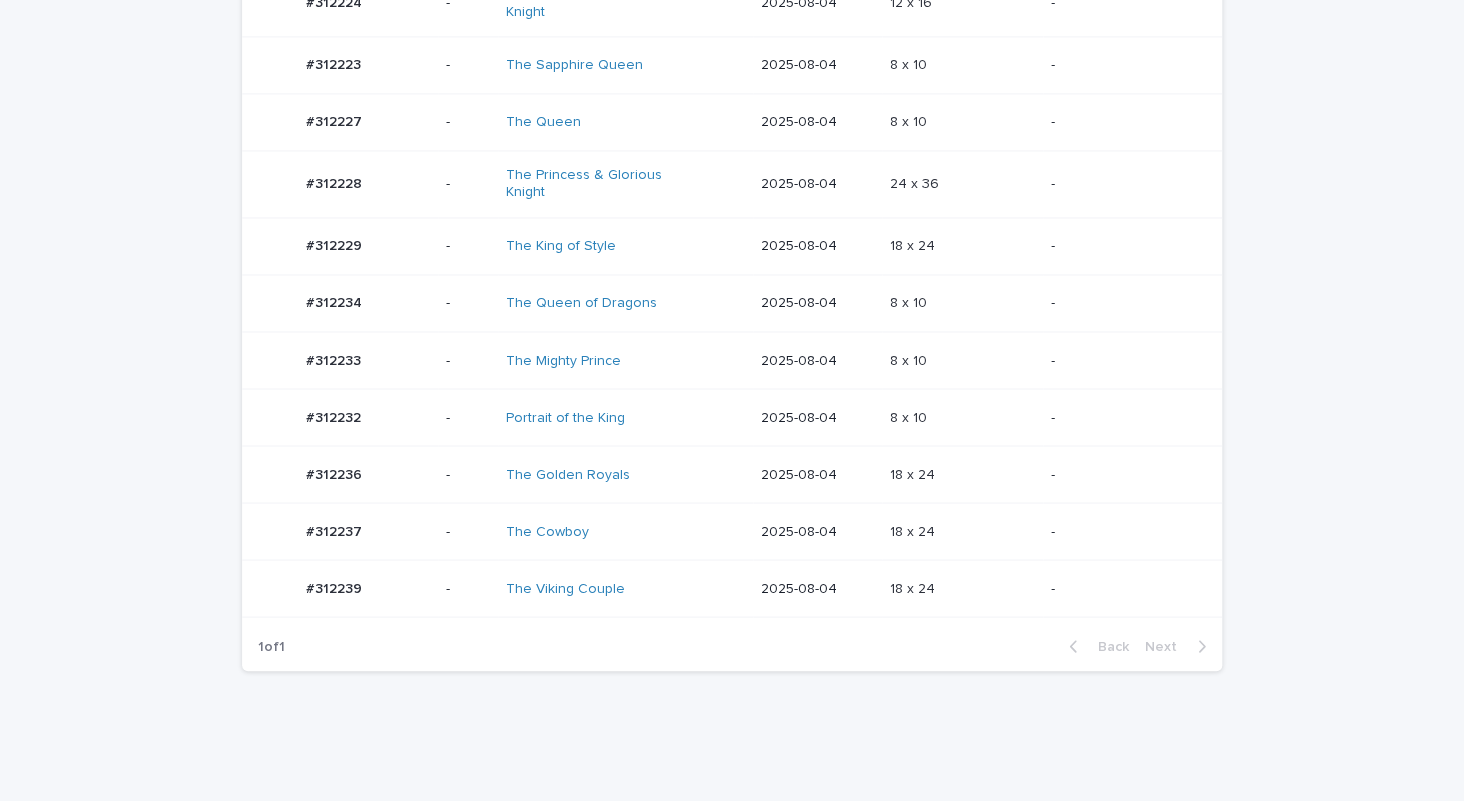 click on "The Viking Couple" at bounding box center [625, 588] 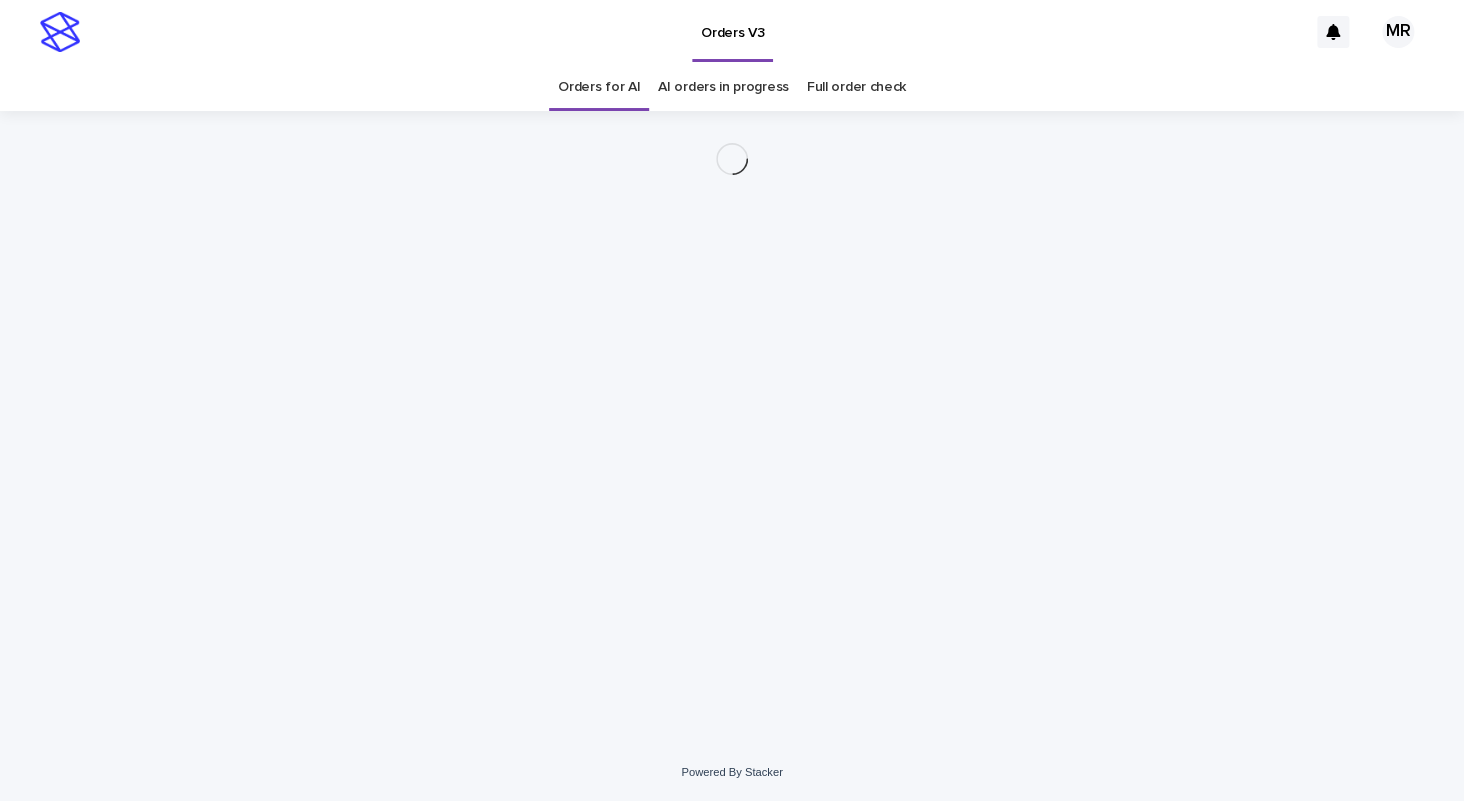 scroll, scrollTop: 0, scrollLeft: 0, axis: both 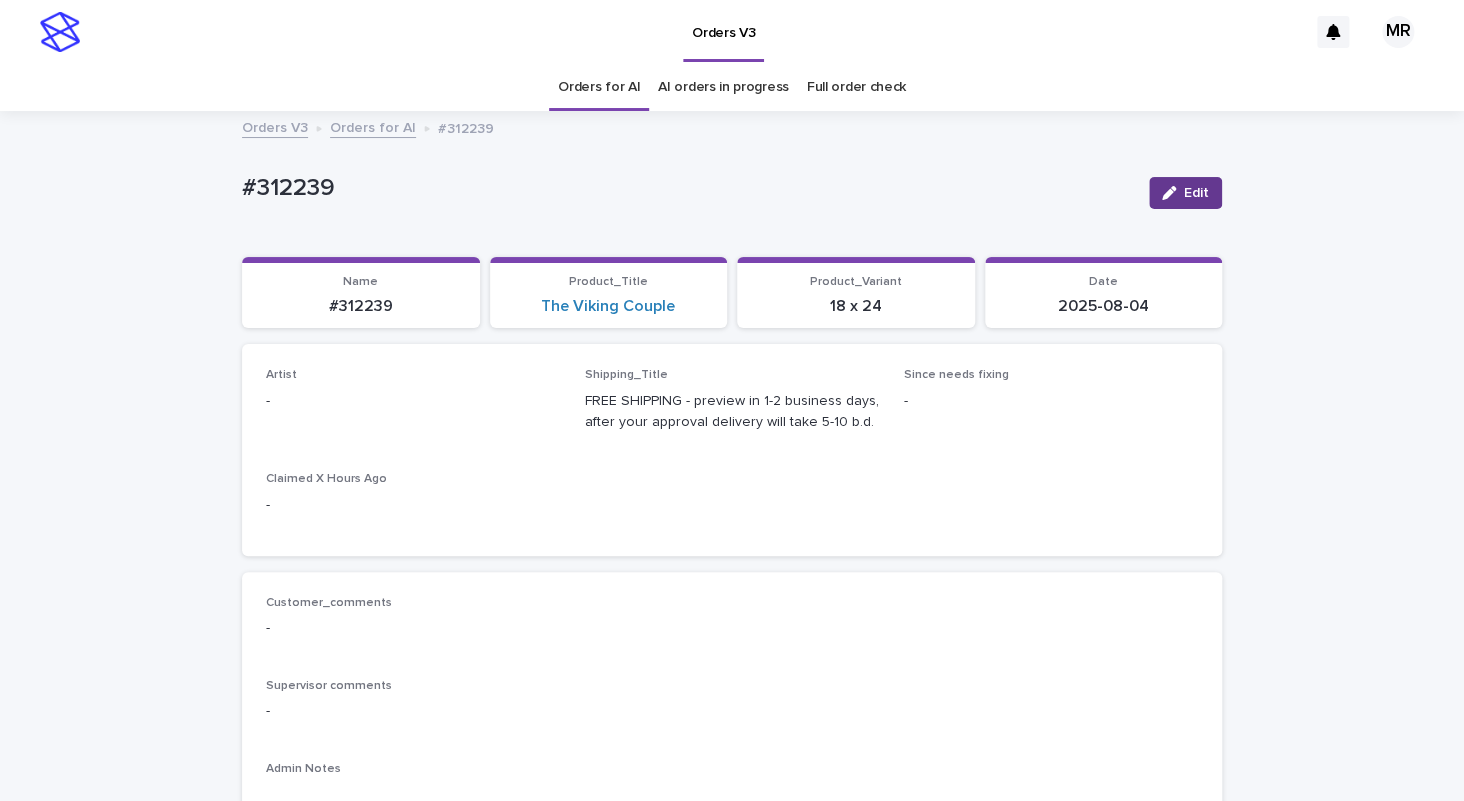 click on "Edit" at bounding box center (1196, 193) 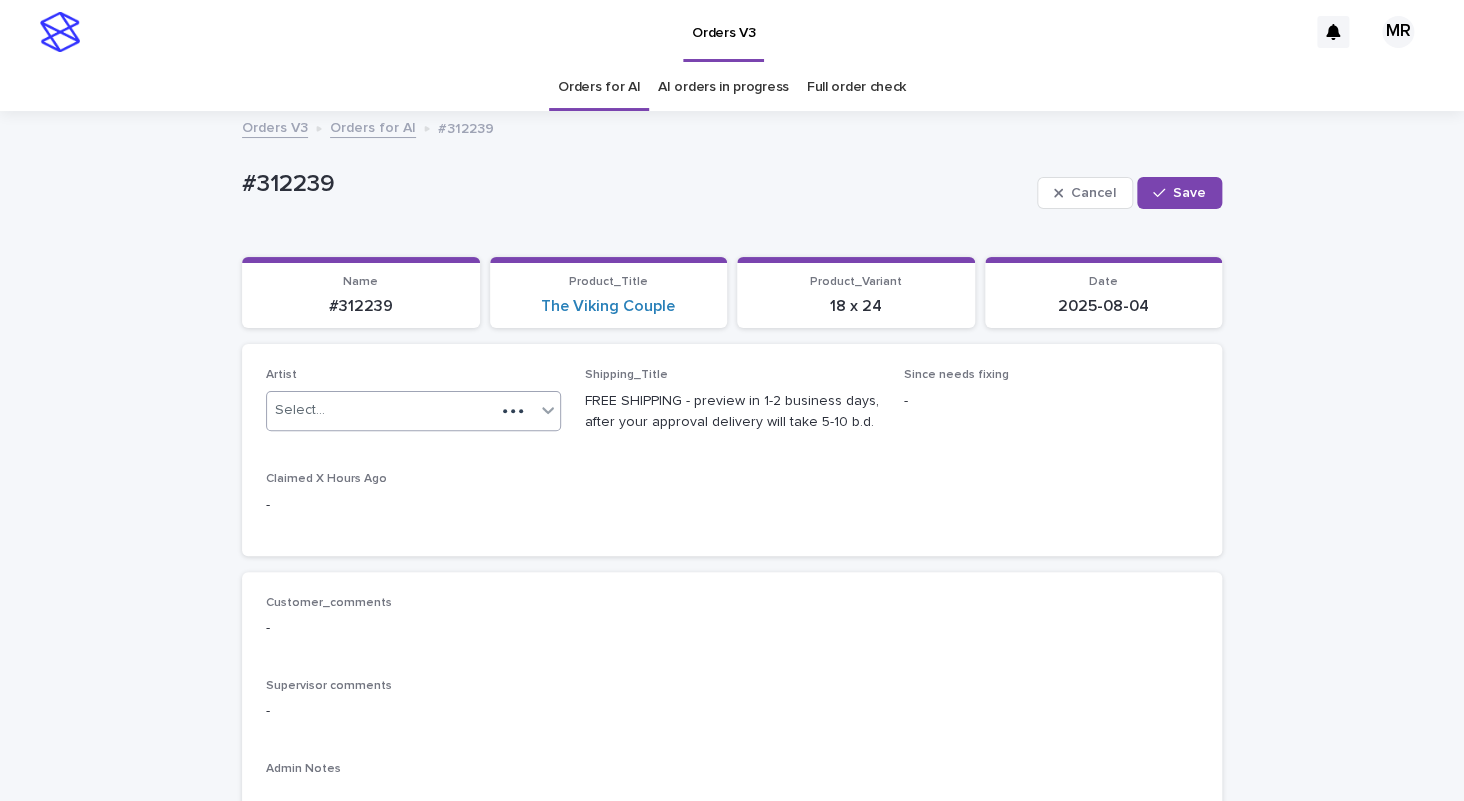 click on "Select..." at bounding box center (381, 410) 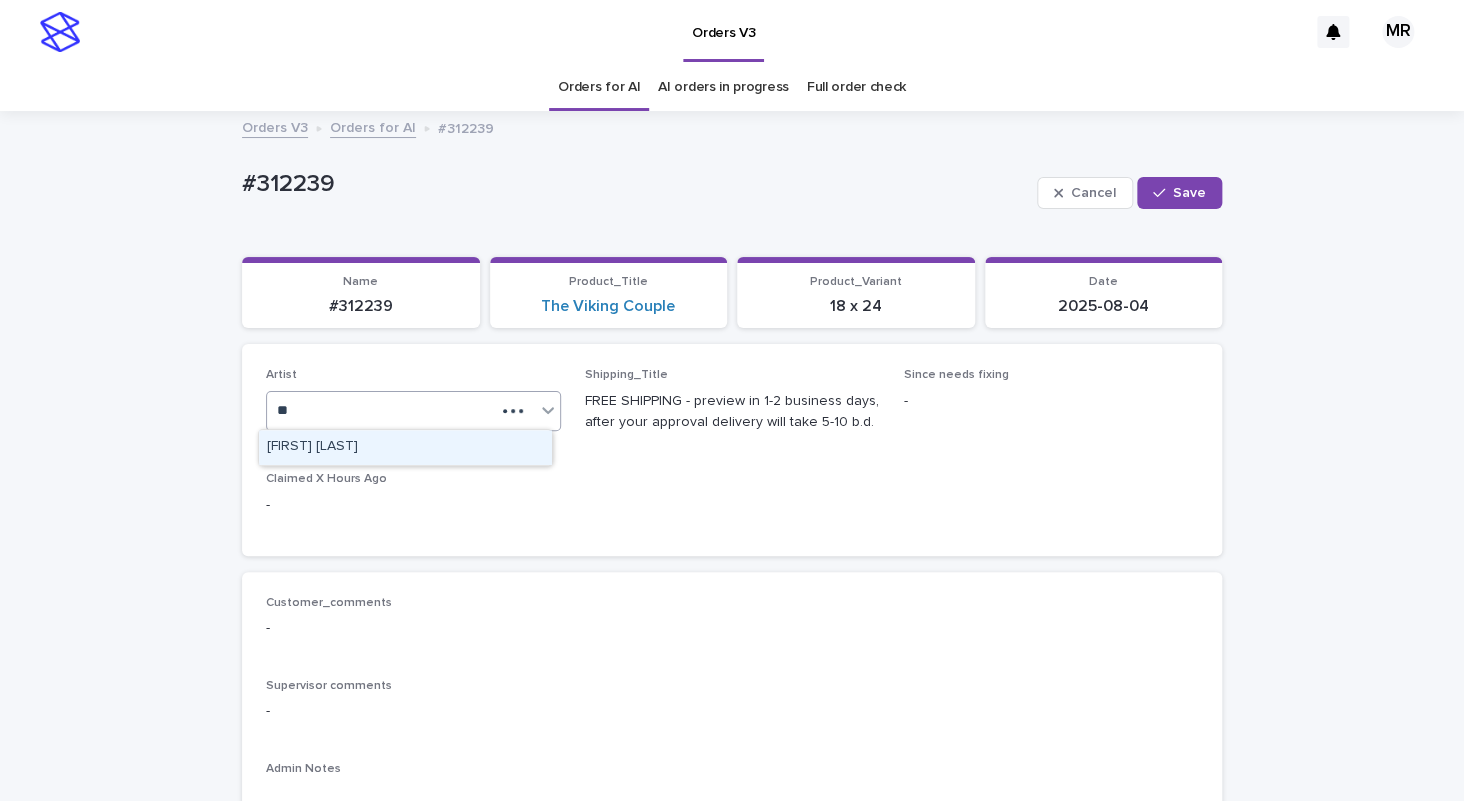 type on "***" 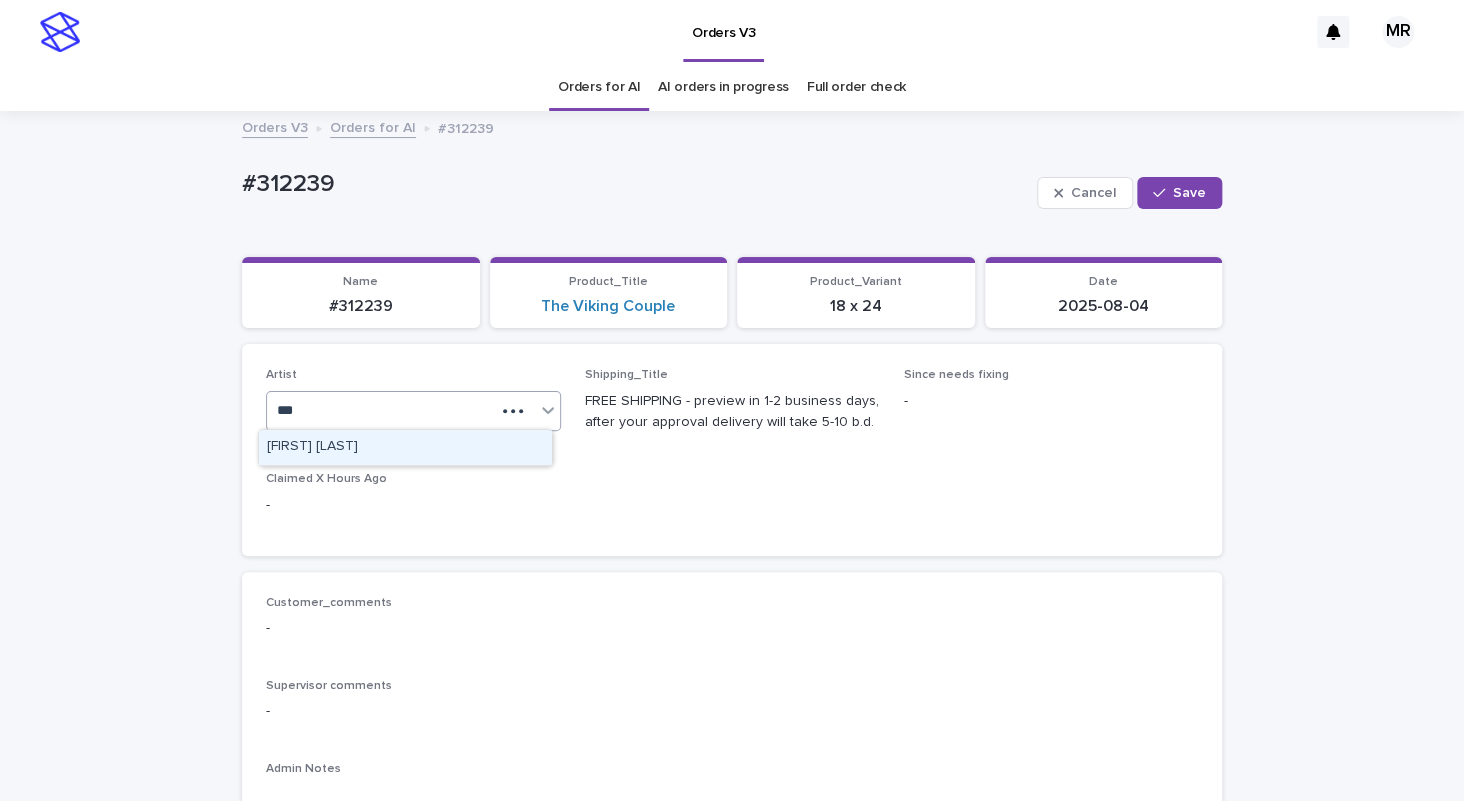 click on "[PERSON]" at bounding box center (405, 447) 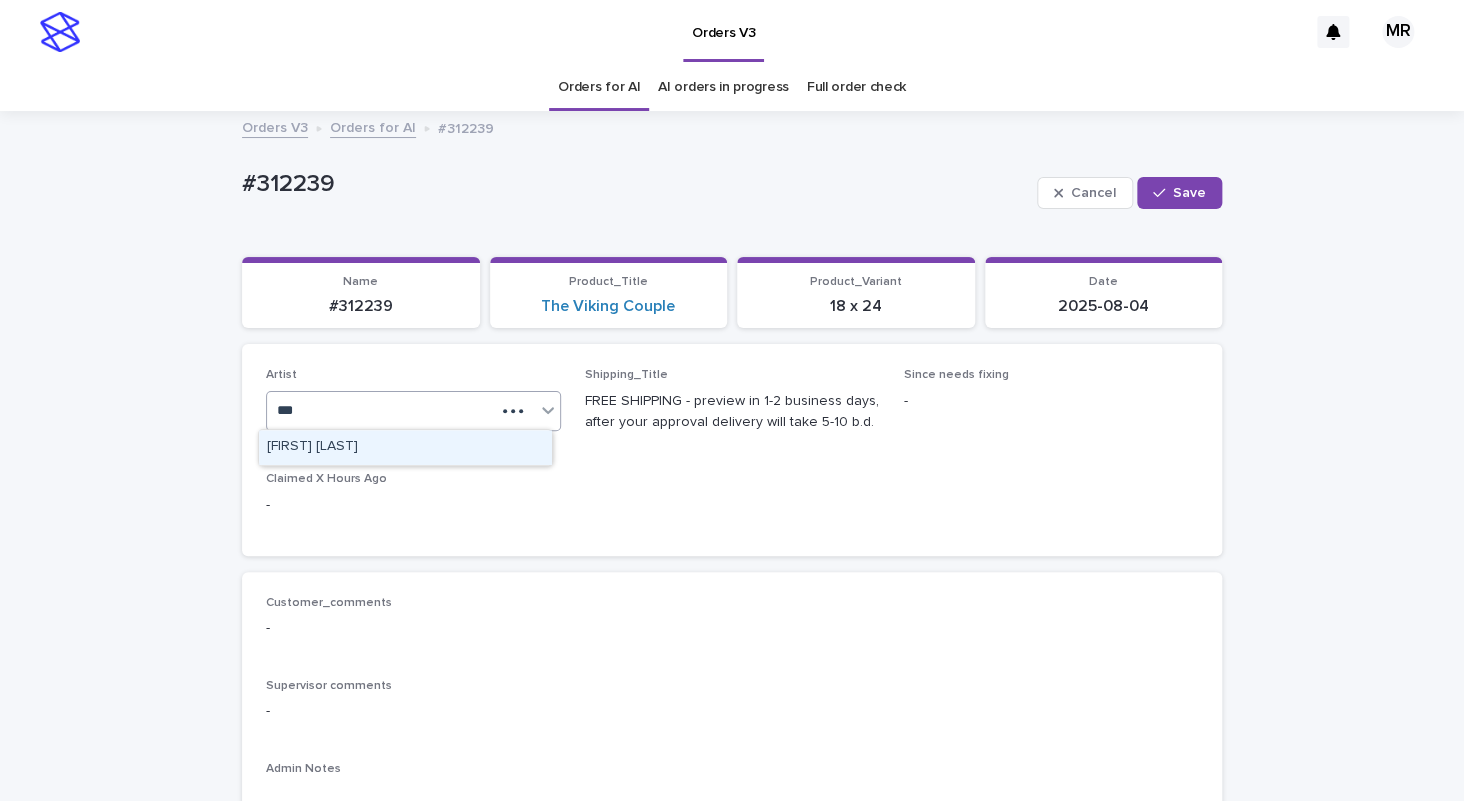 type 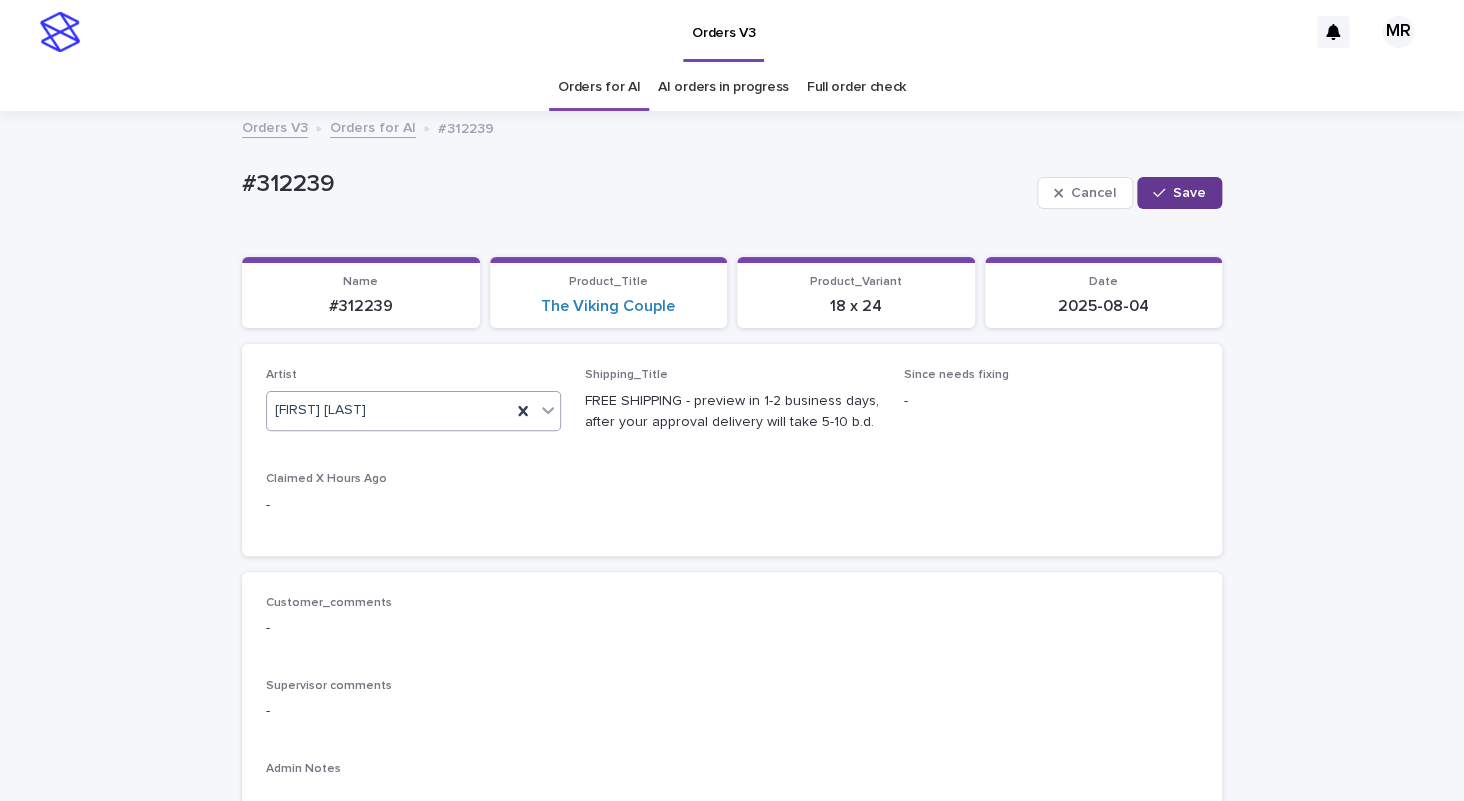 click on "Save" at bounding box center [1189, 193] 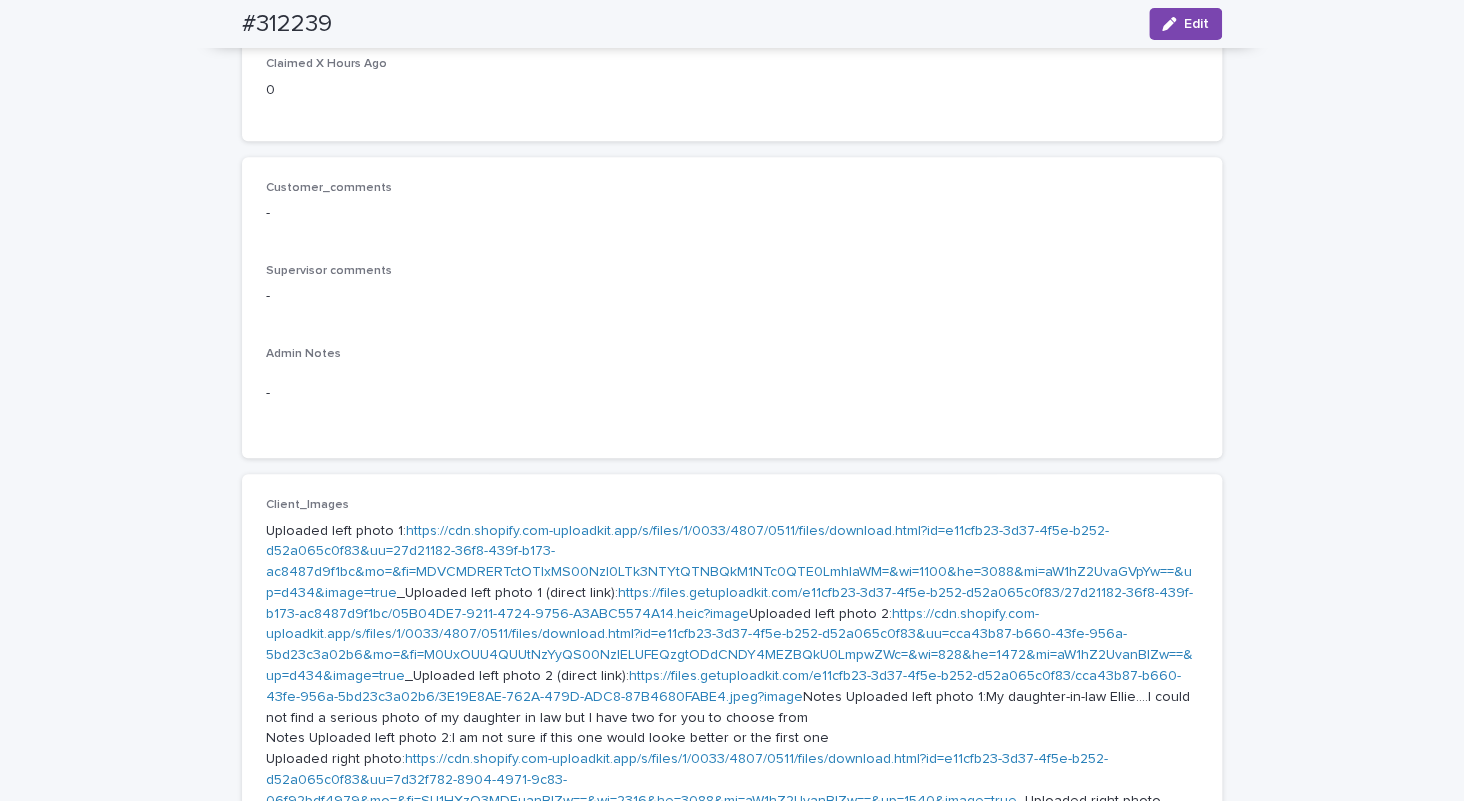 scroll, scrollTop: 0, scrollLeft: 0, axis: both 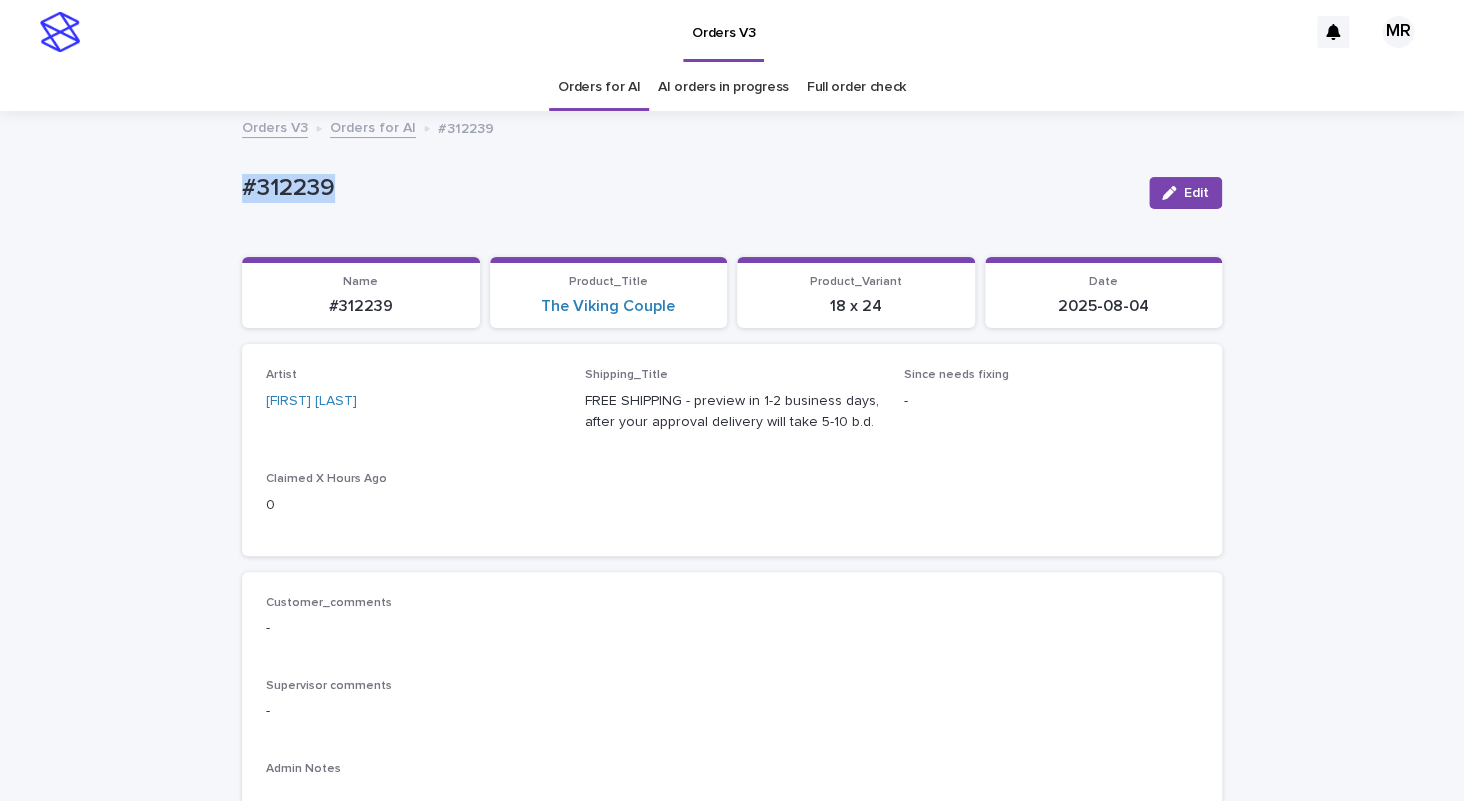 drag, startPoint x: 321, startPoint y: 189, endPoint x: 145, endPoint y: 185, distance: 176.04546 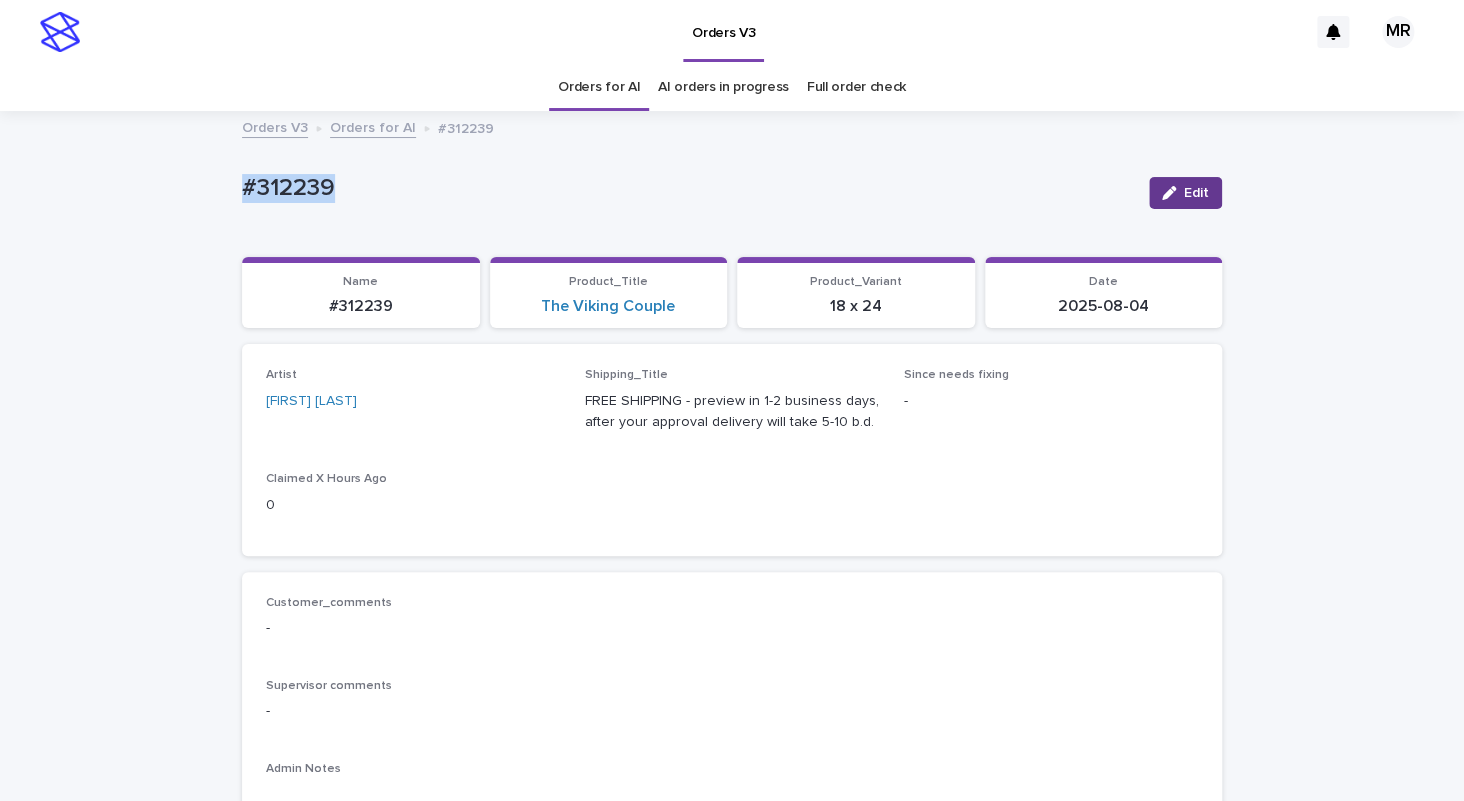 click on "Edit" at bounding box center (1196, 193) 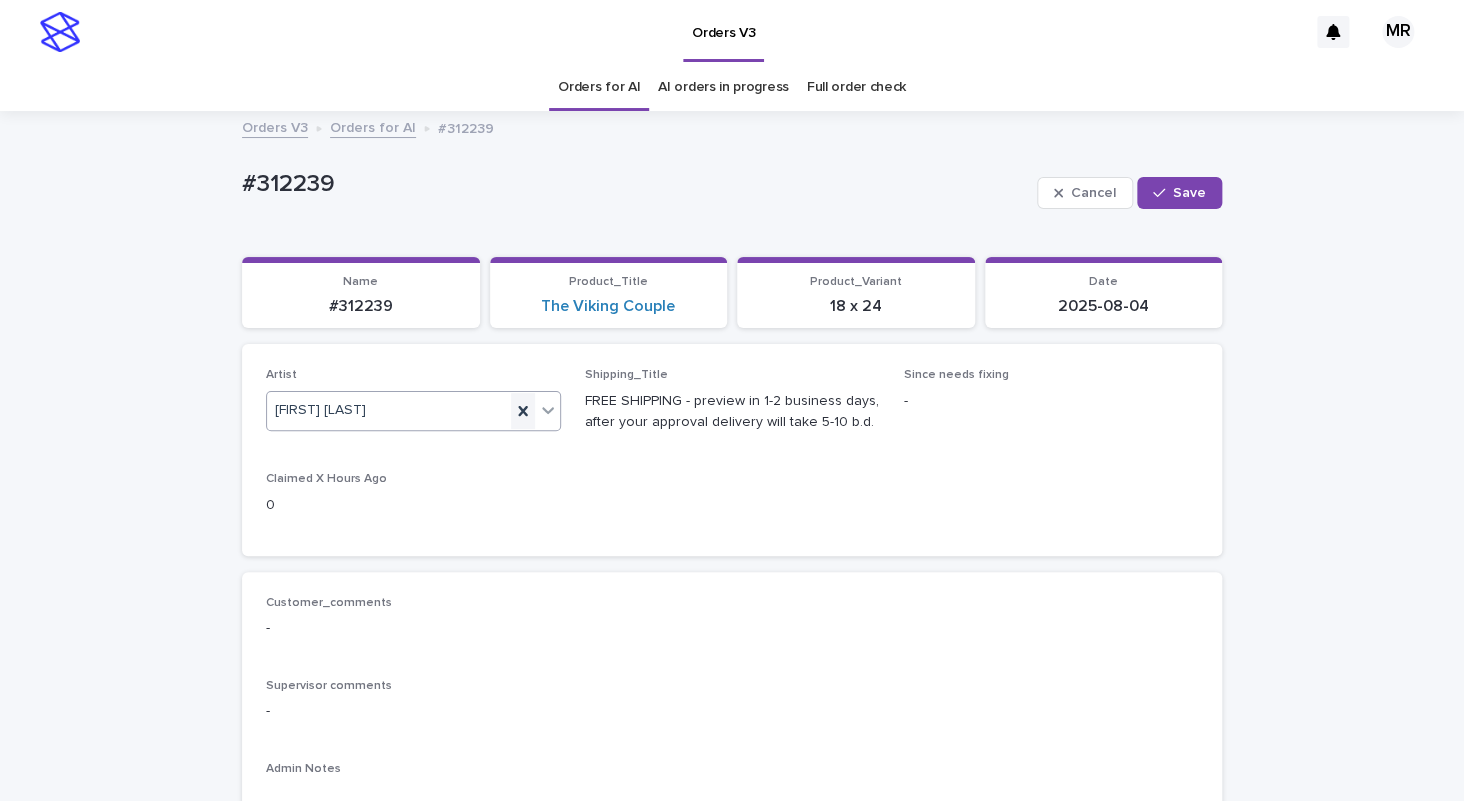 click 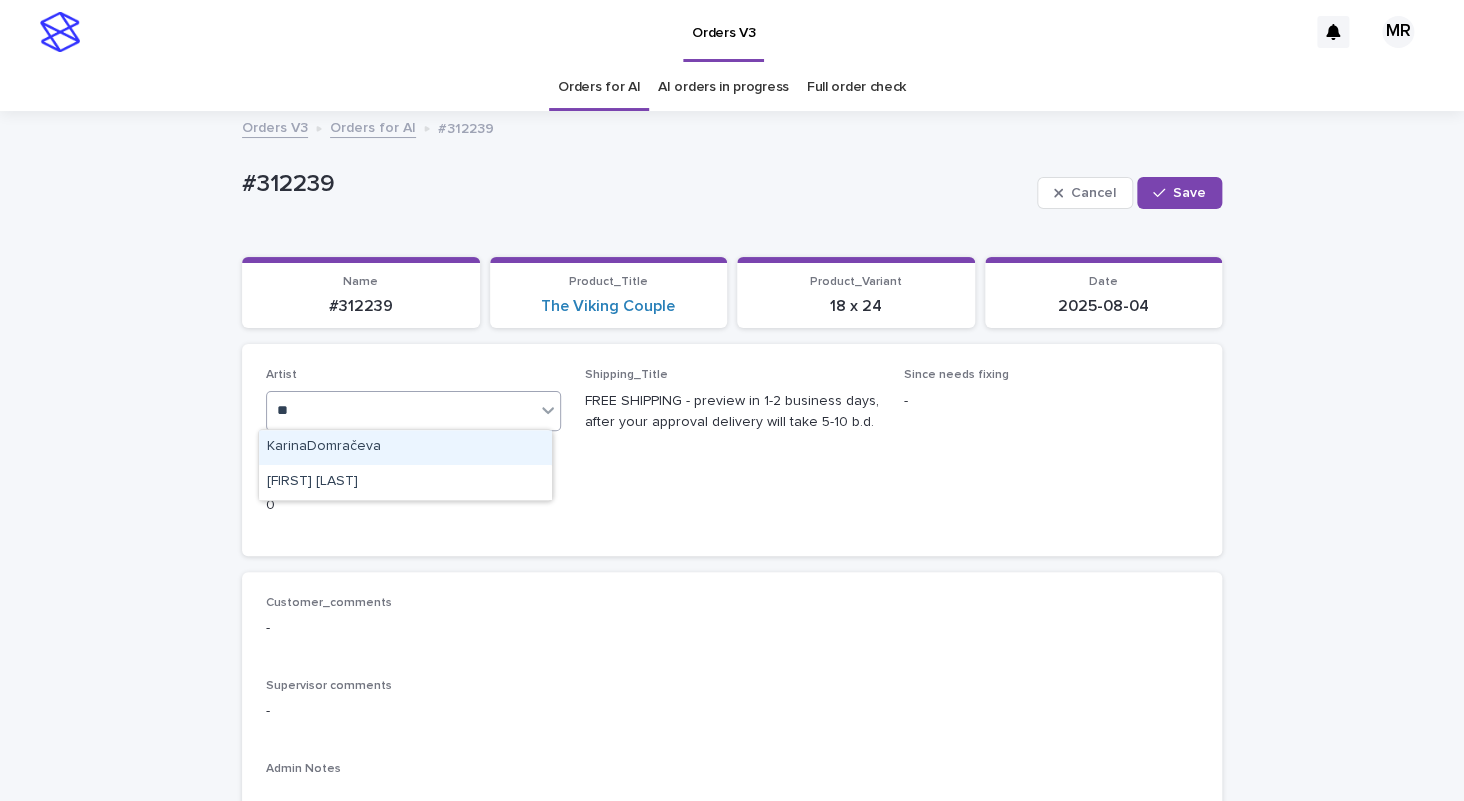 type on "***" 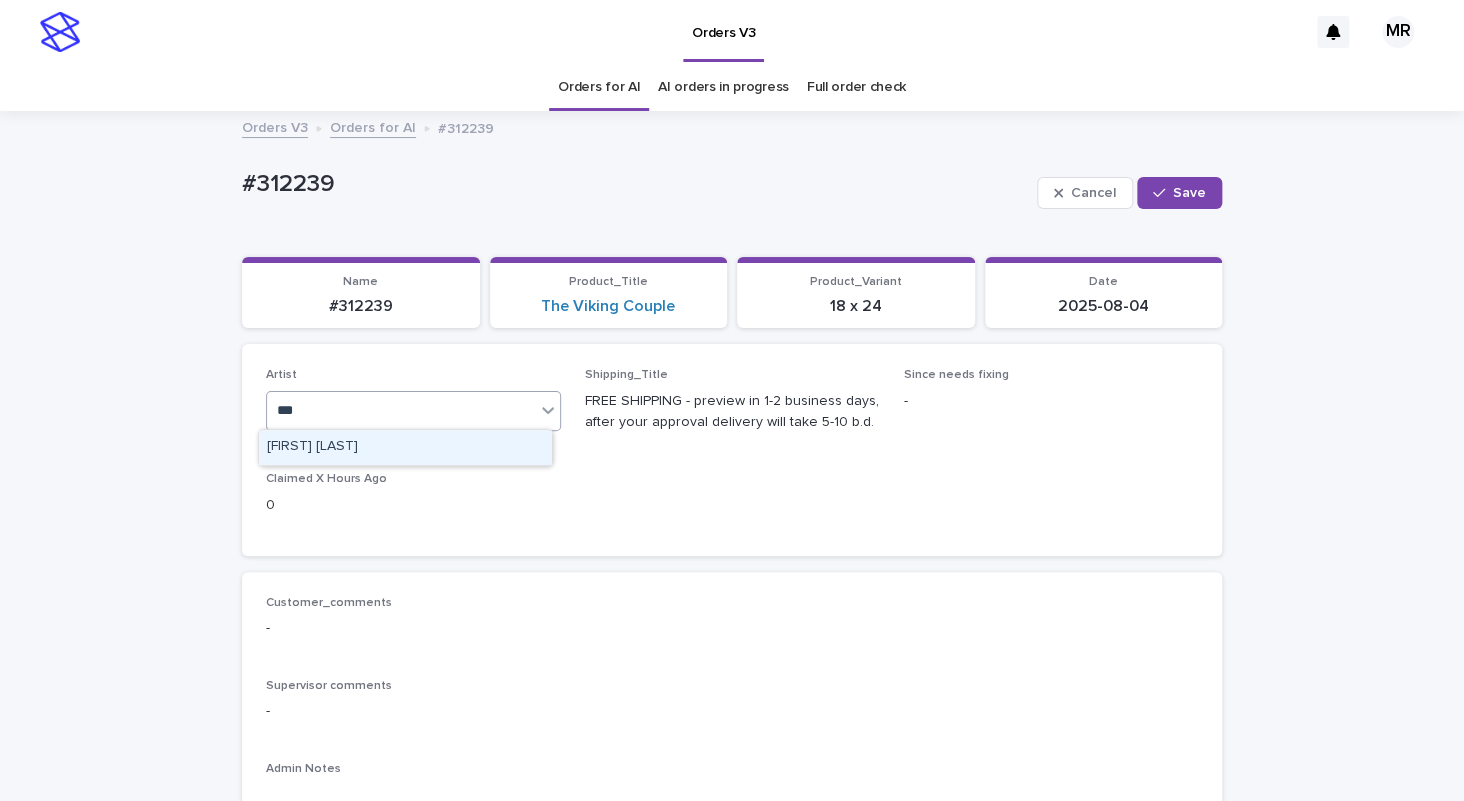click on "[PERSON]" at bounding box center (405, 447) 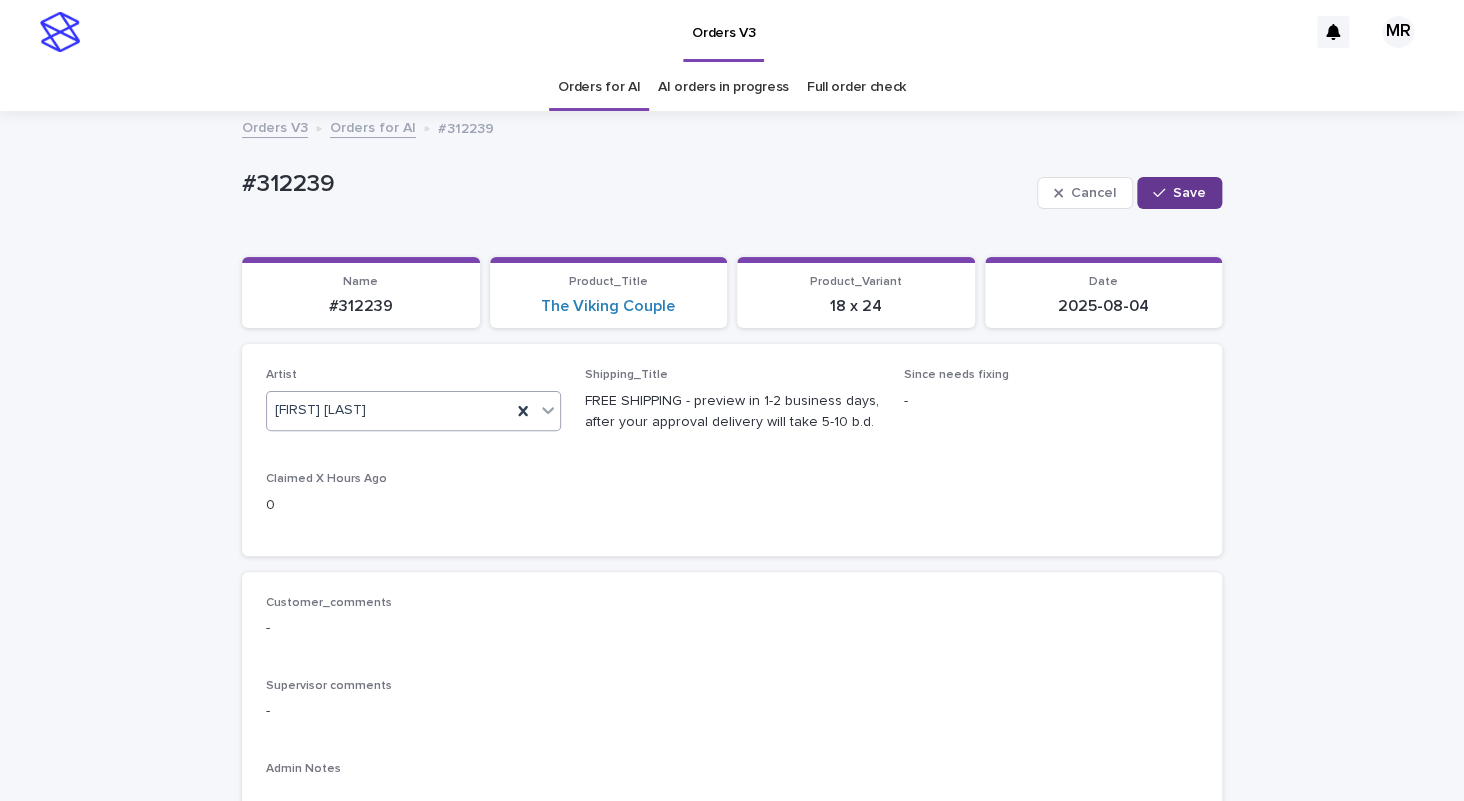click on "Save" at bounding box center (1179, 193) 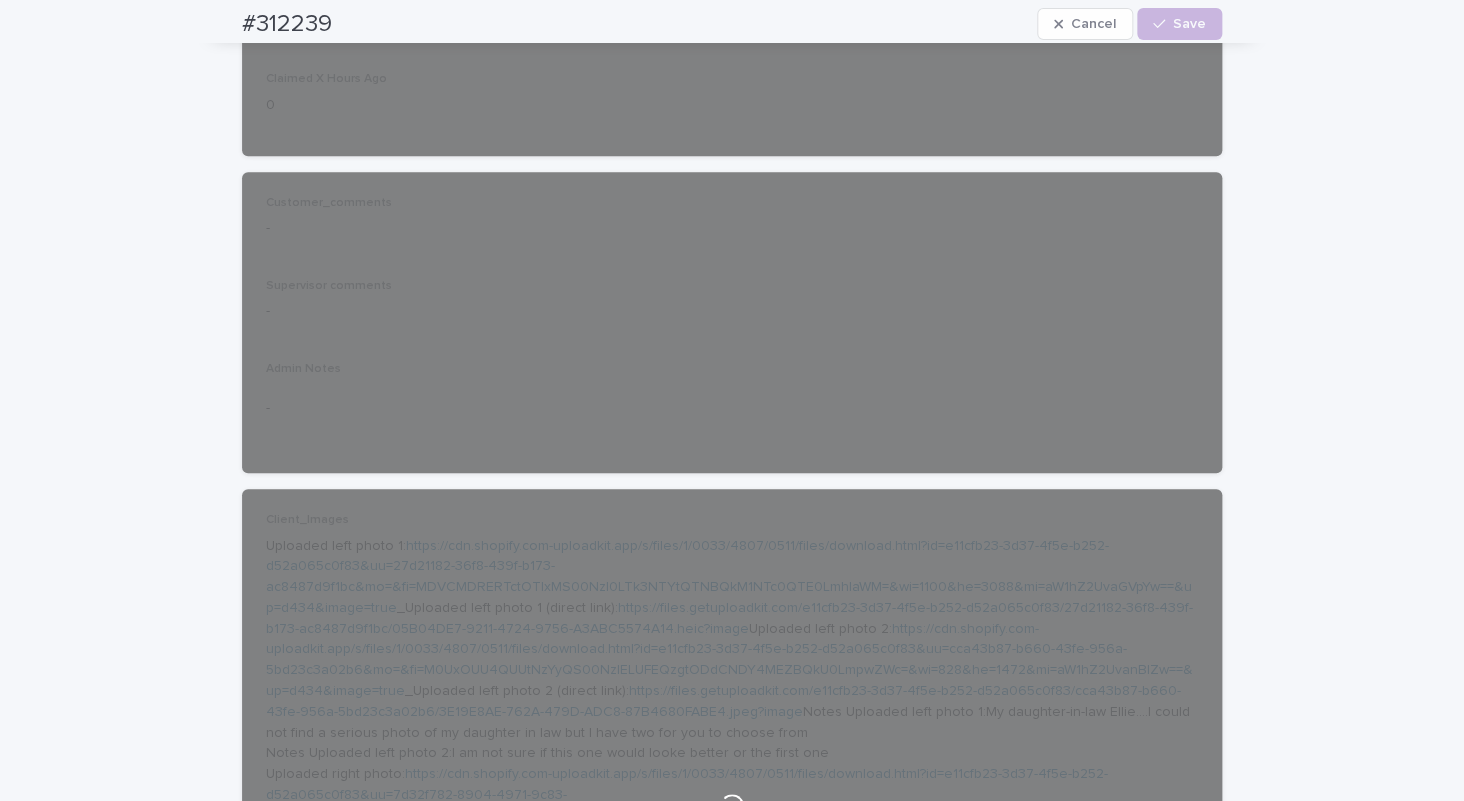 scroll, scrollTop: 712, scrollLeft: 0, axis: vertical 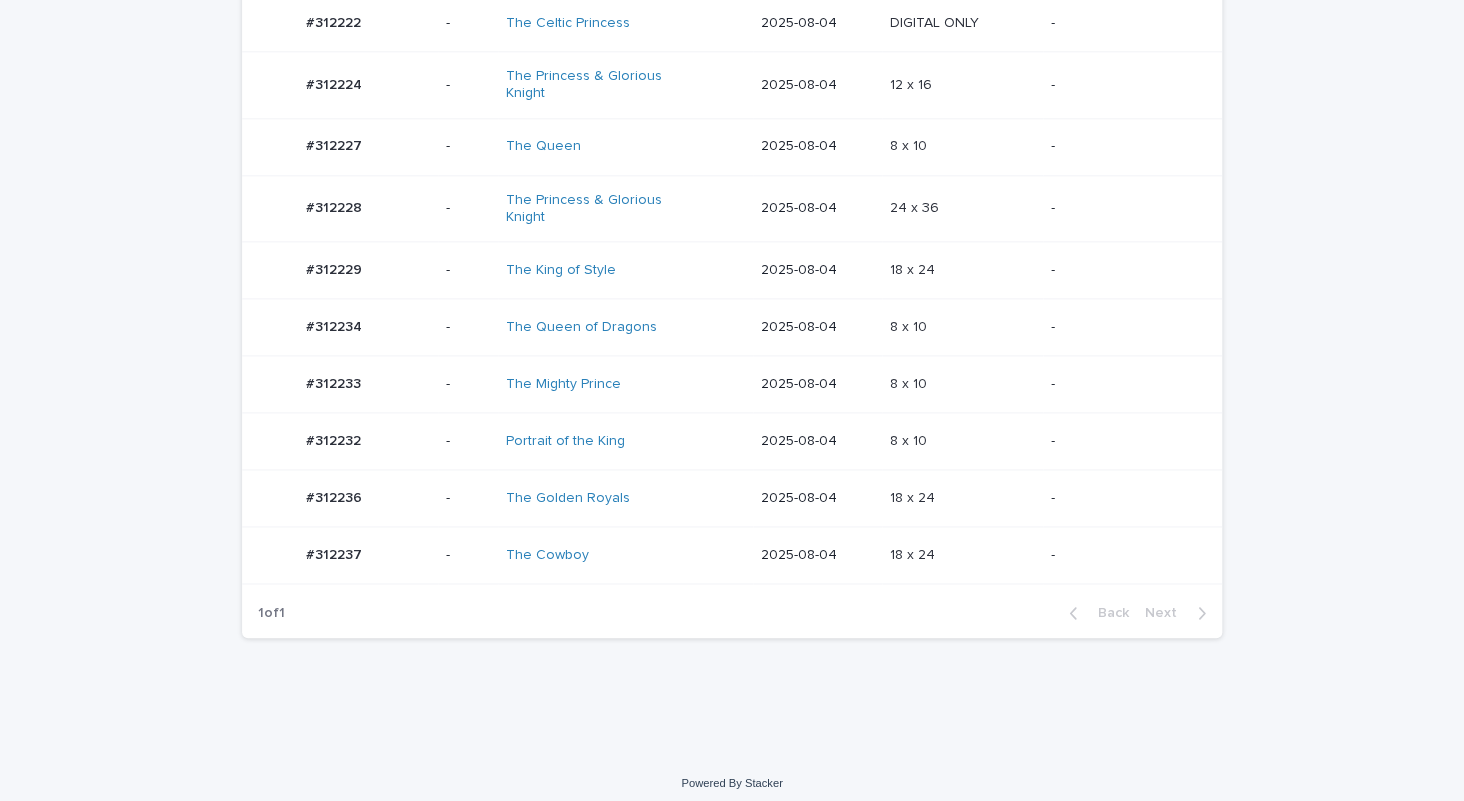 click on "The Golden Royals" at bounding box center (625, 498) 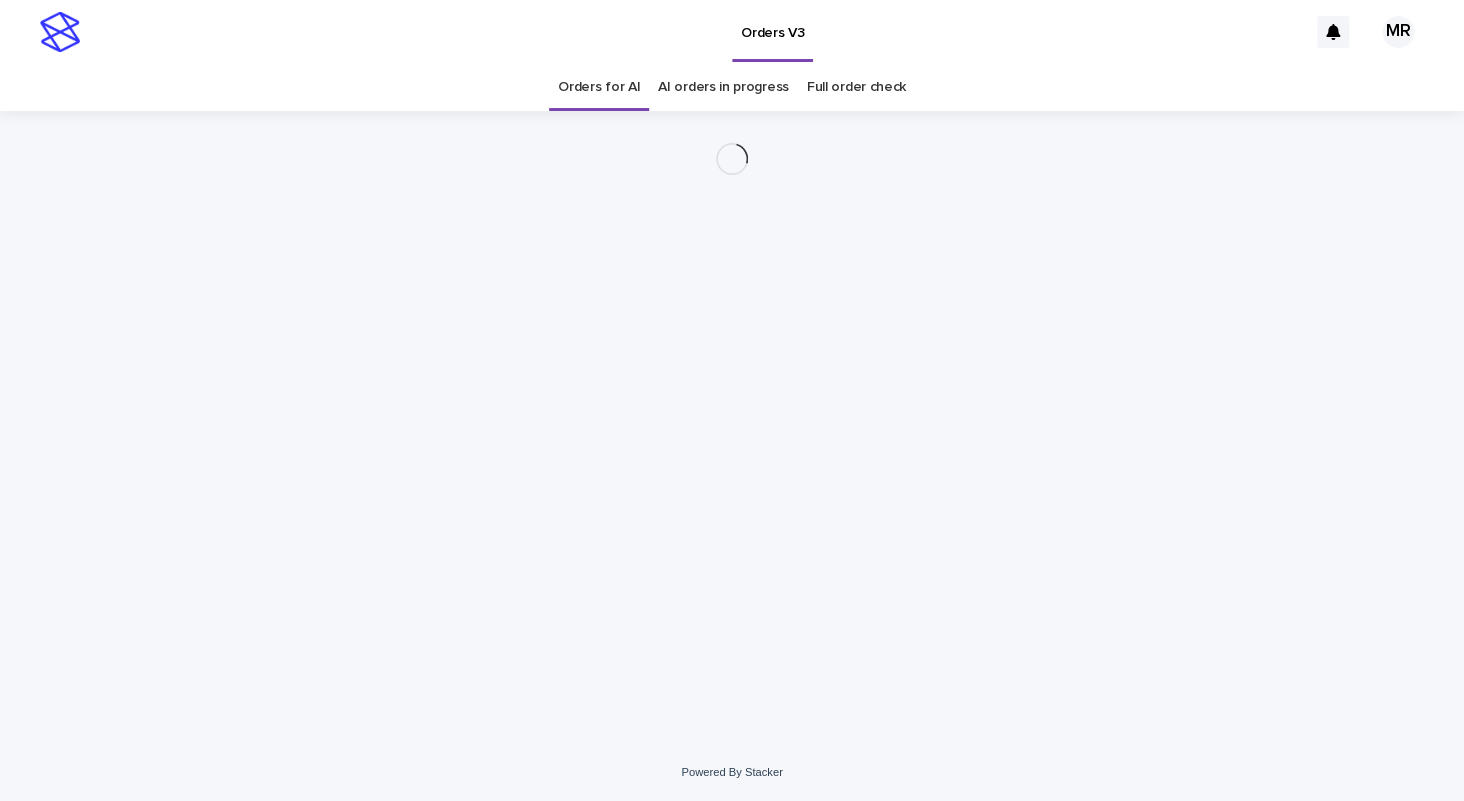 scroll, scrollTop: 0, scrollLeft: 0, axis: both 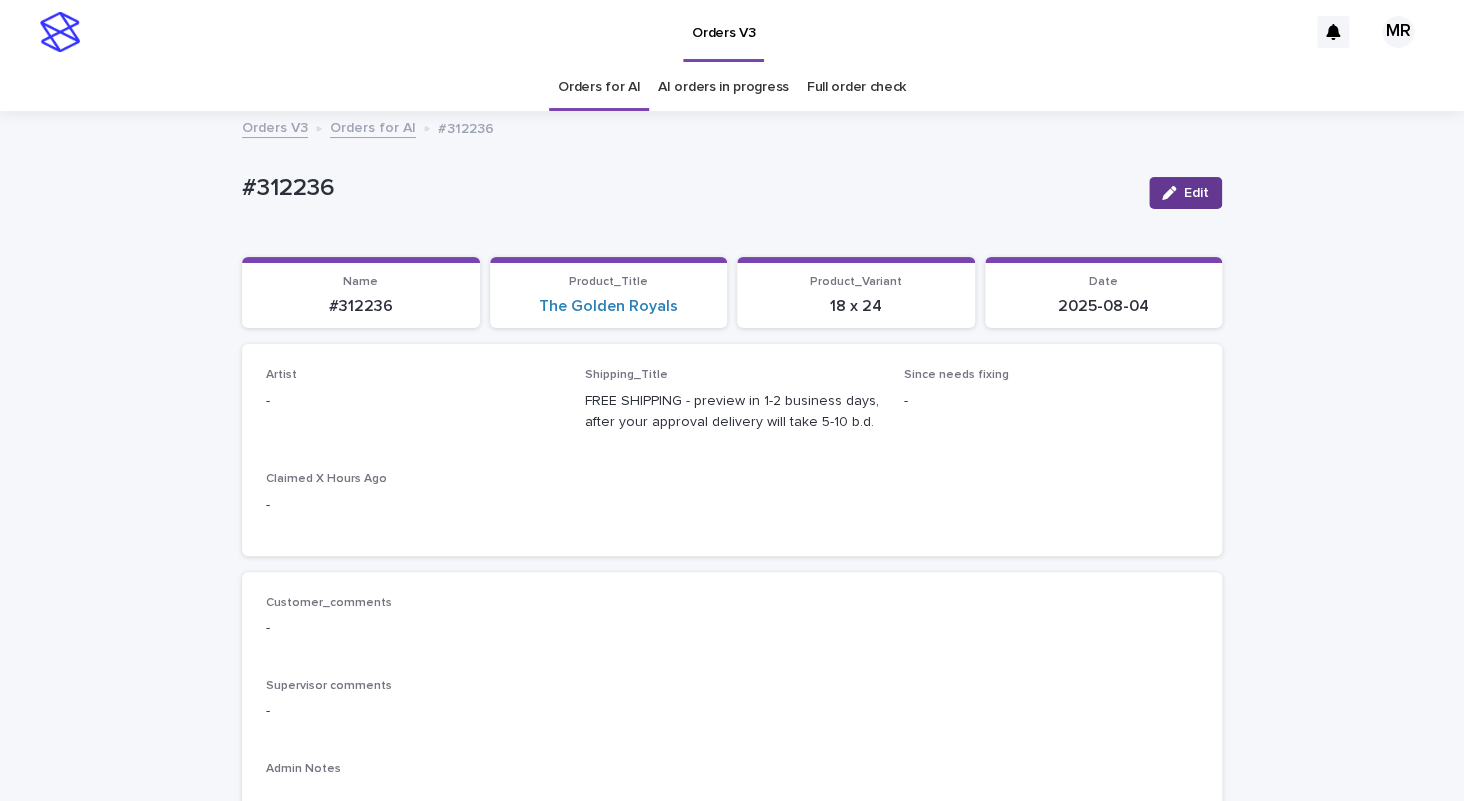 click on "Edit" at bounding box center (1196, 193) 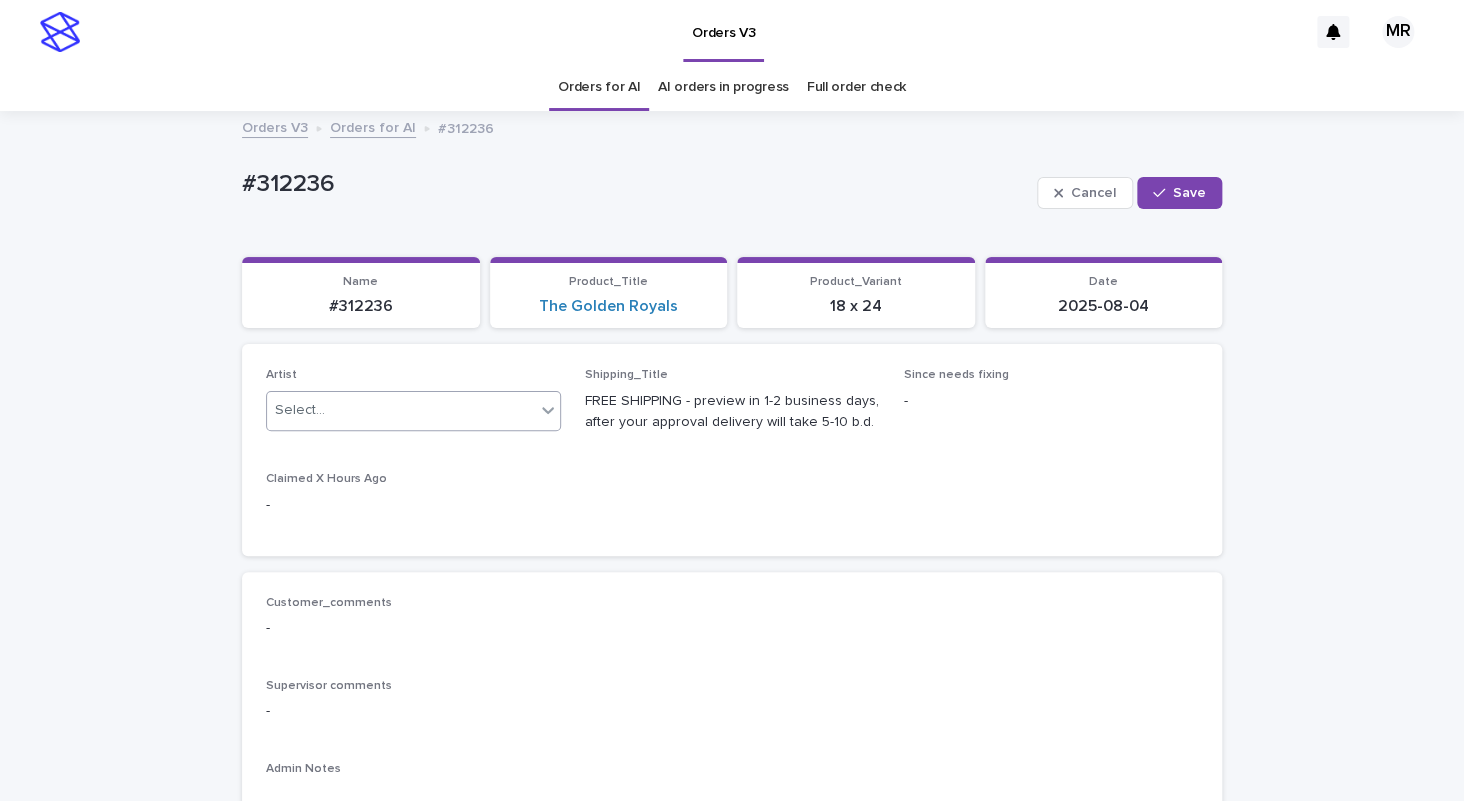 click on "Select..." at bounding box center (401, 410) 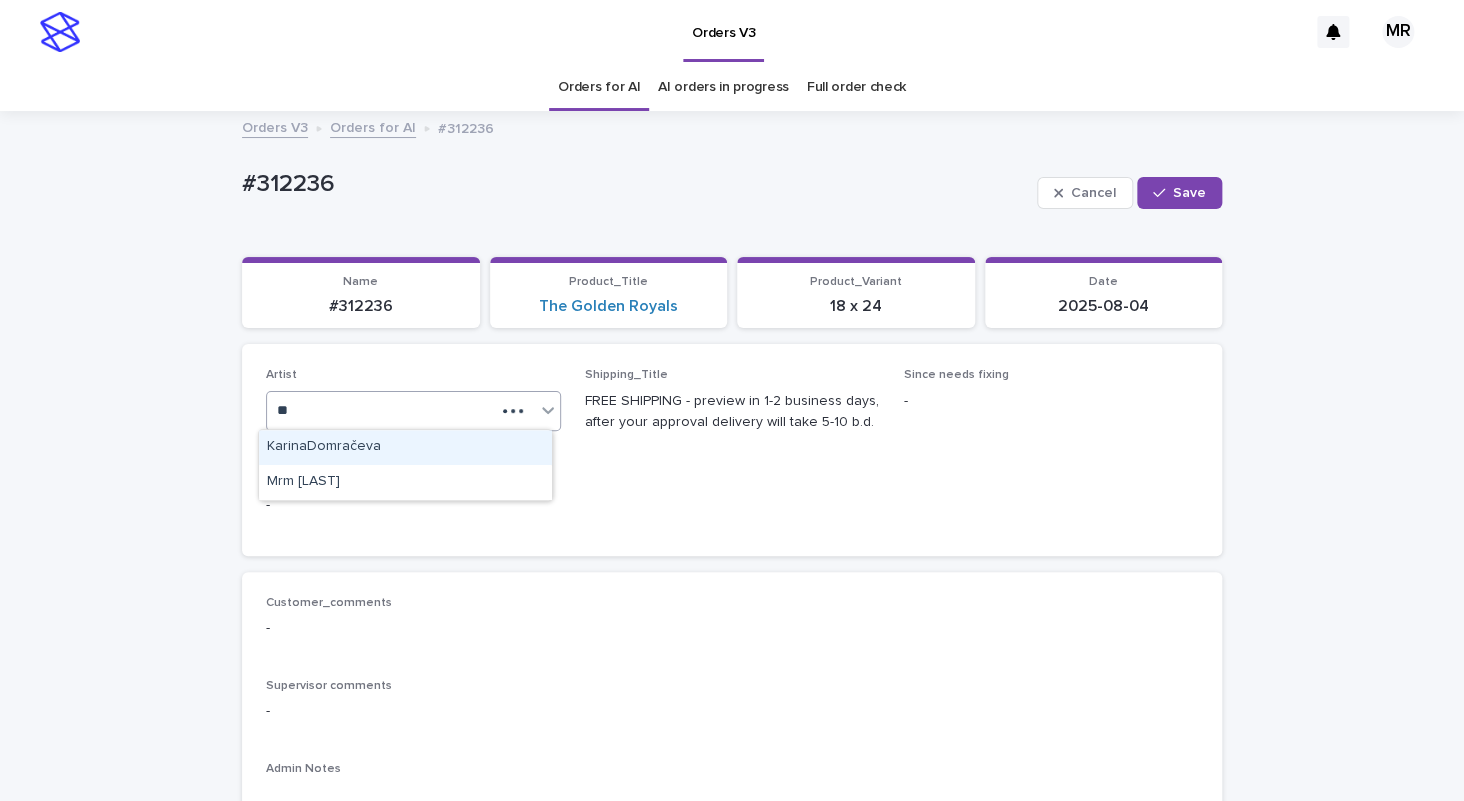 type on "***" 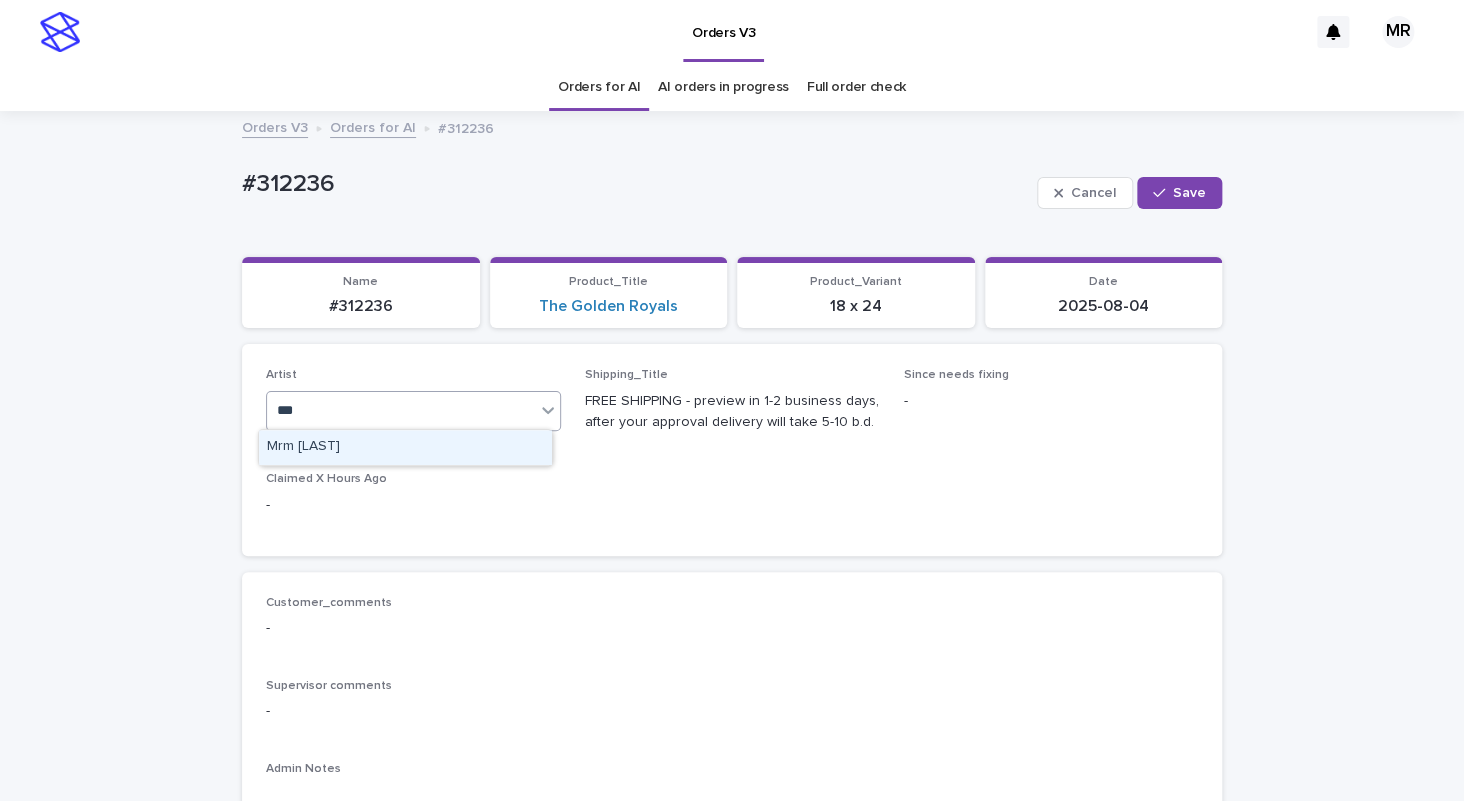 click on "[PERSON]" at bounding box center (405, 447) 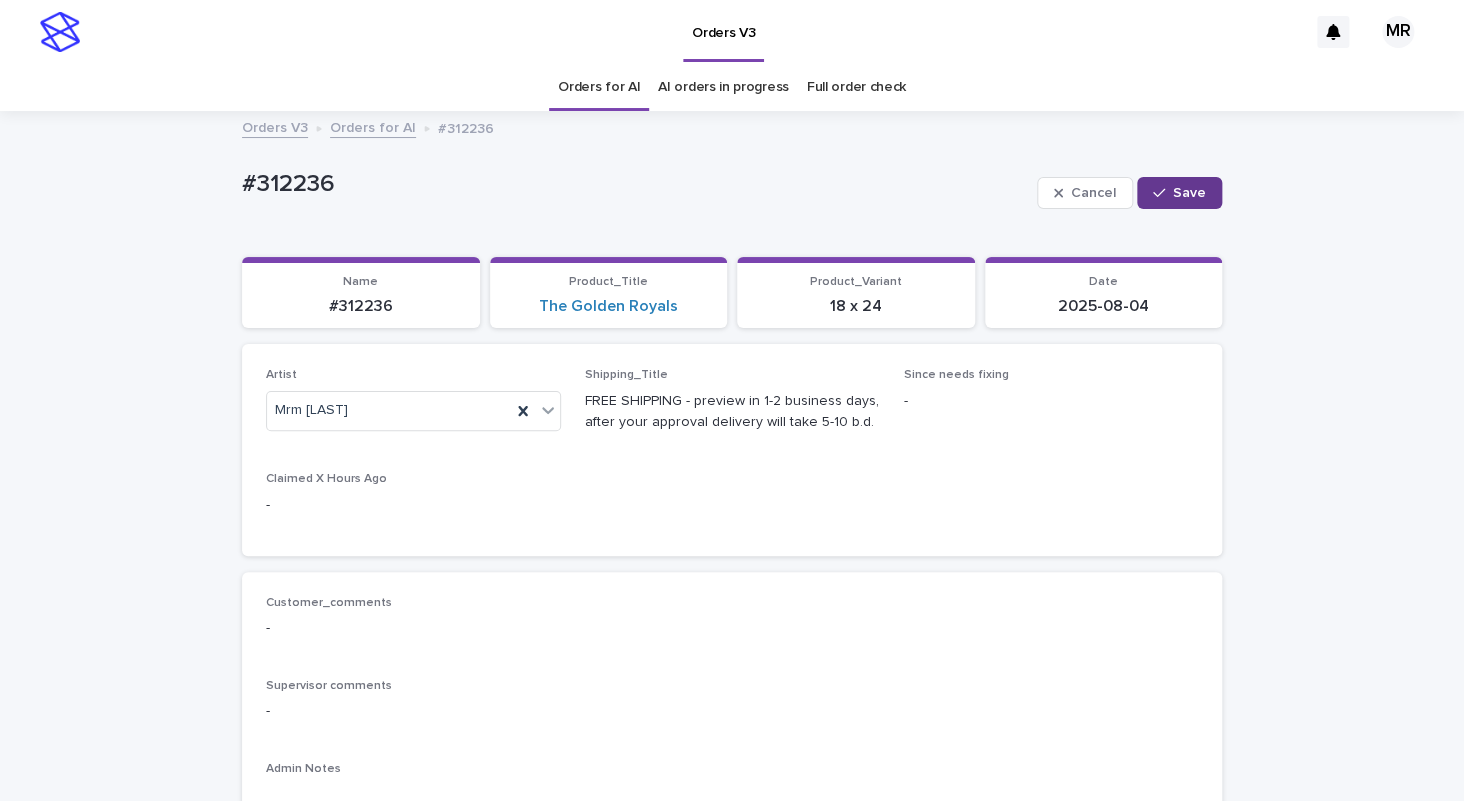 click at bounding box center [1163, 193] 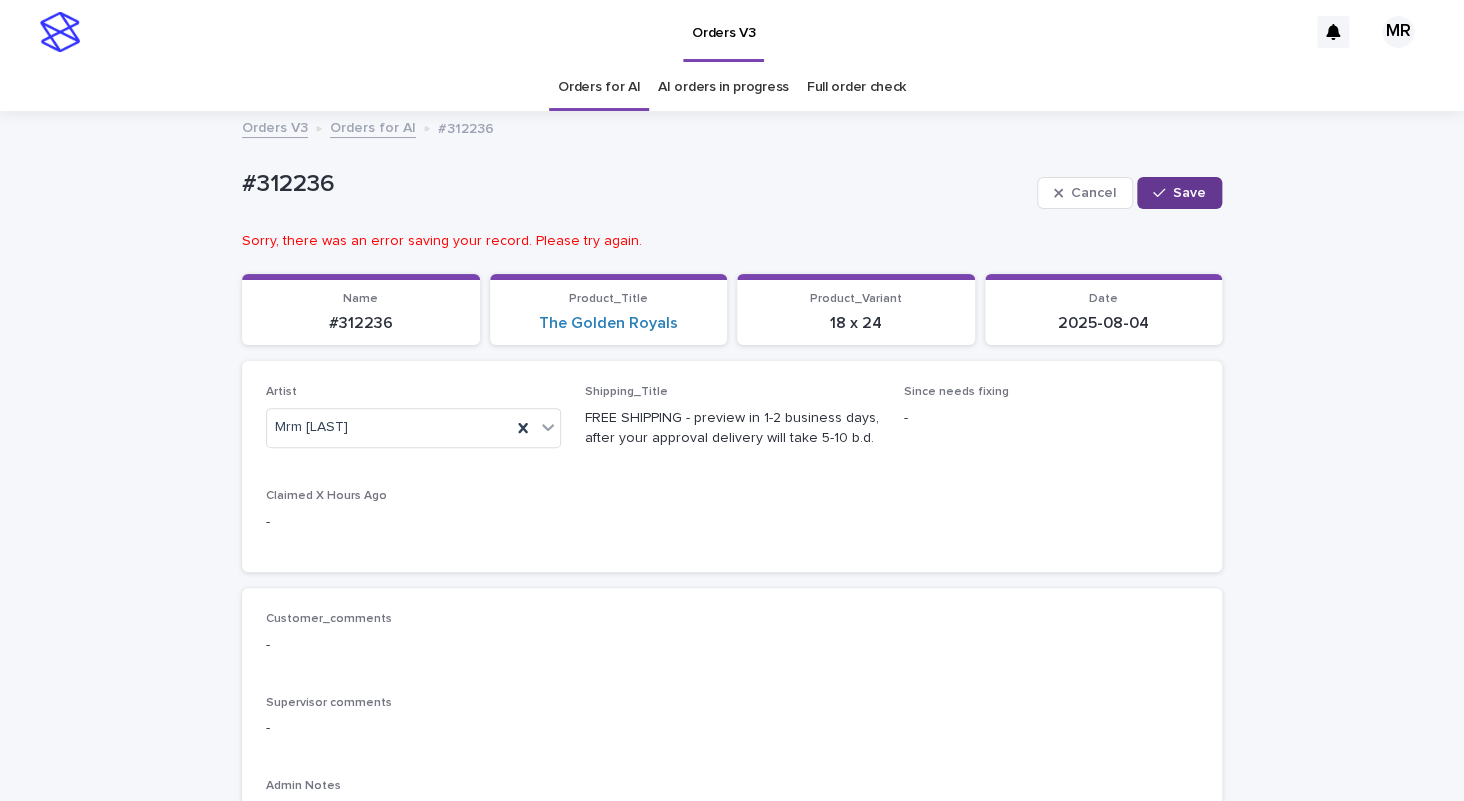 click on "Save" at bounding box center (1189, 193) 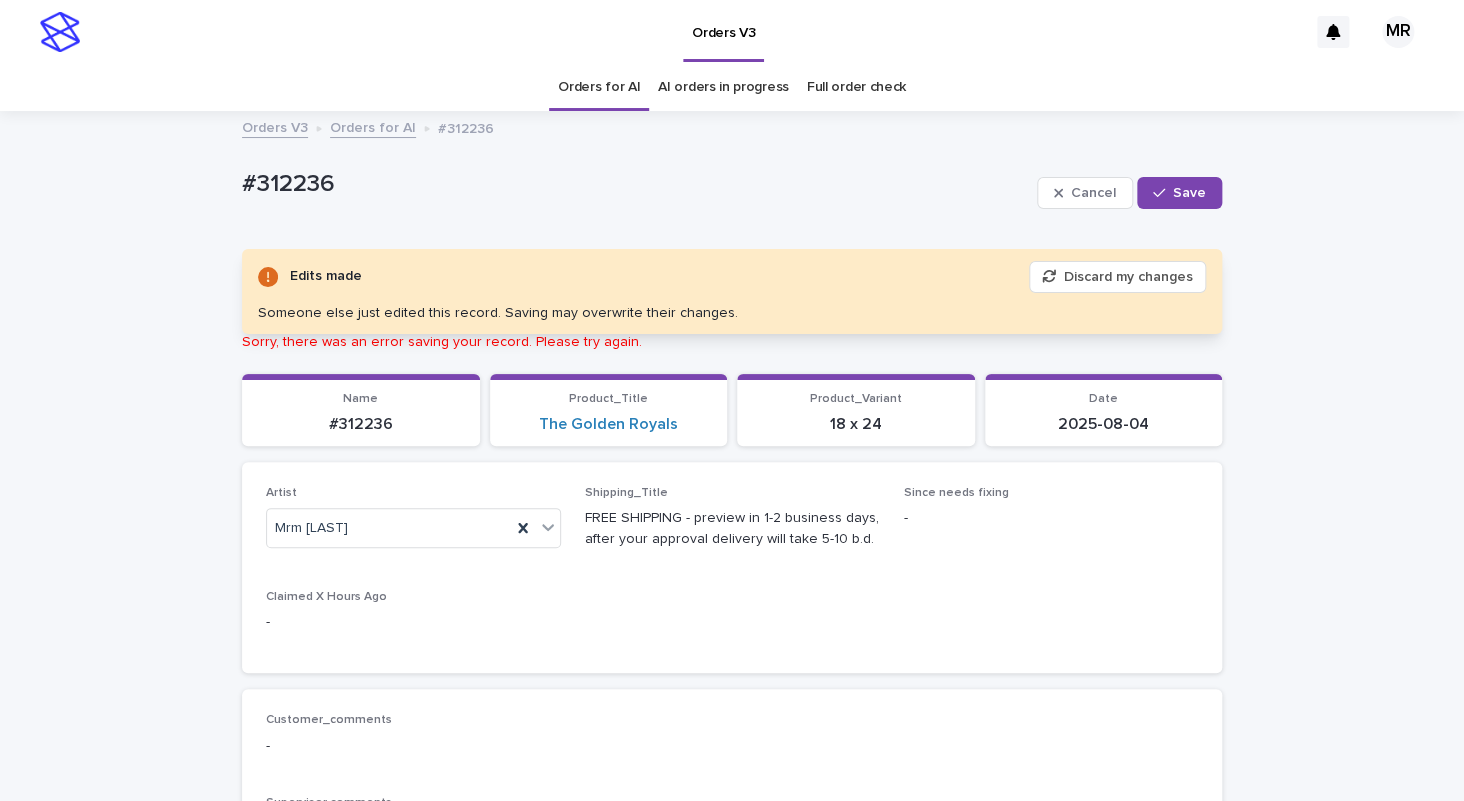 click on "Cancel Save" at bounding box center [1129, 193] 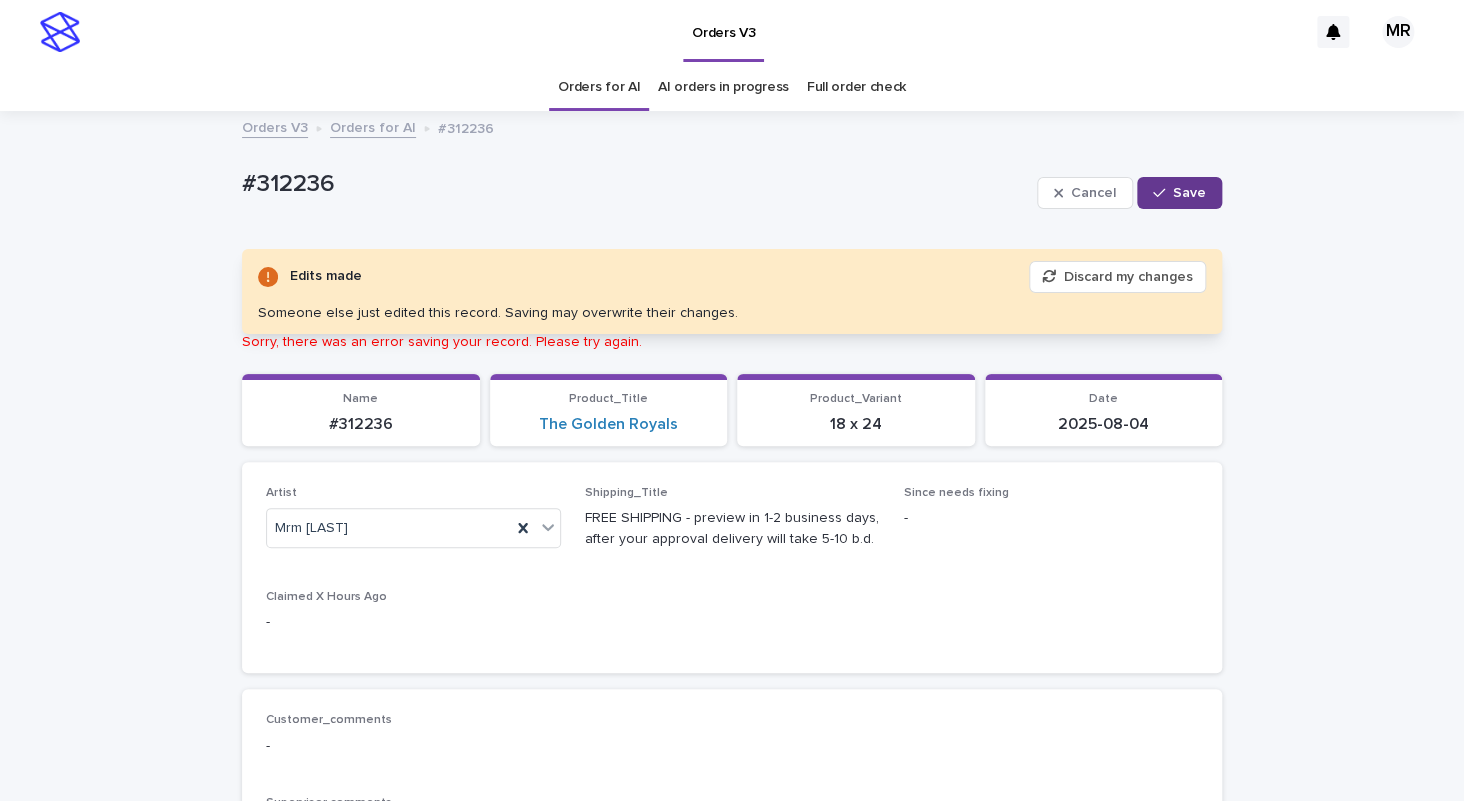 click on "Save" at bounding box center [1179, 193] 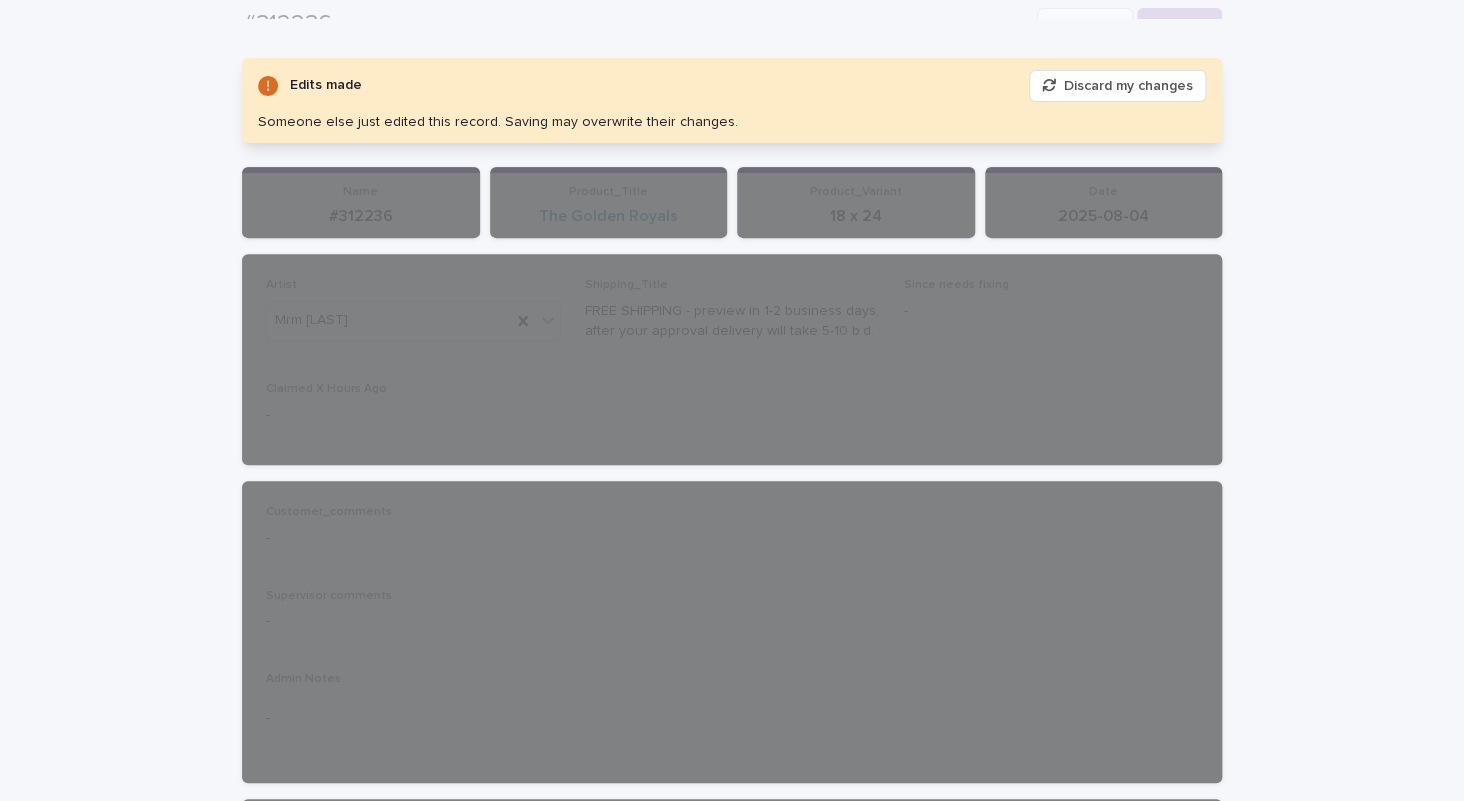 scroll, scrollTop: 0, scrollLeft: 0, axis: both 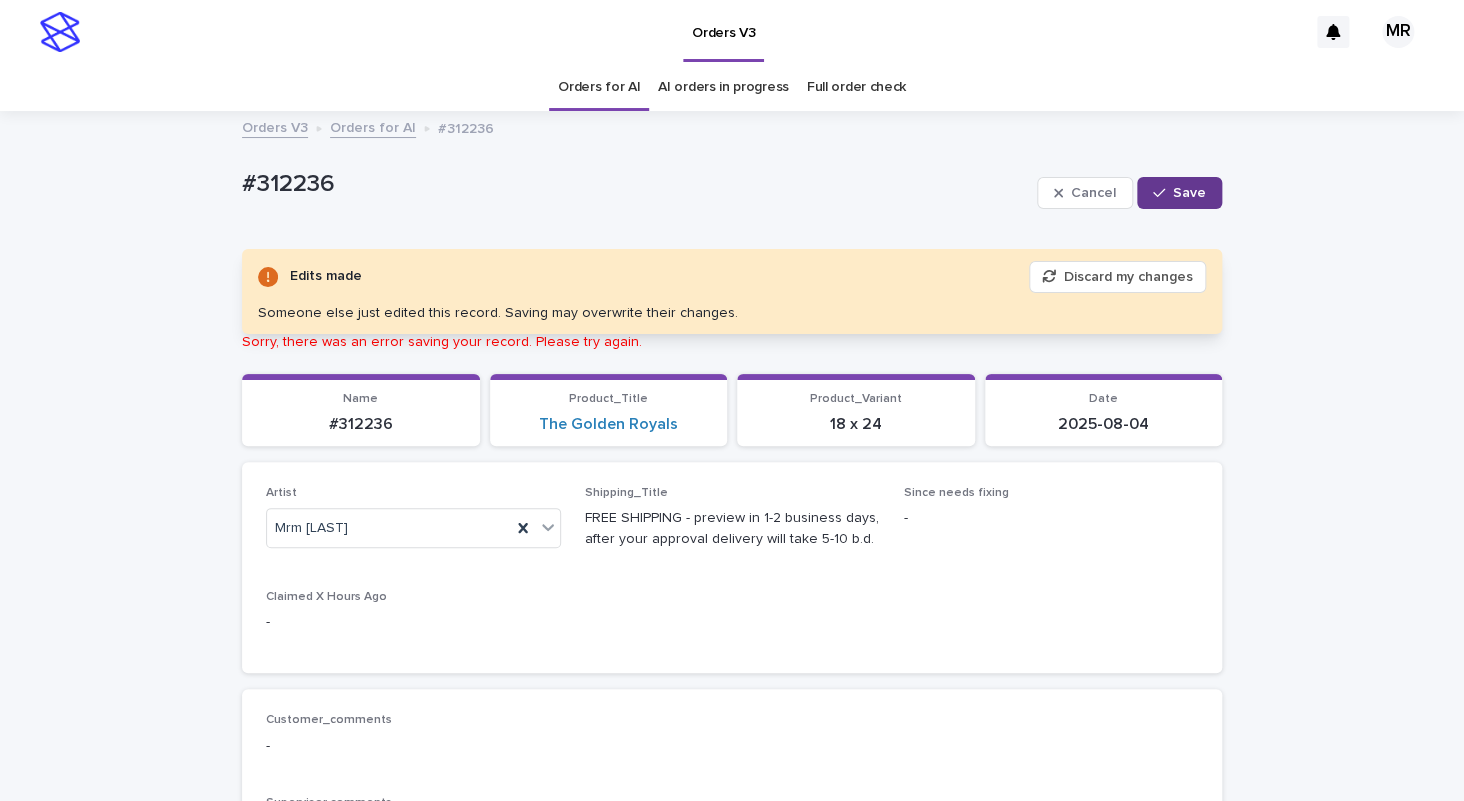 click on "Save" at bounding box center (1189, 193) 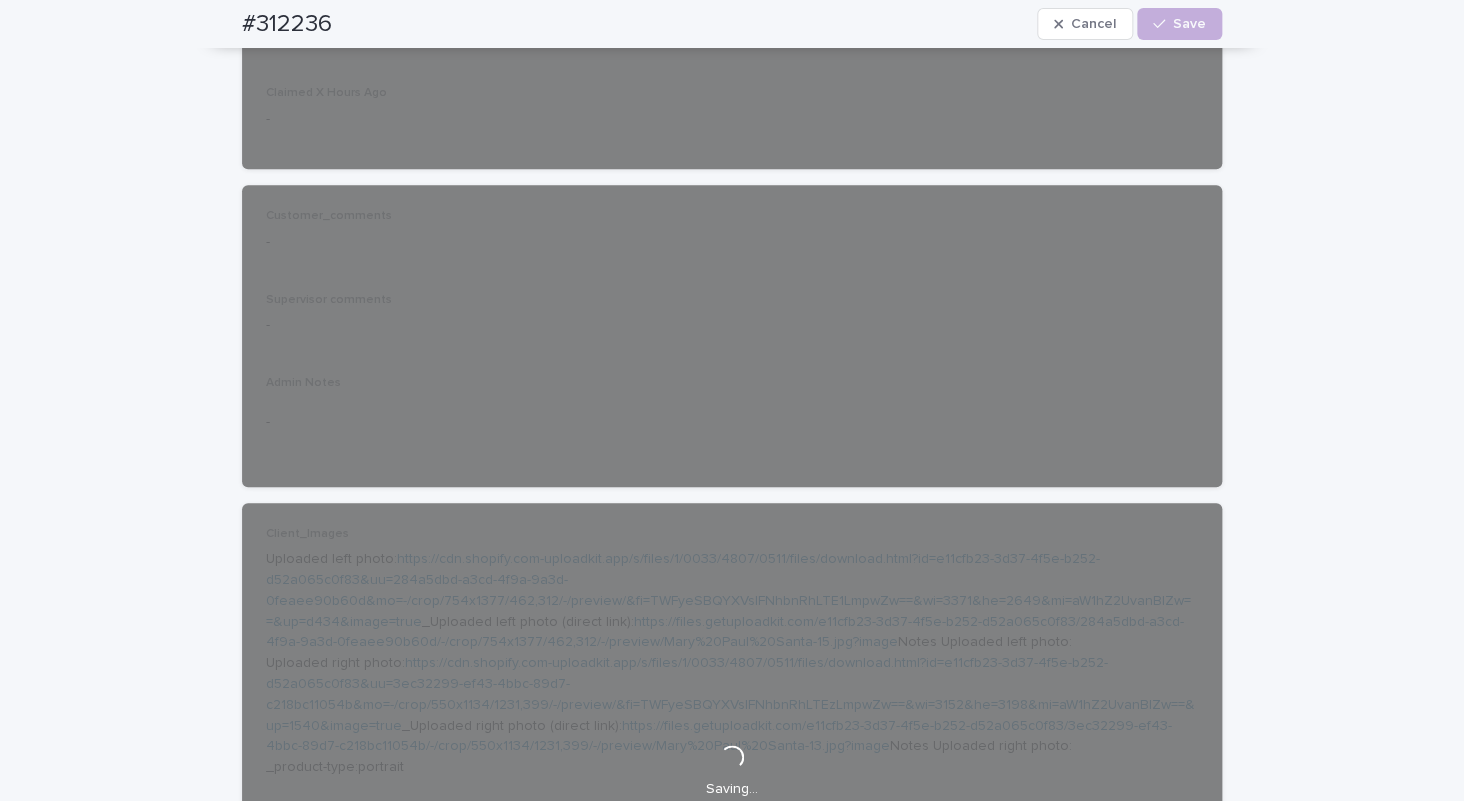 scroll, scrollTop: 0, scrollLeft: 0, axis: both 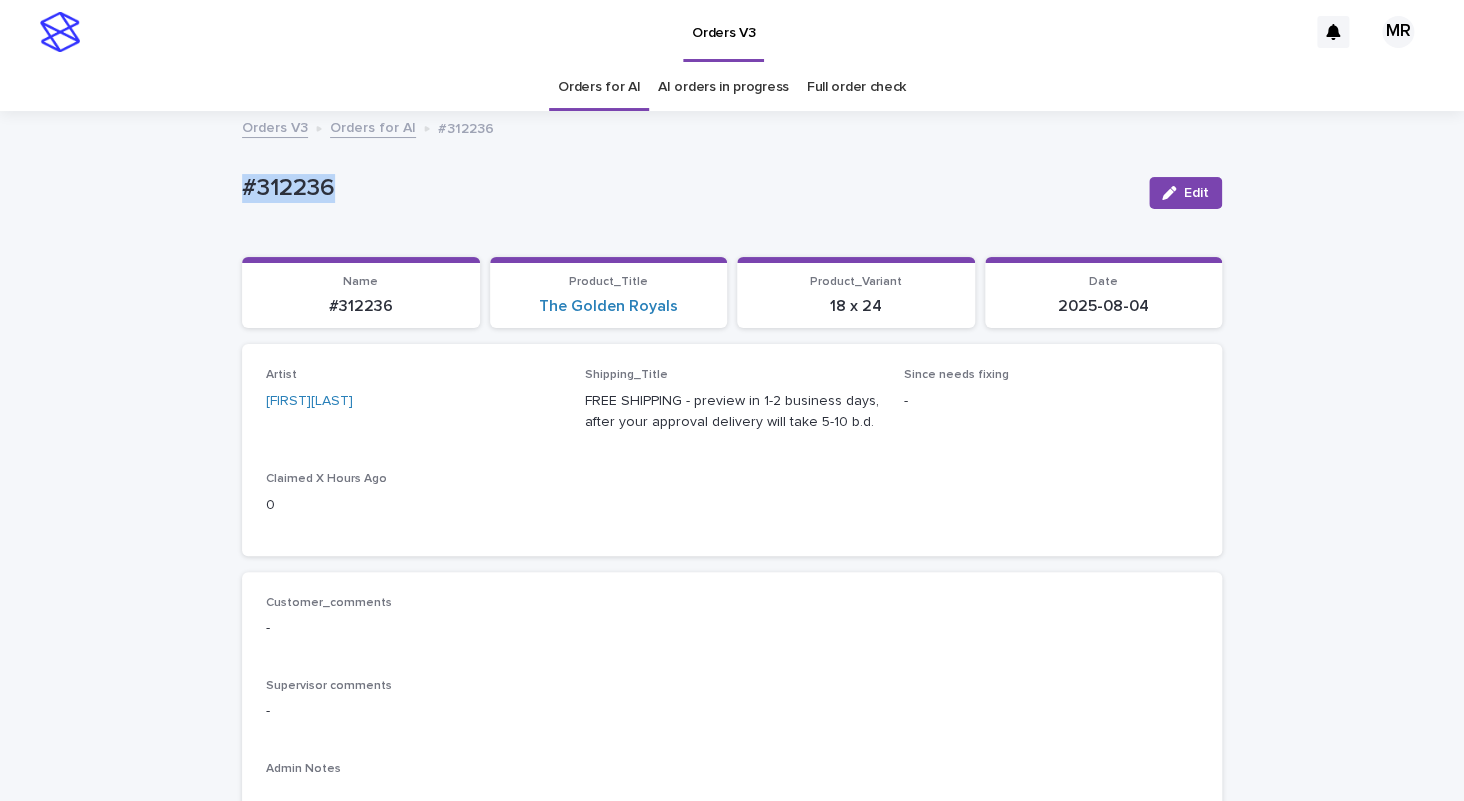 drag, startPoint x: 329, startPoint y: 190, endPoint x: 95, endPoint y: 168, distance: 235.0319 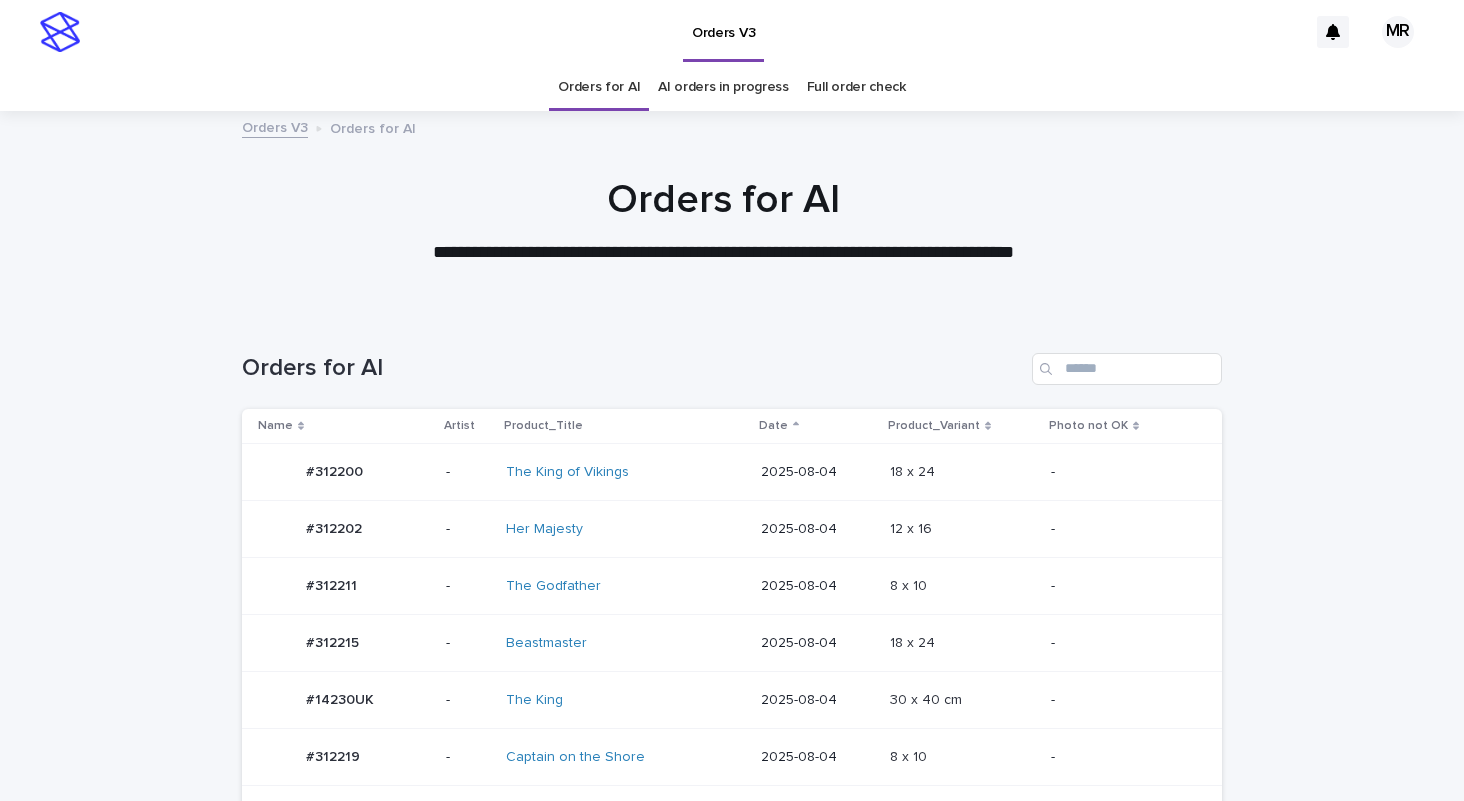 scroll, scrollTop: 0, scrollLeft: 0, axis: both 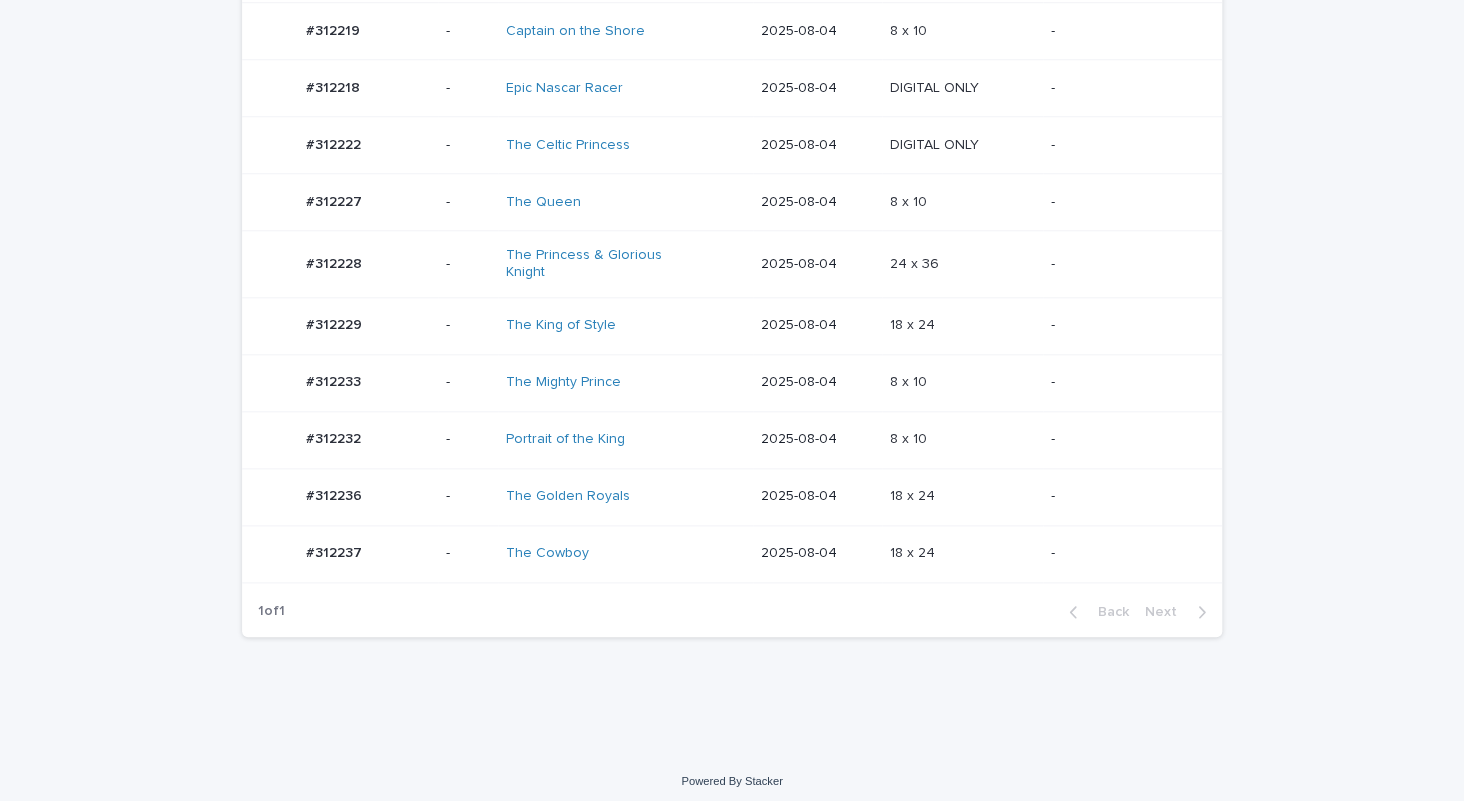 click on "The Princess & Glorious Knight" at bounding box center (625, 264) 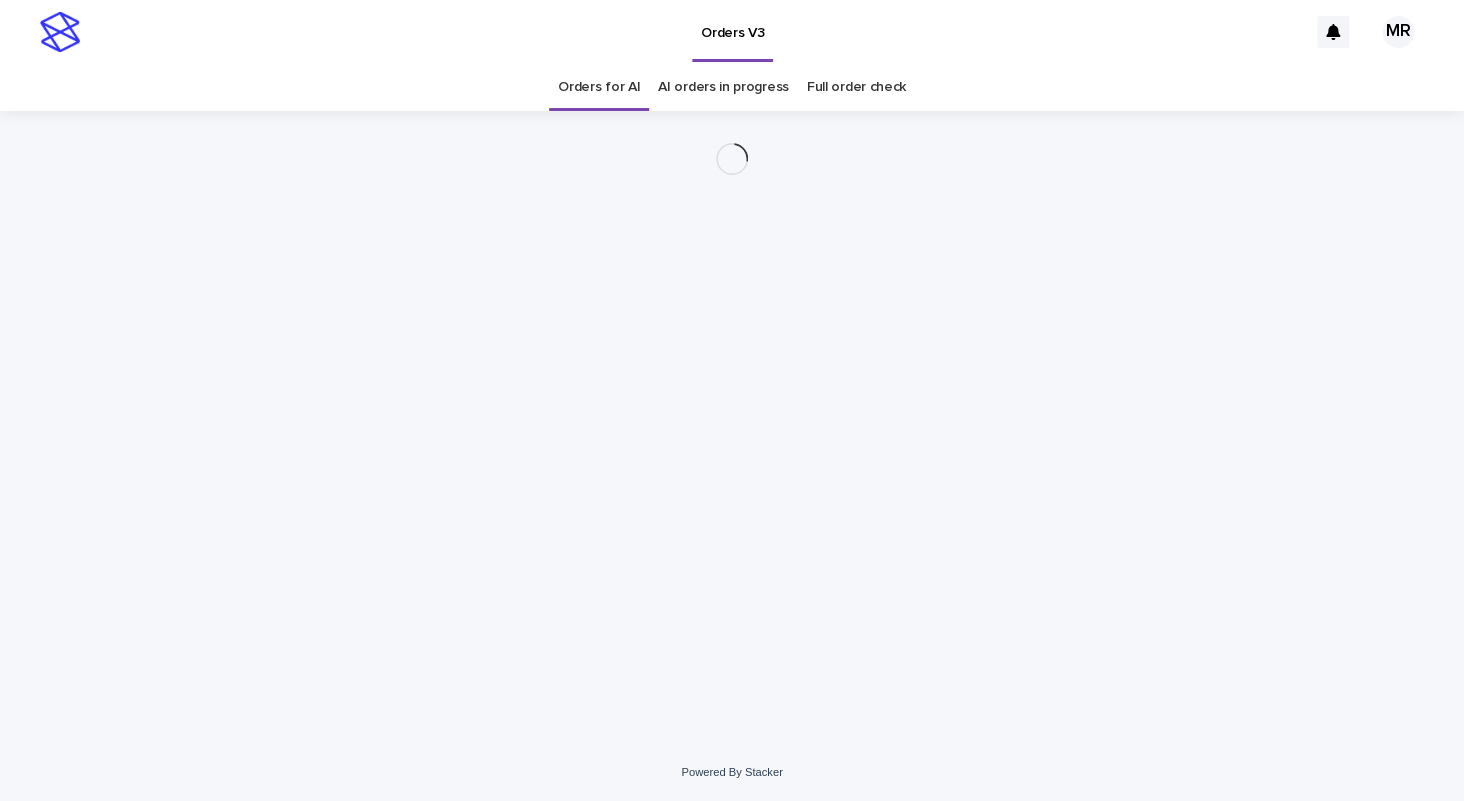 scroll, scrollTop: 0, scrollLeft: 0, axis: both 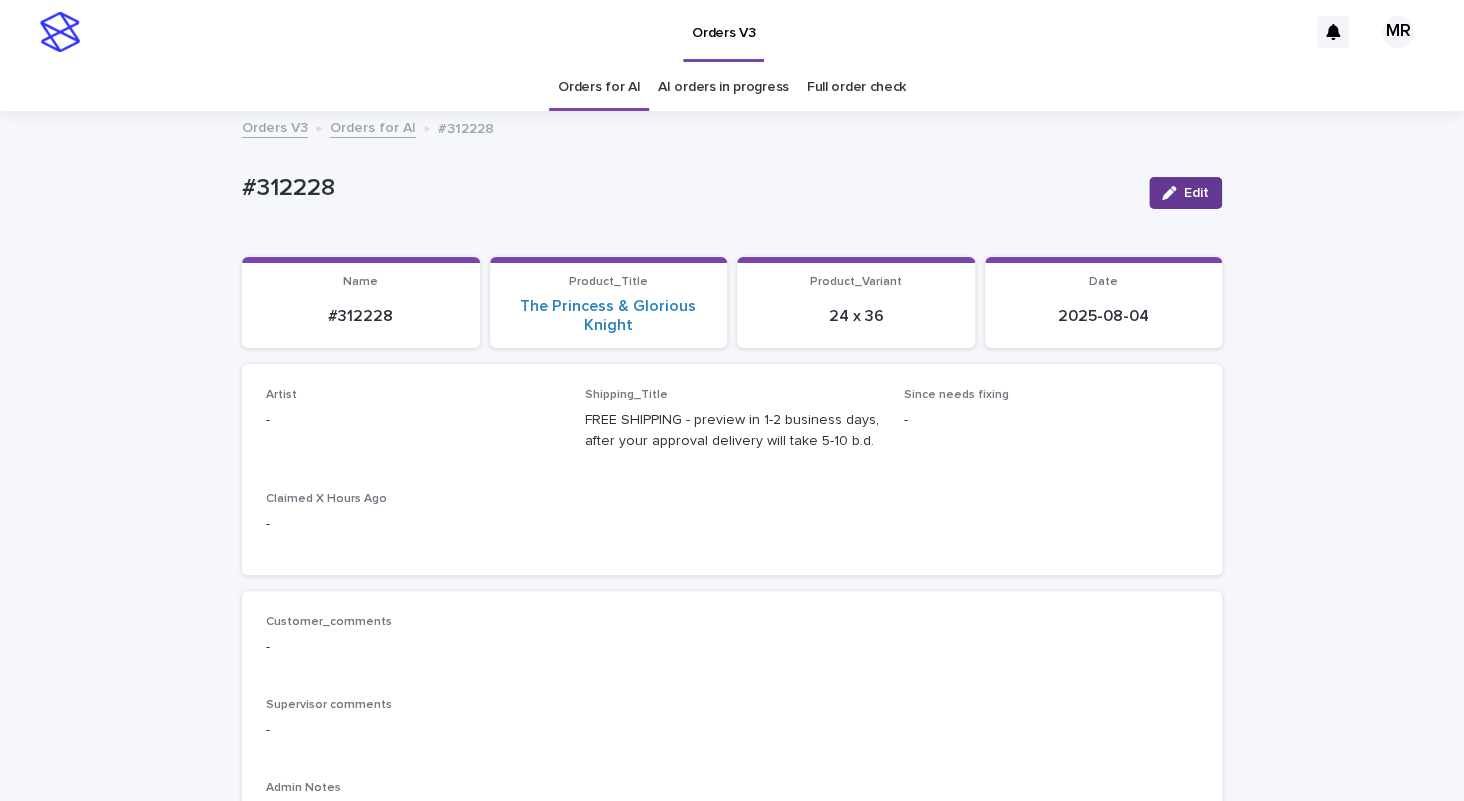 click at bounding box center [1173, 193] 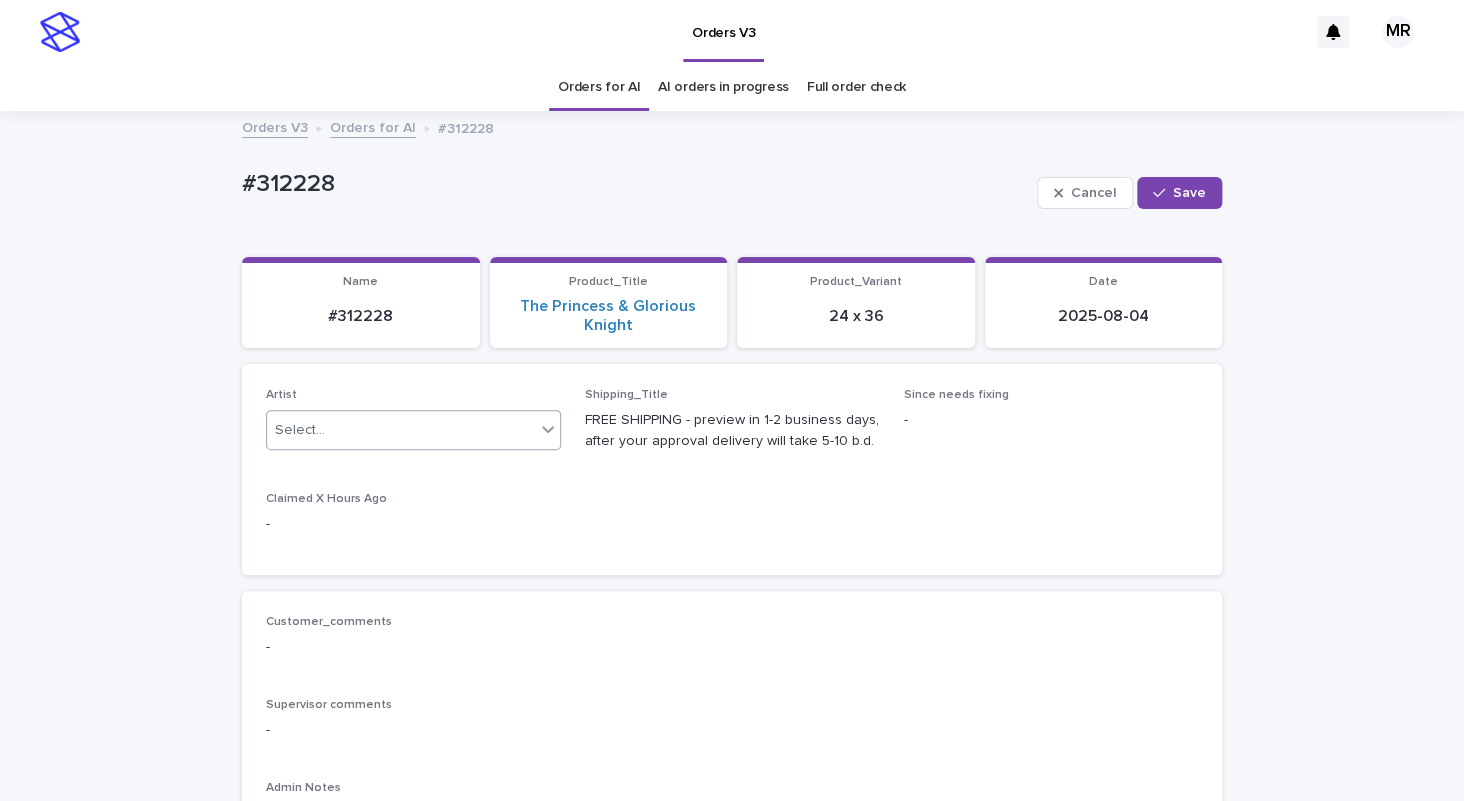 click on "Select..." at bounding box center (401, 430) 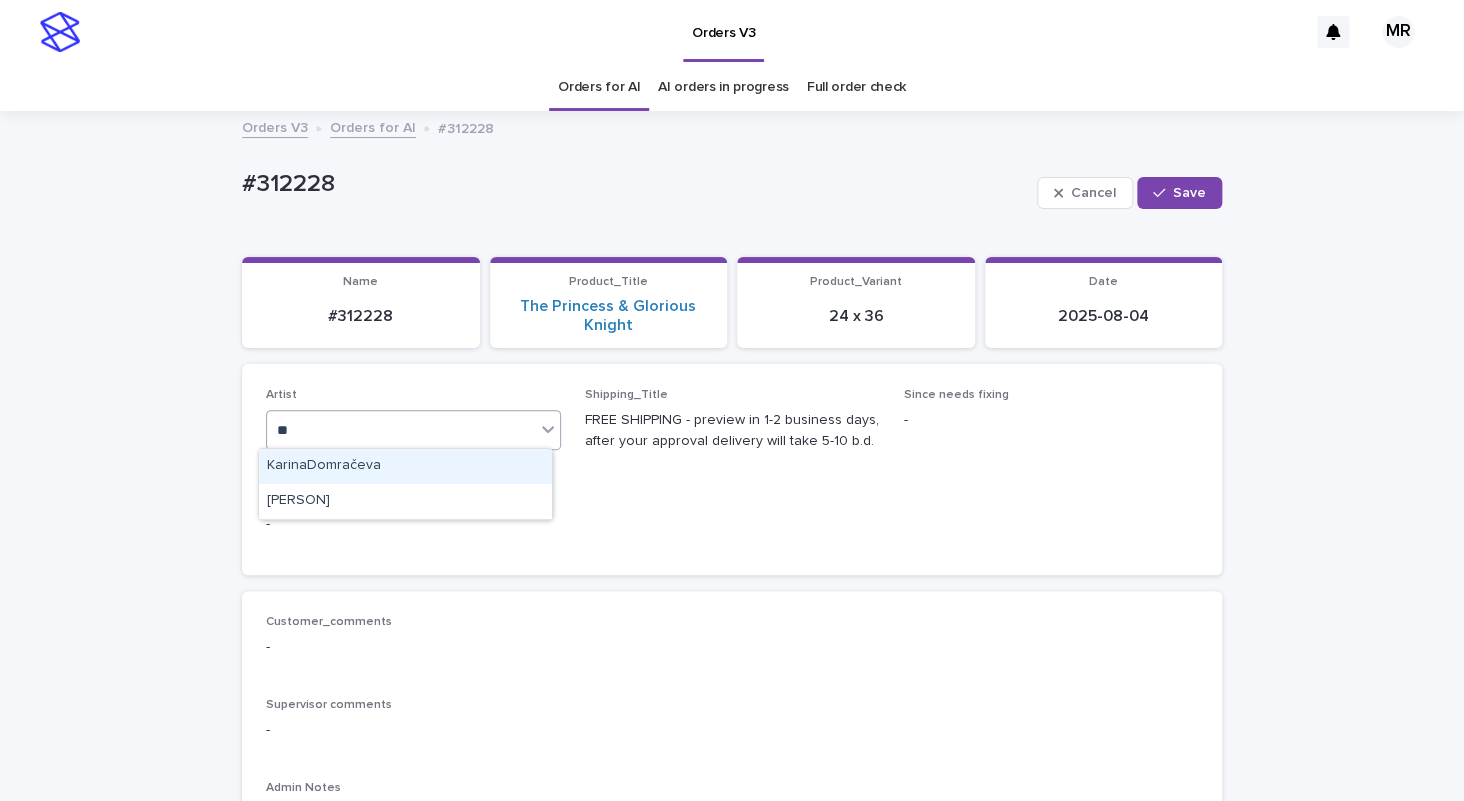 type on "***" 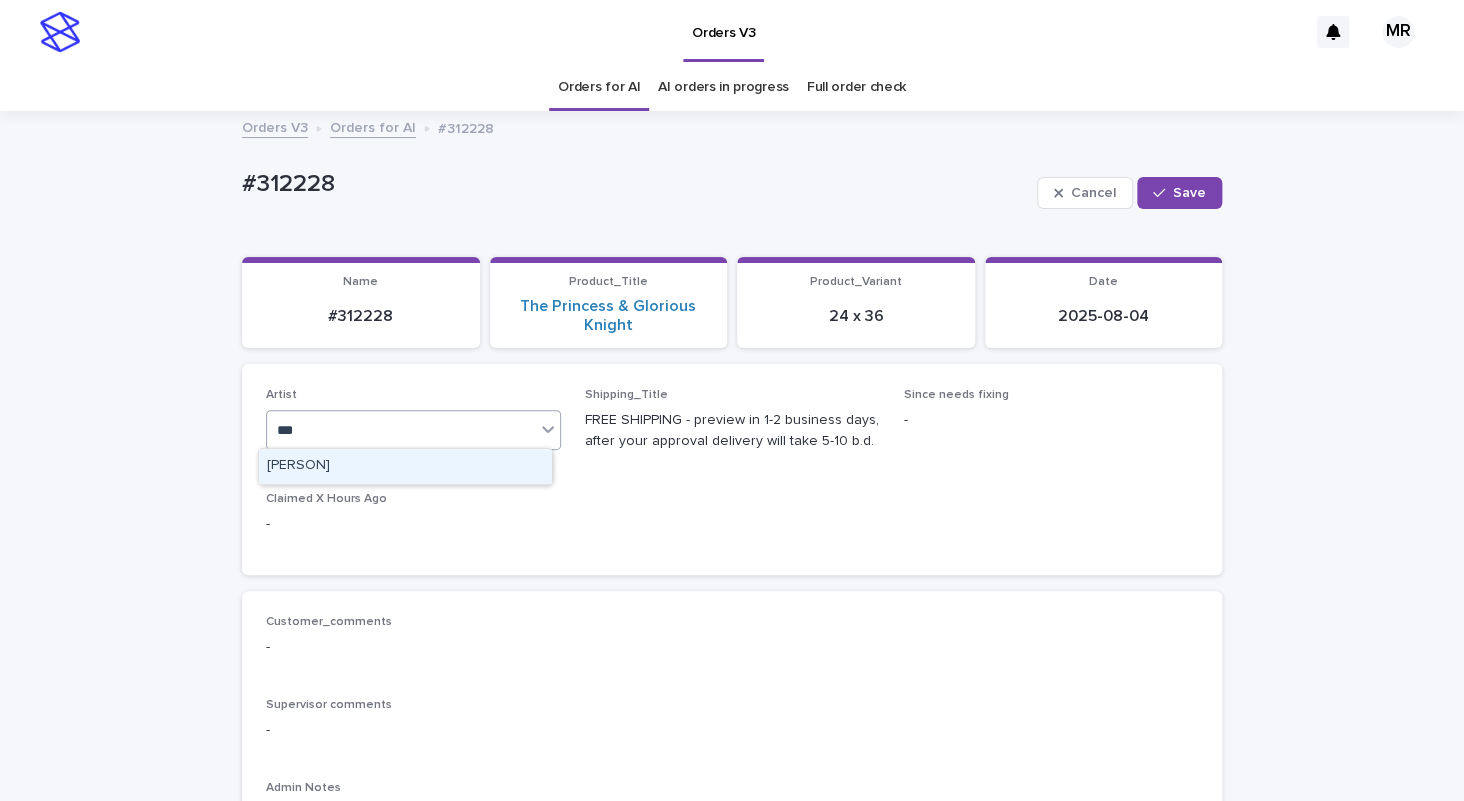 click on "[PERSON]" at bounding box center (405, 466) 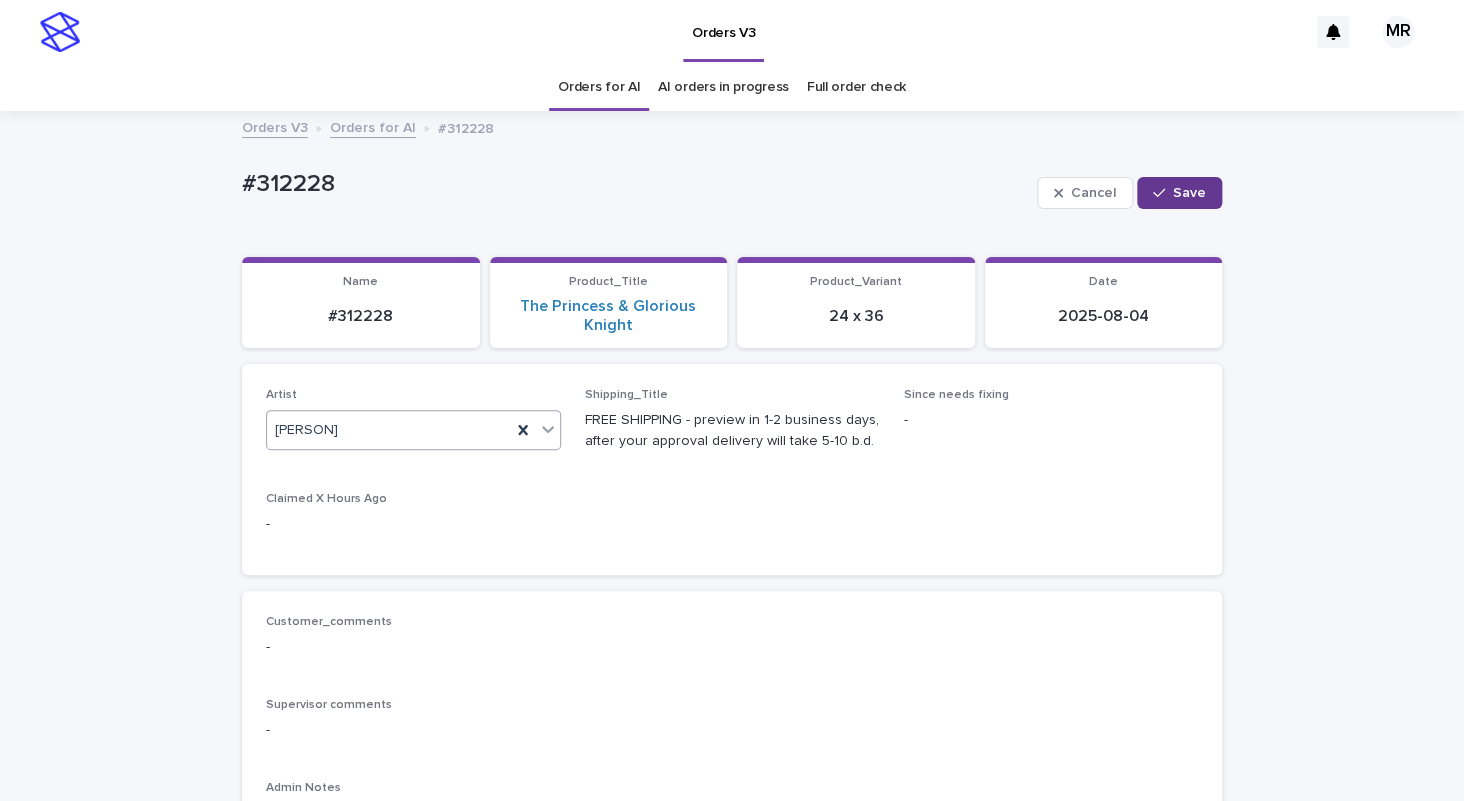 click on "Save" at bounding box center [1179, 193] 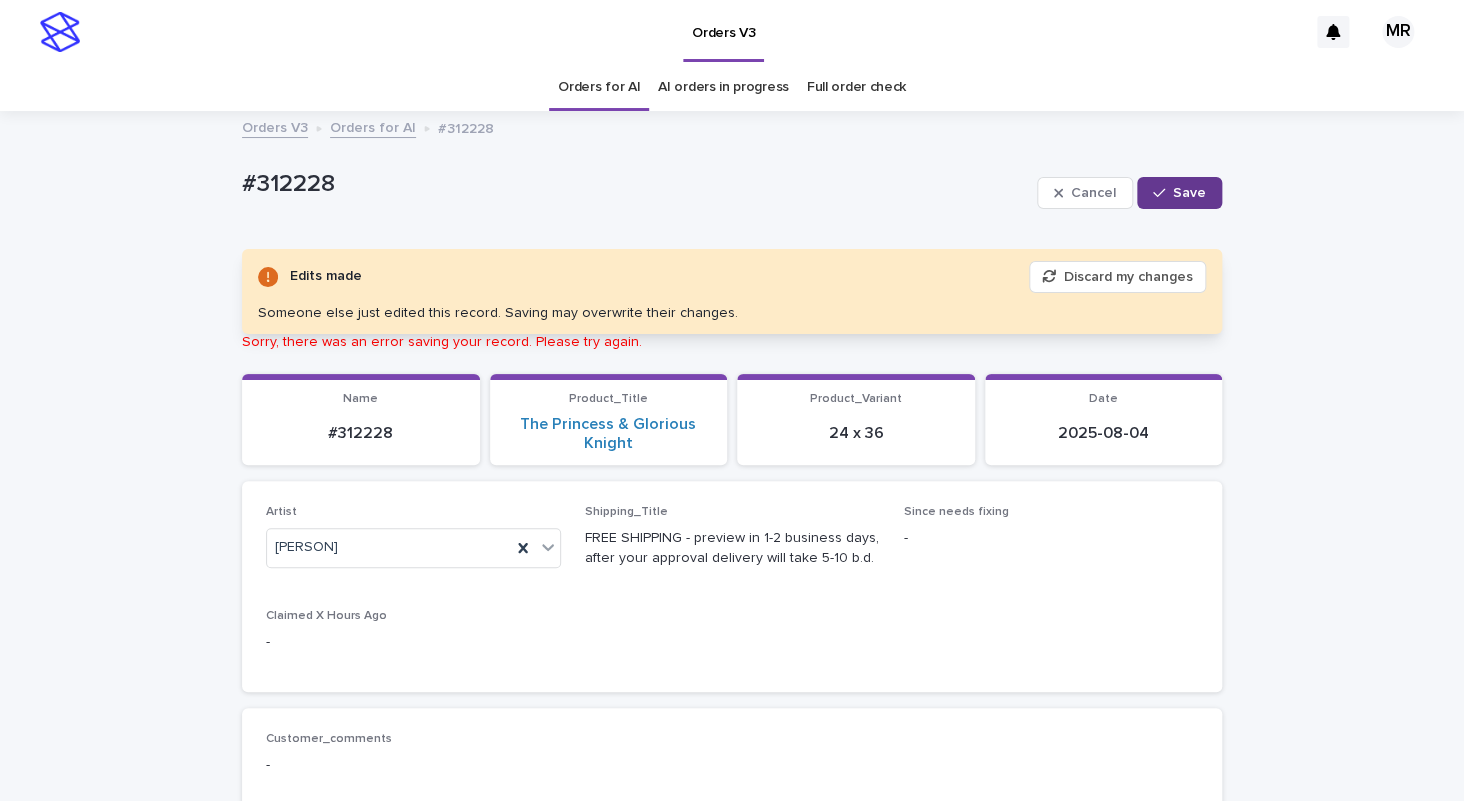 click on "Save" at bounding box center [1189, 193] 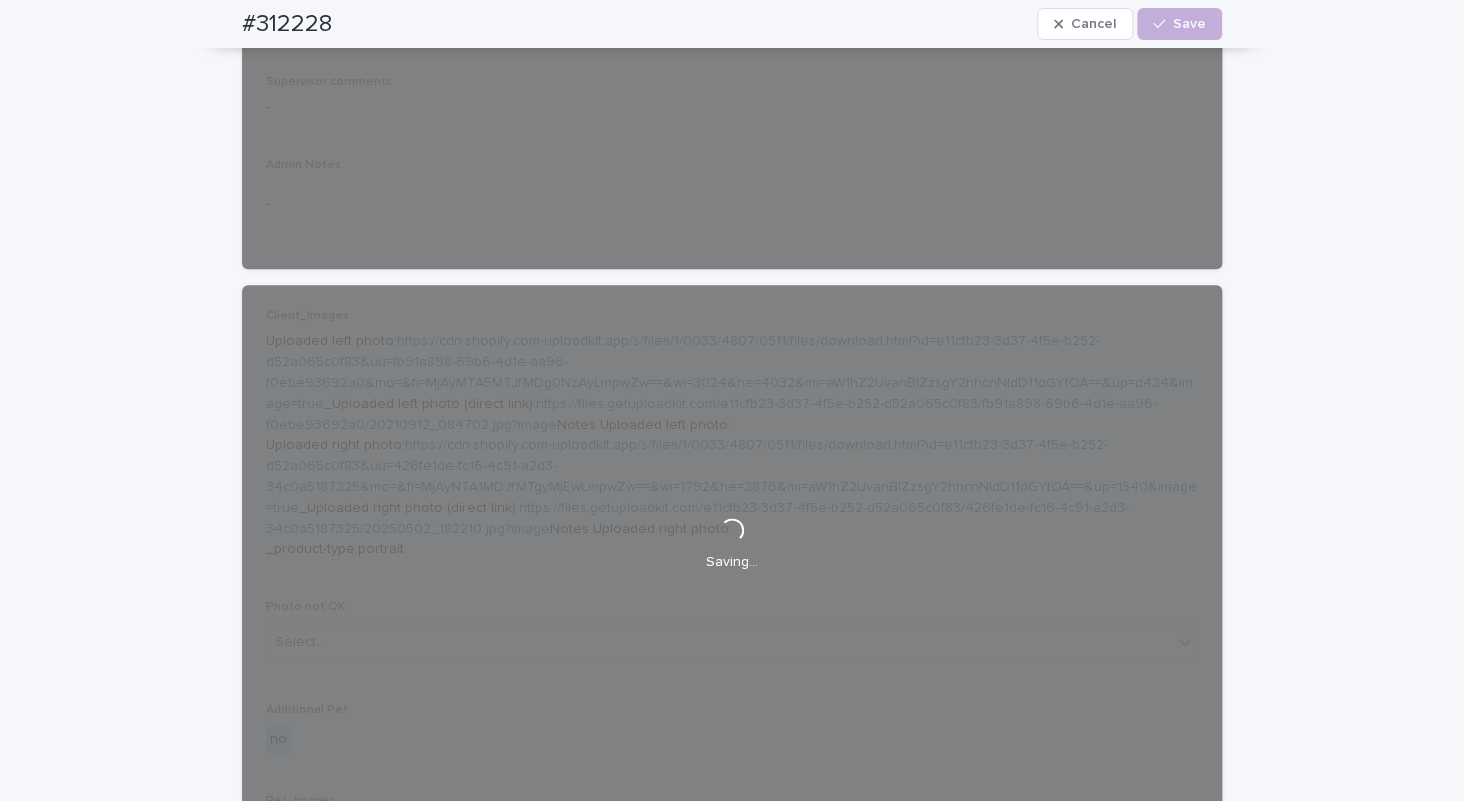 scroll, scrollTop: 100, scrollLeft: 0, axis: vertical 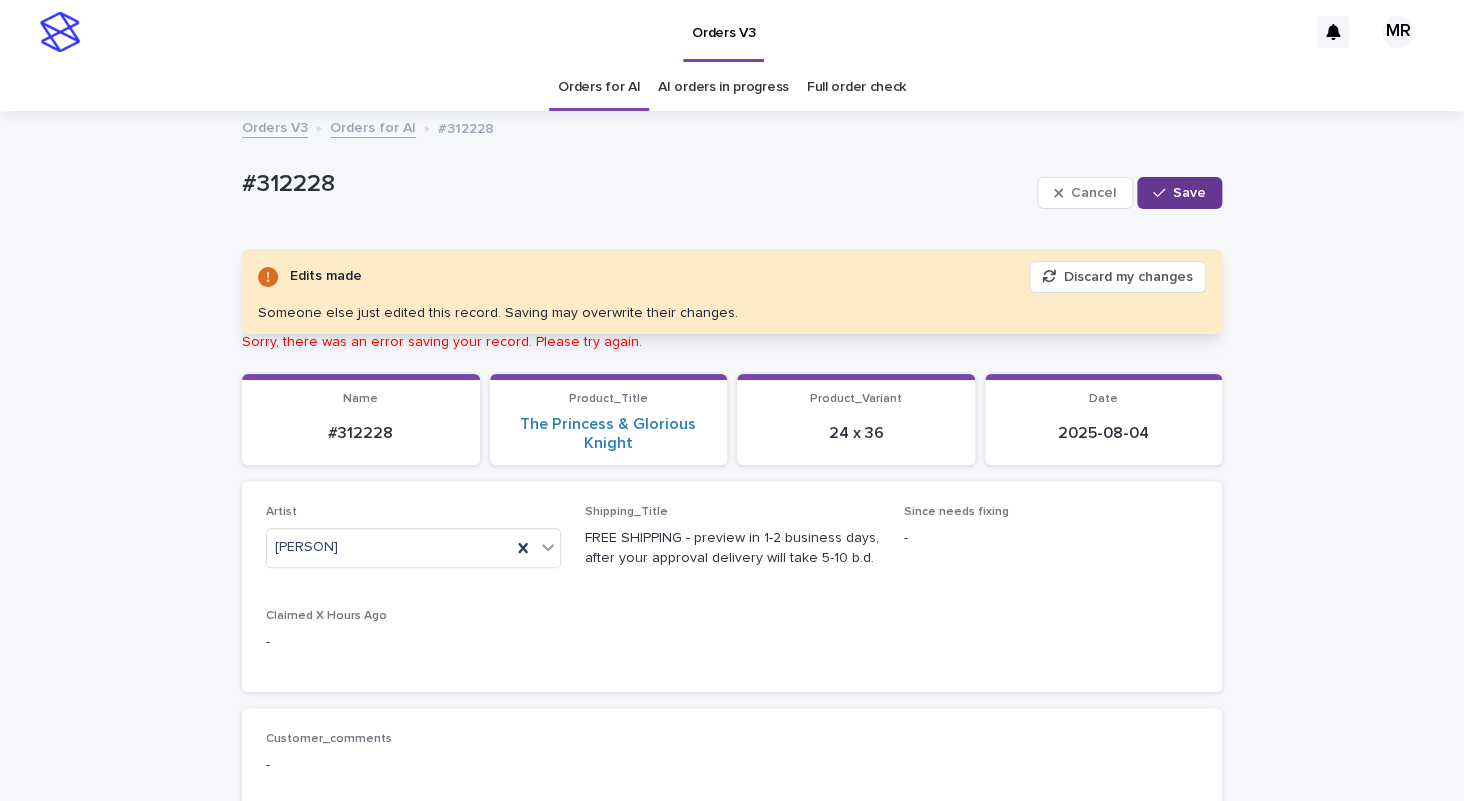 click on "Save" at bounding box center (1189, 193) 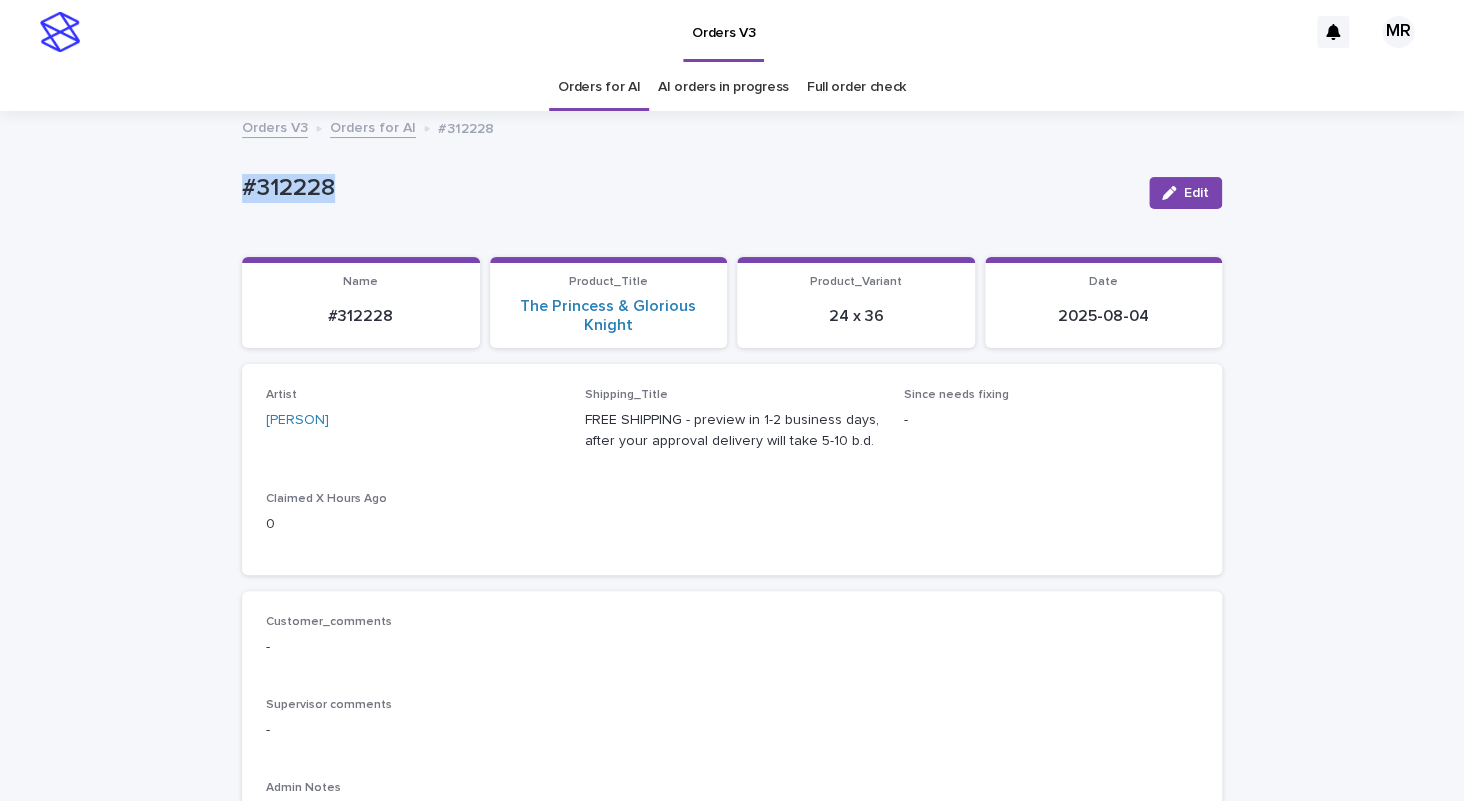 drag, startPoint x: 359, startPoint y: 183, endPoint x: 166, endPoint y: 166, distance: 193.74725 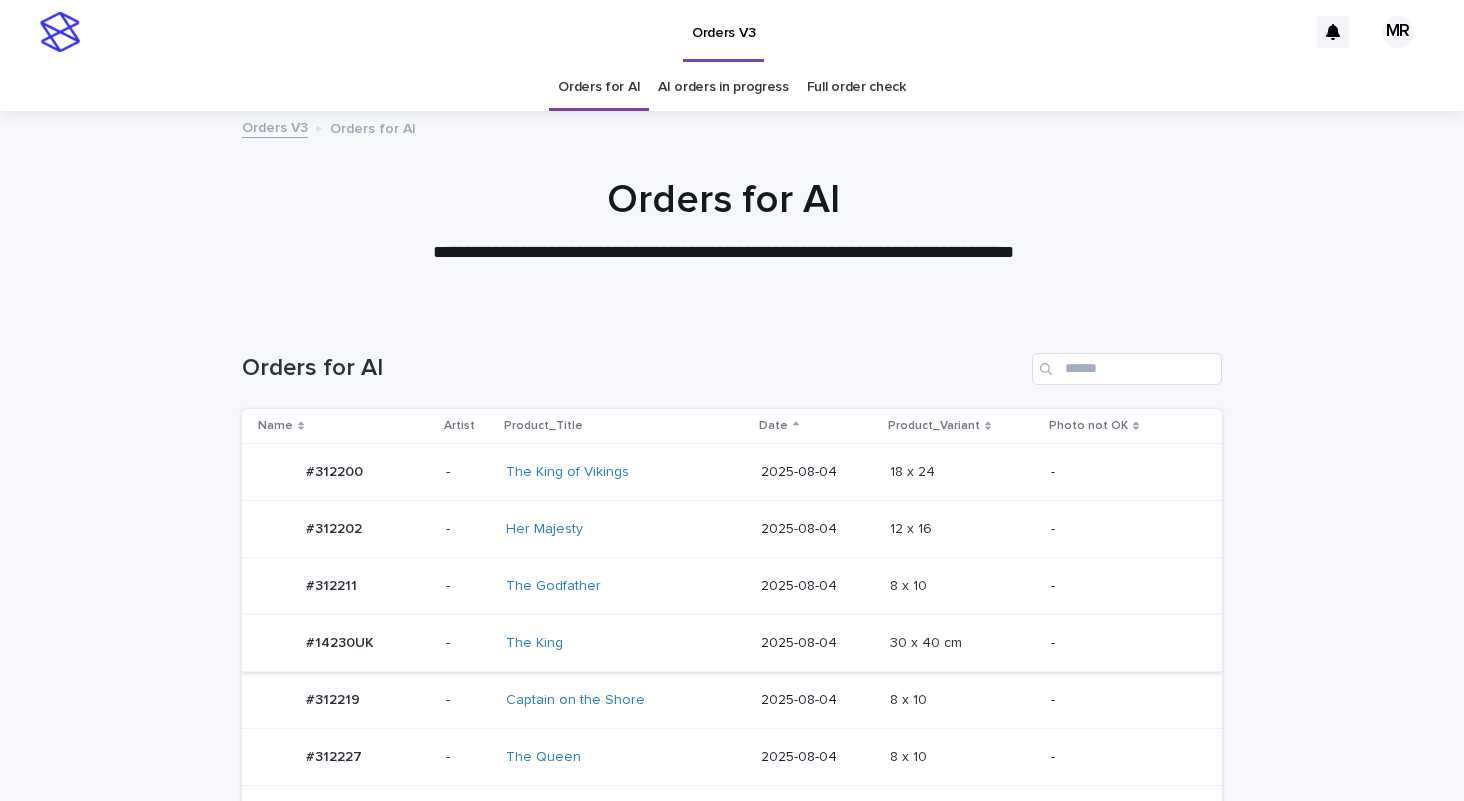 scroll, scrollTop: 0, scrollLeft: 0, axis: both 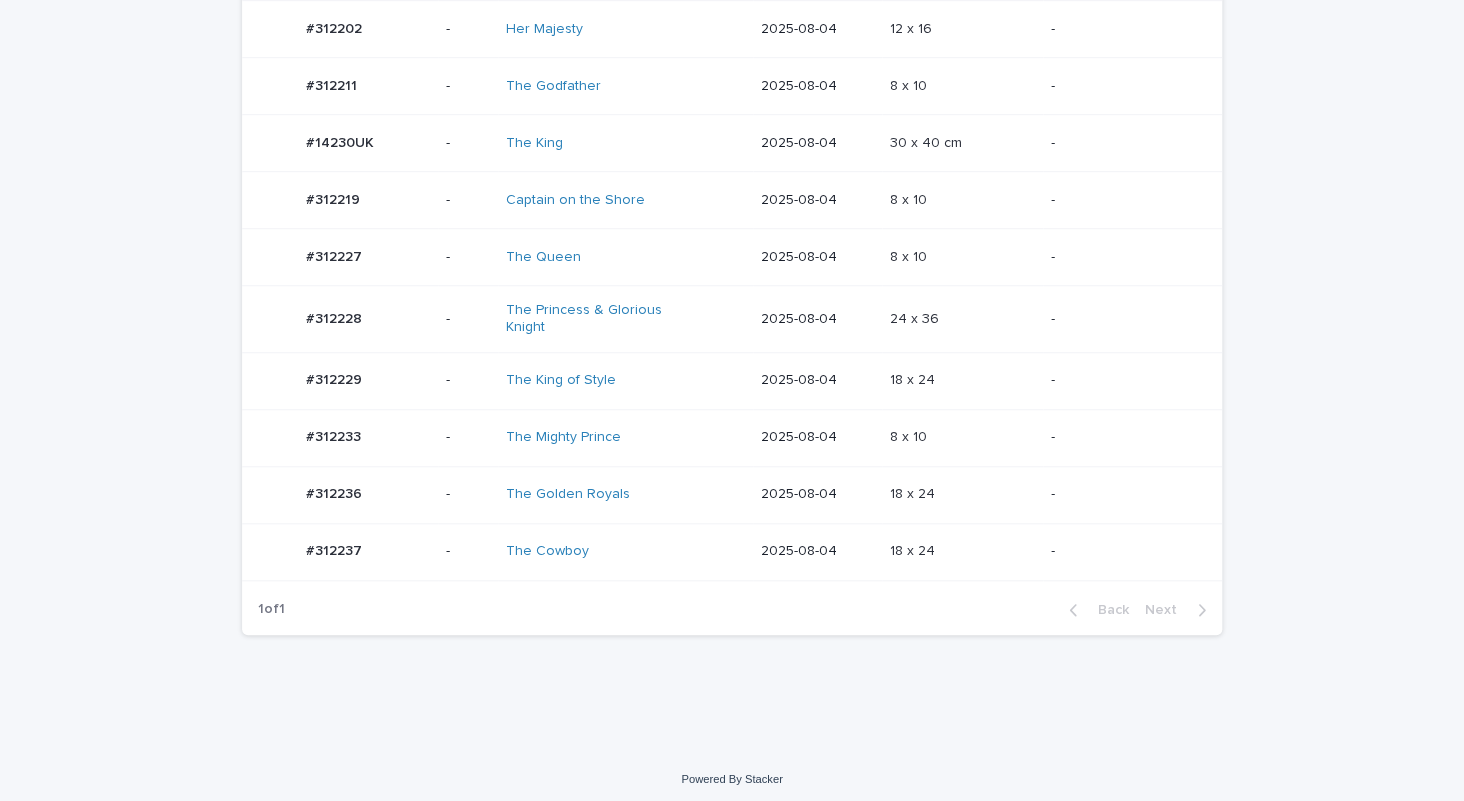 click on "The King" at bounding box center (625, 143) 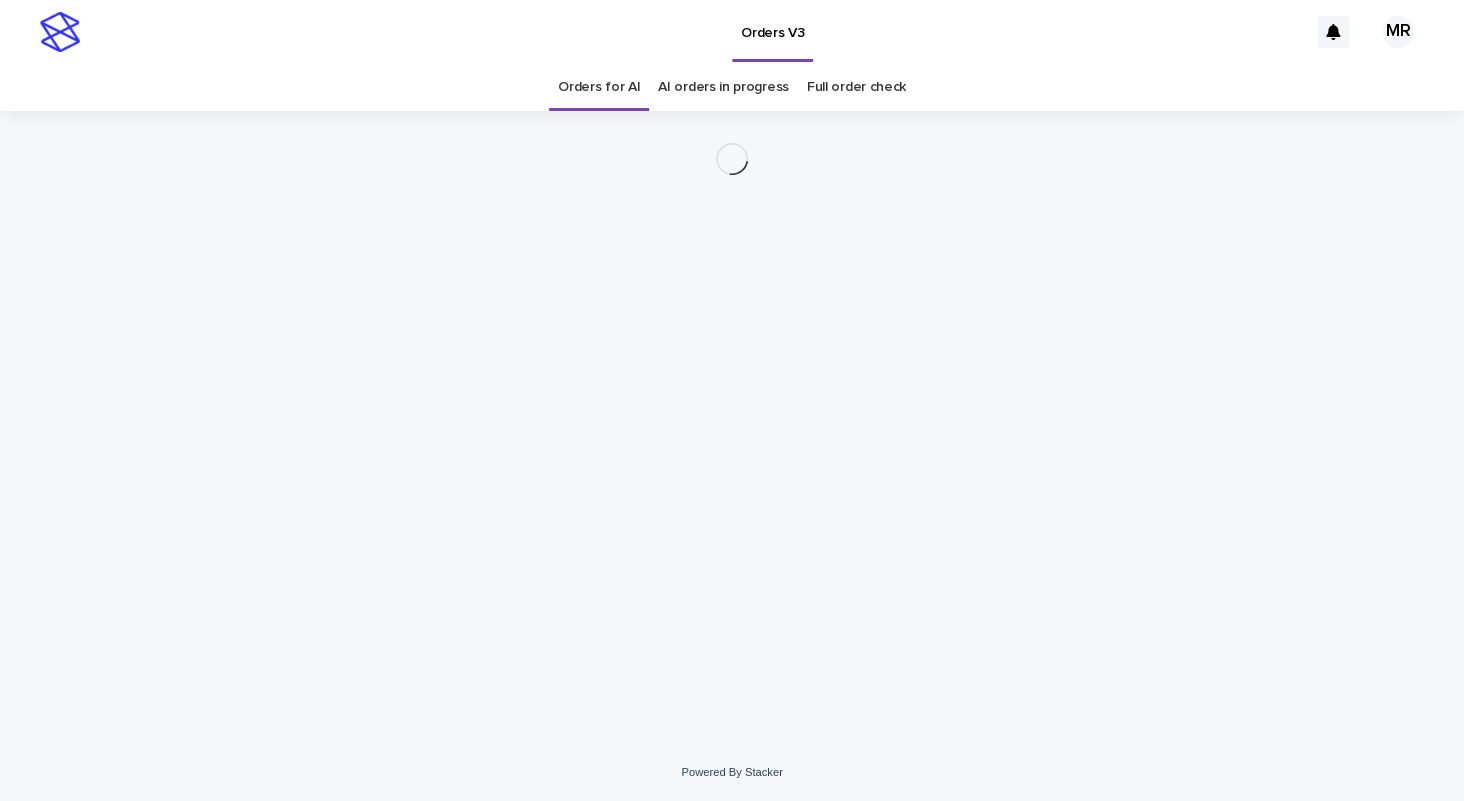 scroll, scrollTop: 0, scrollLeft: 0, axis: both 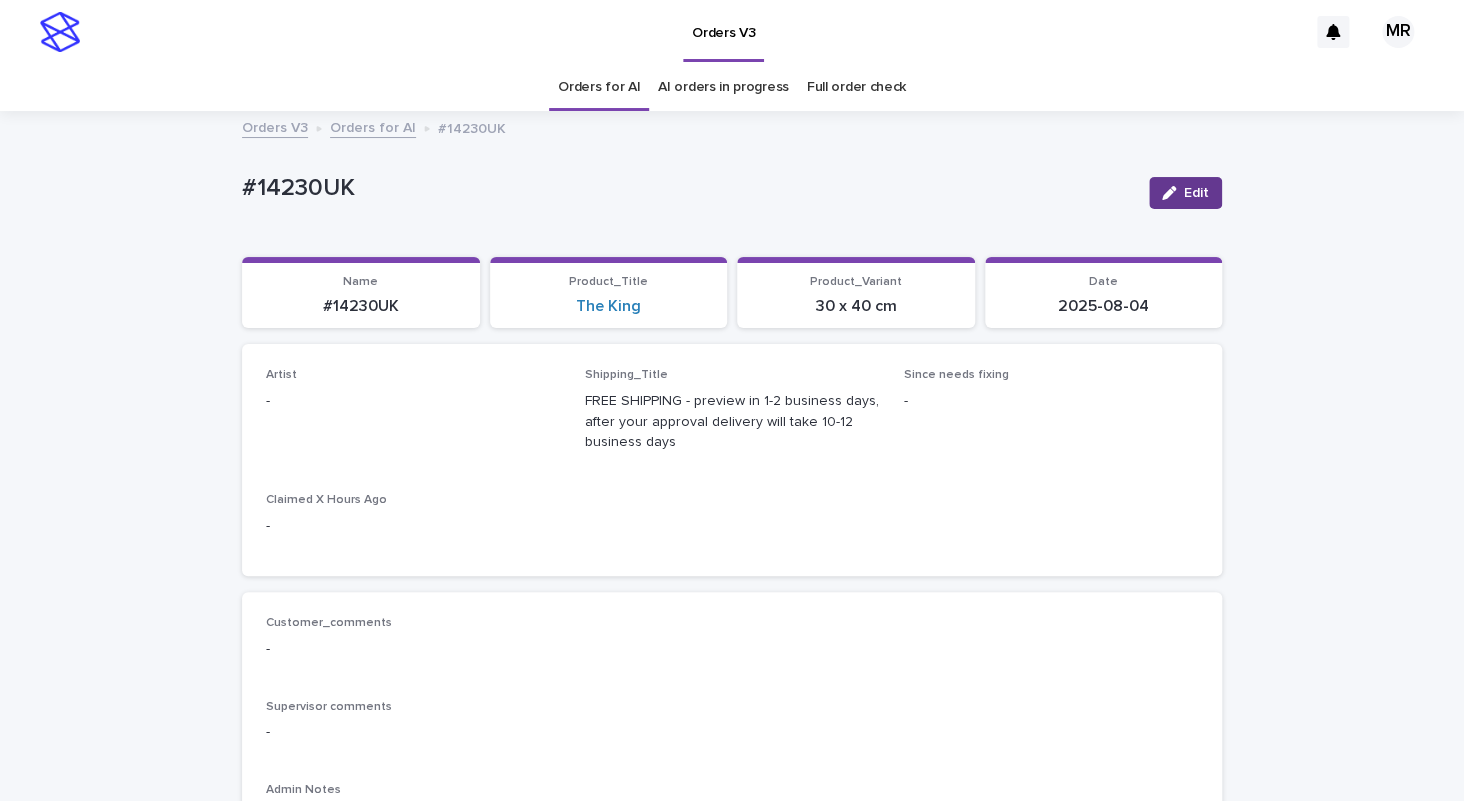 click on "Edit" at bounding box center (1196, 193) 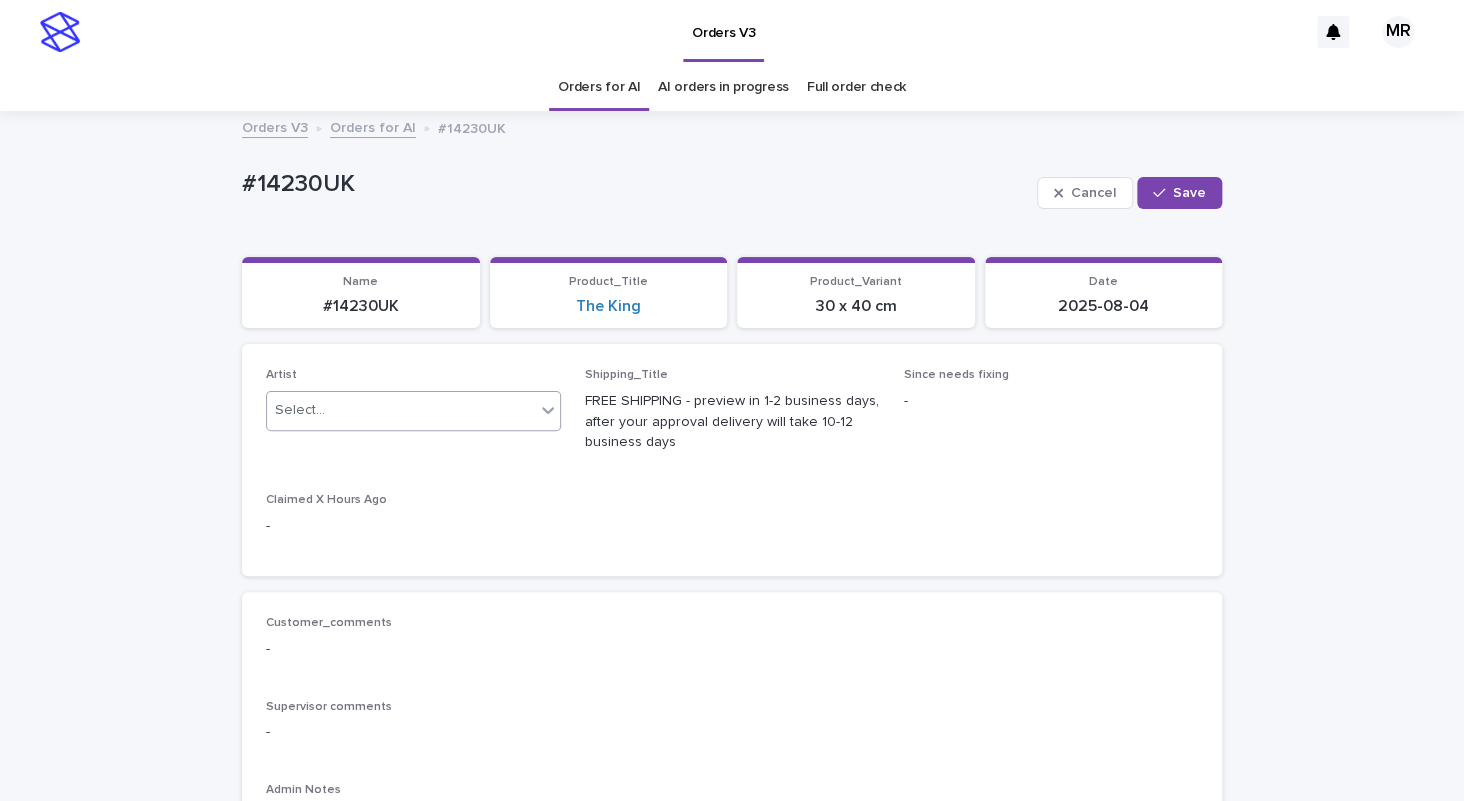 click on "Select..." at bounding box center [401, 410] 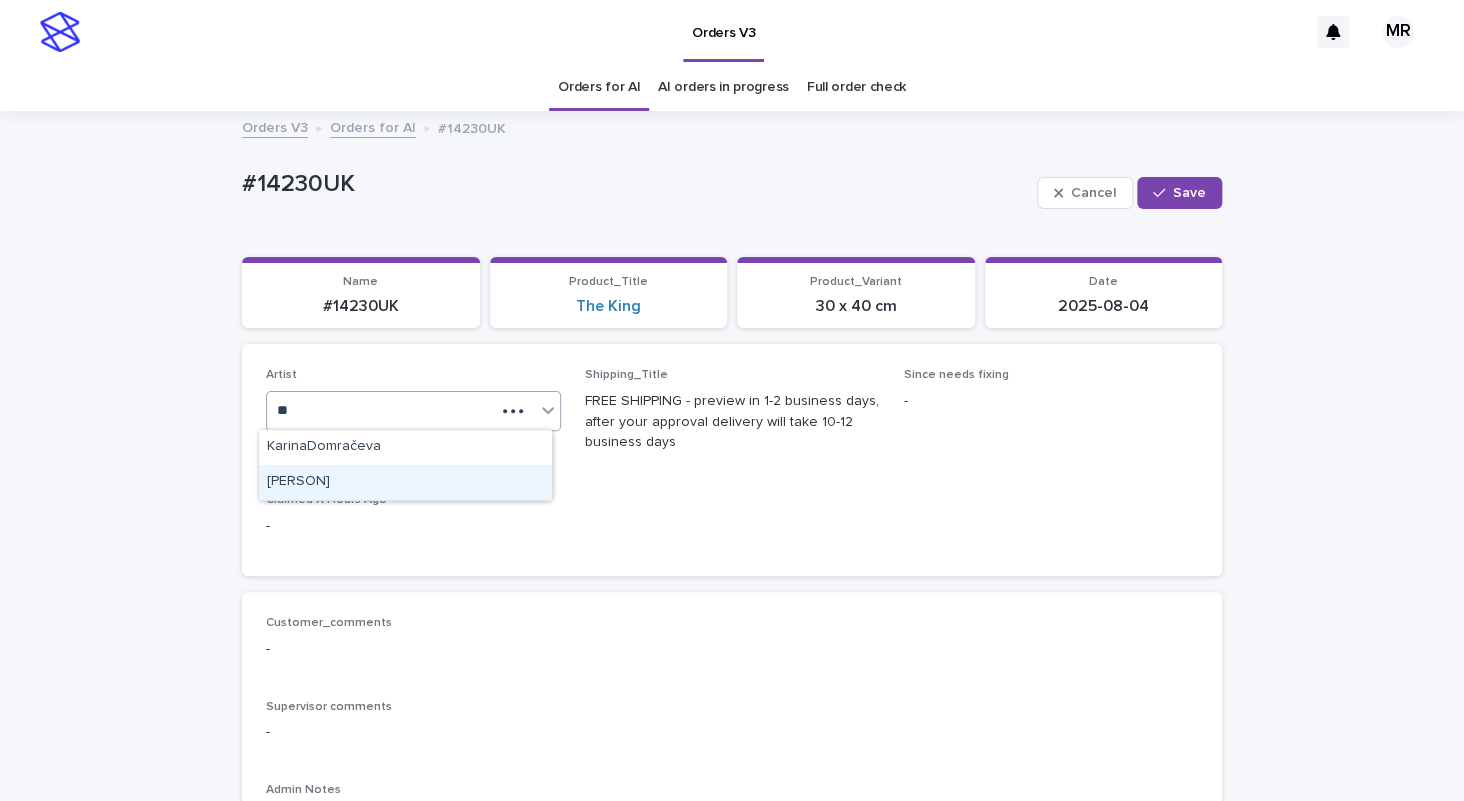 type on "***" 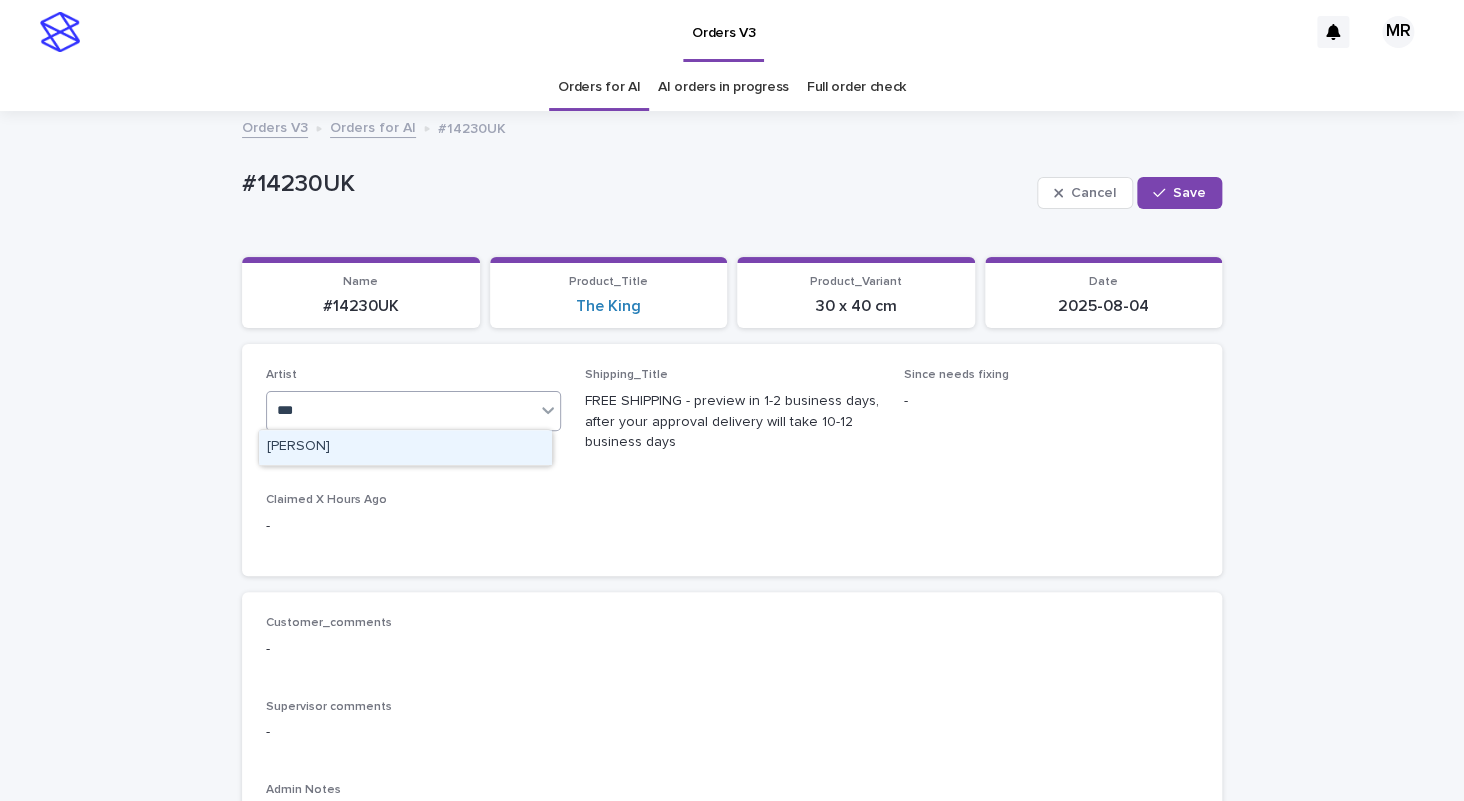 click on "[LAST]" at bounding box center [405, 447] 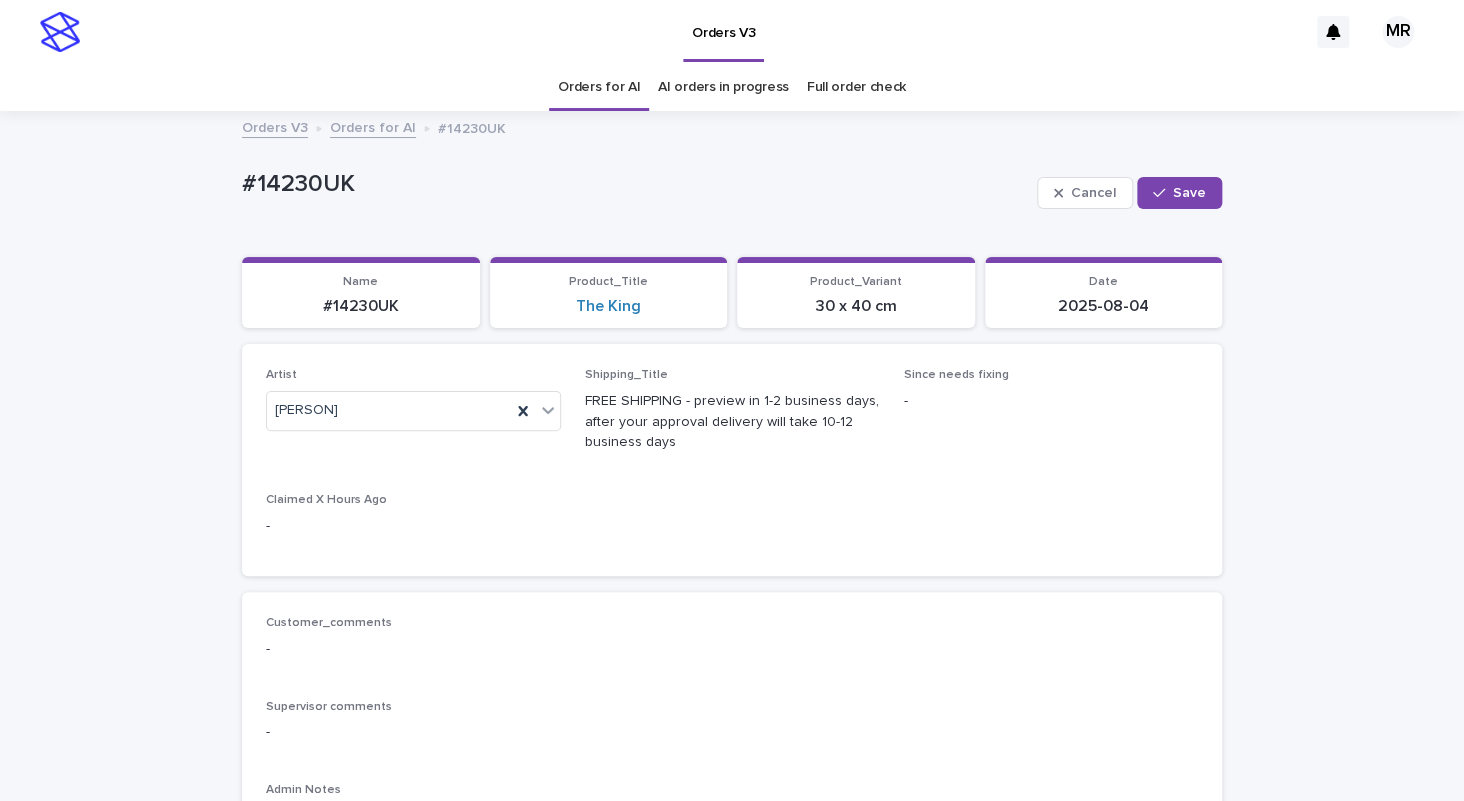 drag, startPoint x: 1169, startPoint y: 183, endPoint x: 1059, endPoint y: 7, distance: 207.54759 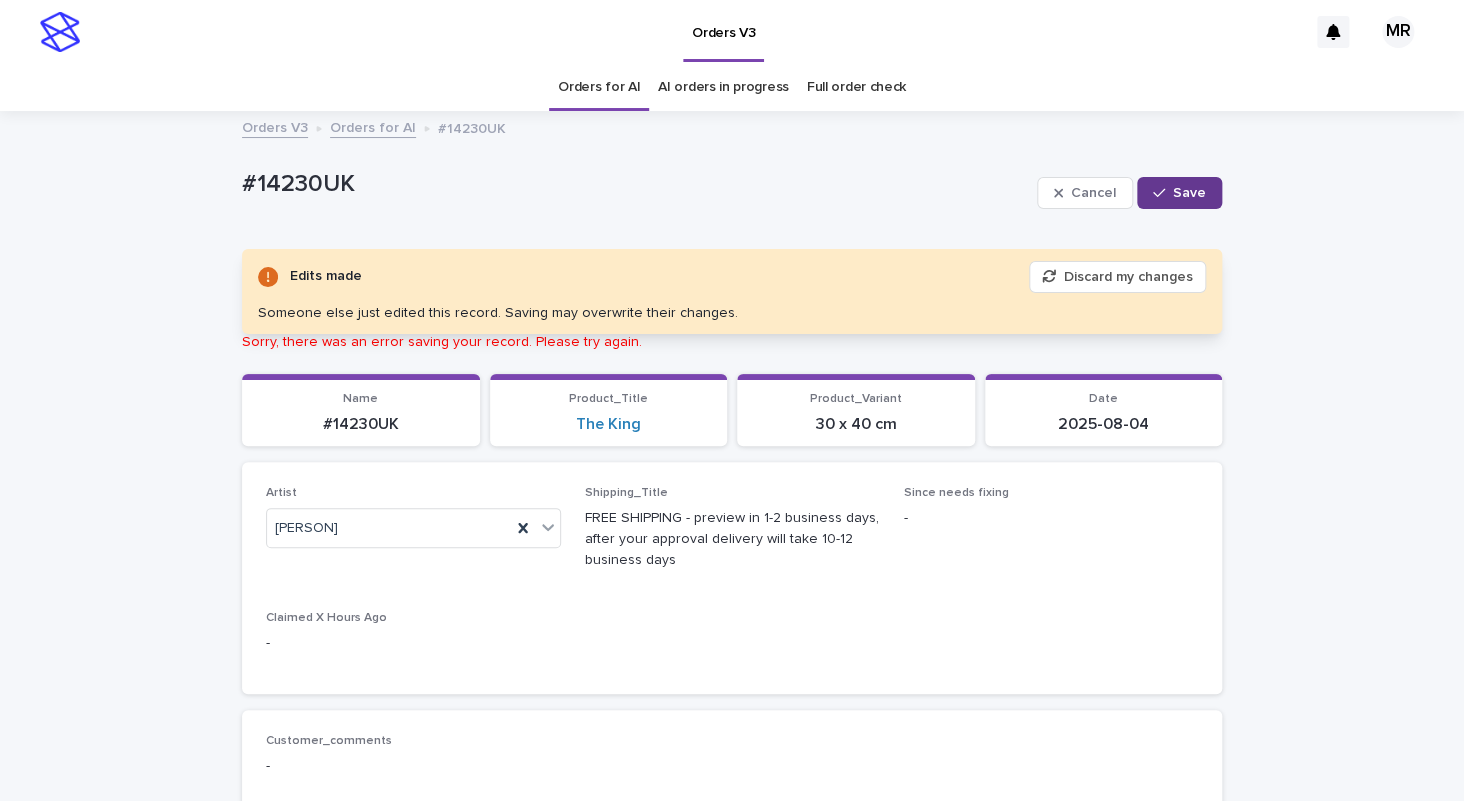 click on "Save" at bounding box center [1189, 193] 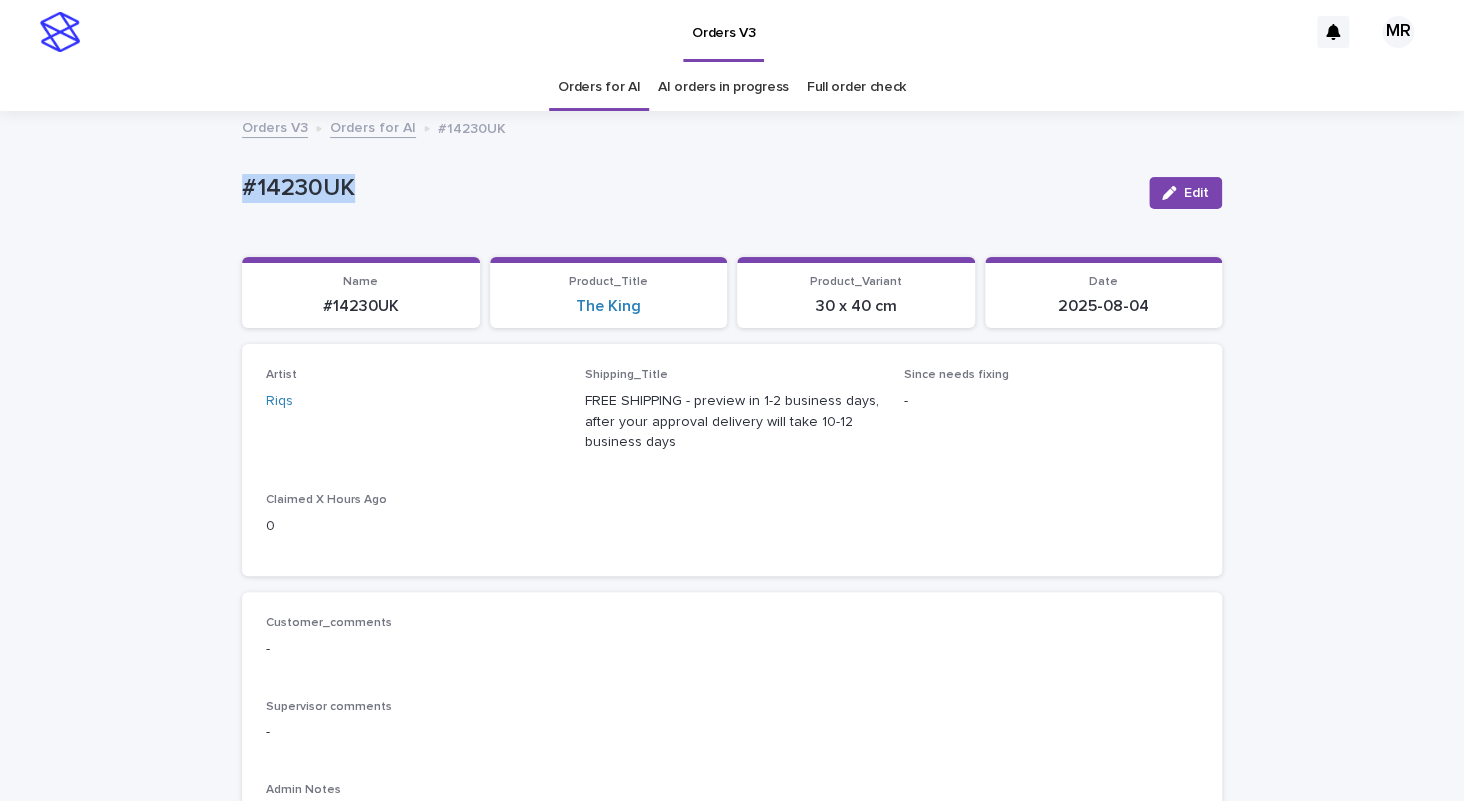 drag, startPoint x: 288, startPoint y: 193, endPoint x: 113, endPoint y: 180, distance: 175.4822 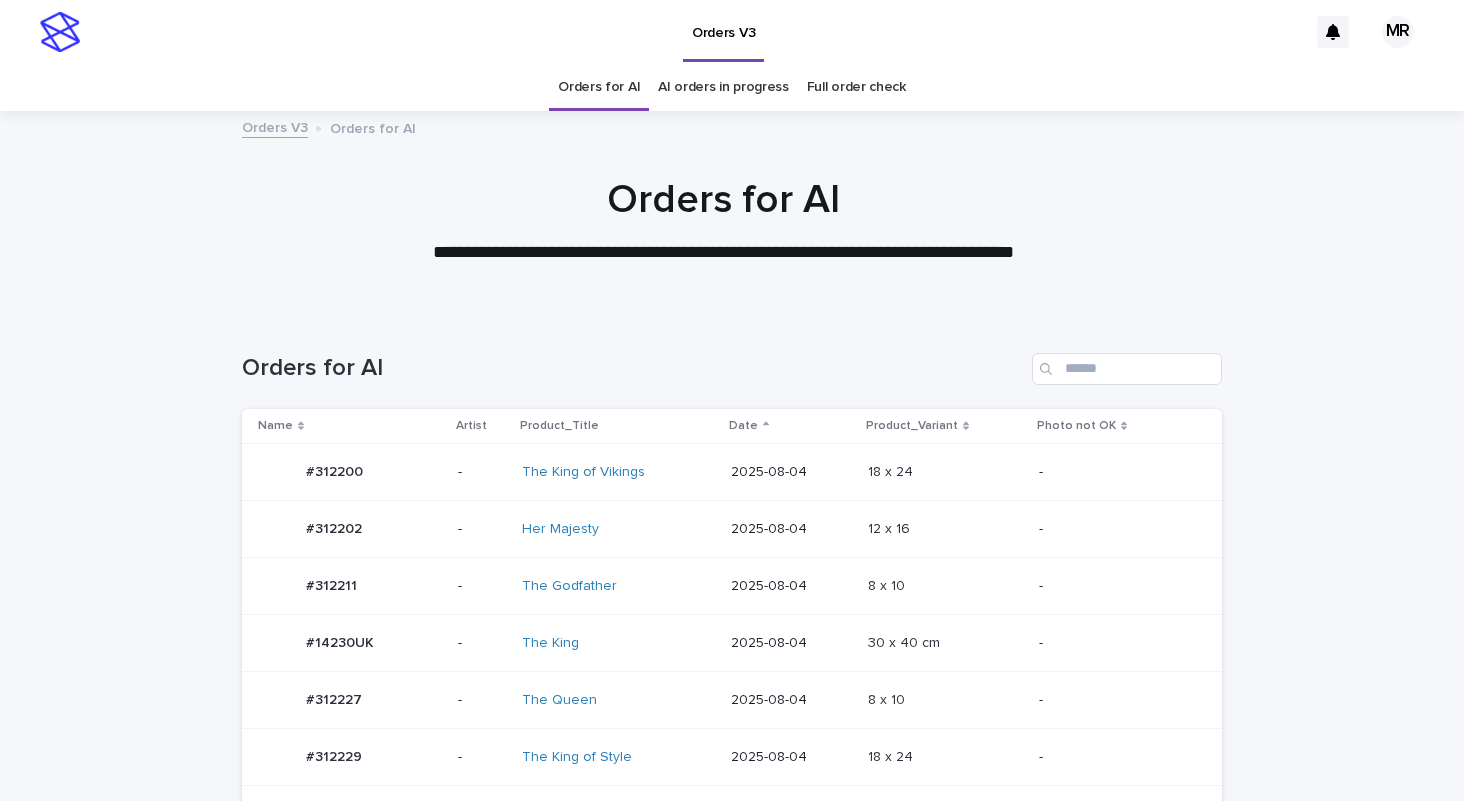 scroll, scrollTop: 0, scrollLeft: 0, axis: both 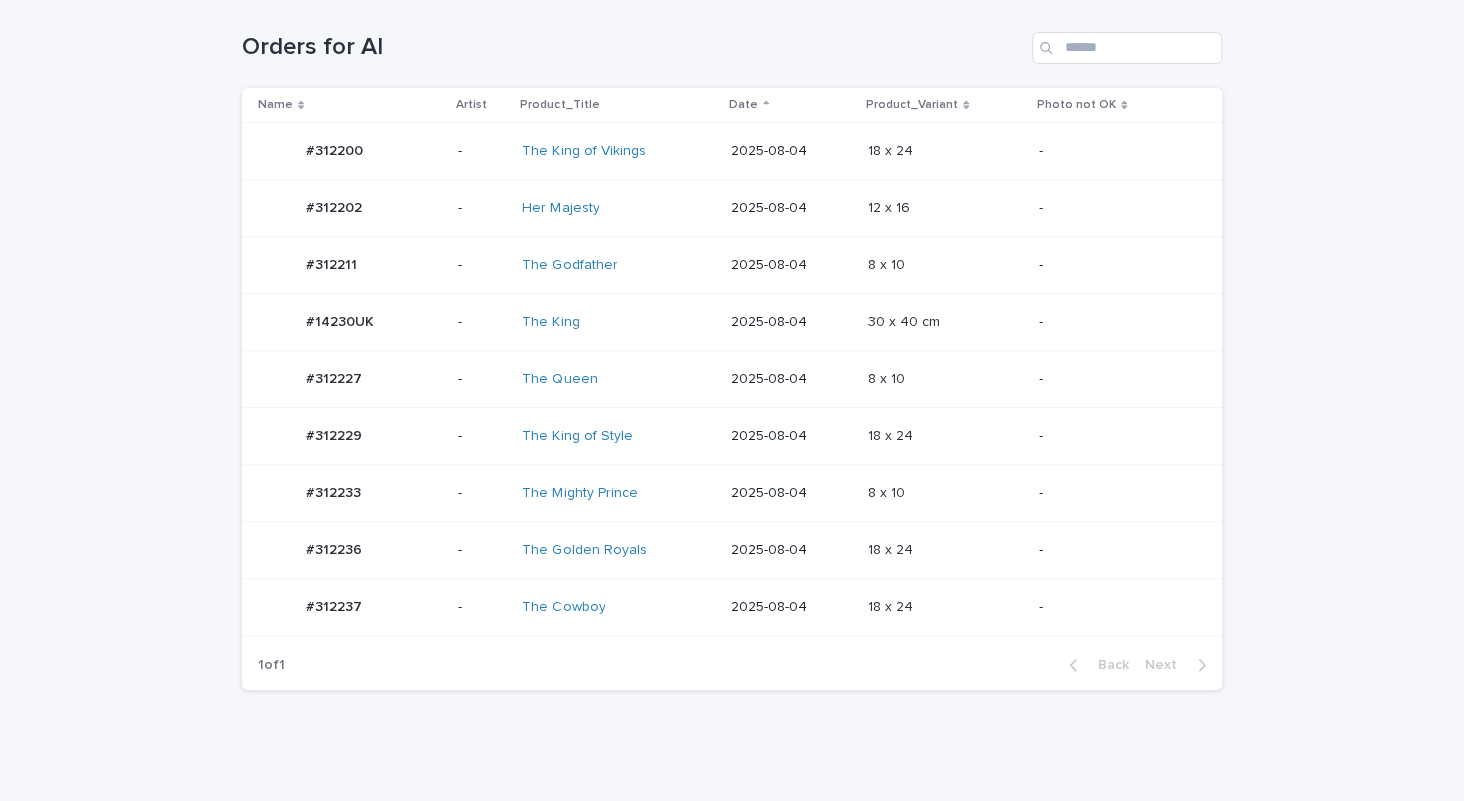click on "The Mighty Prince" at bounding box center [605, 493] 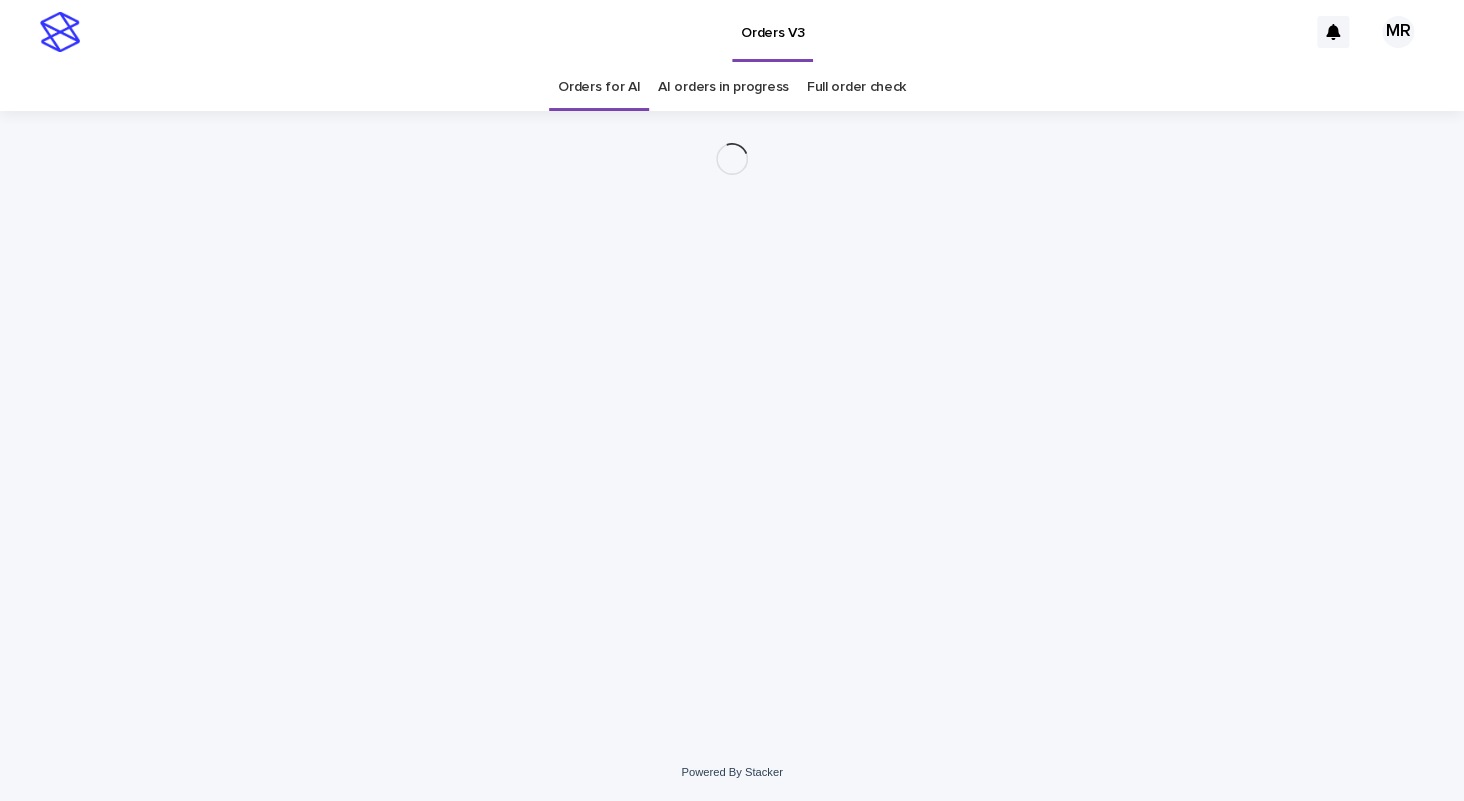 scroll, scrollTop: 0, scrollLeft: 0, axis: both 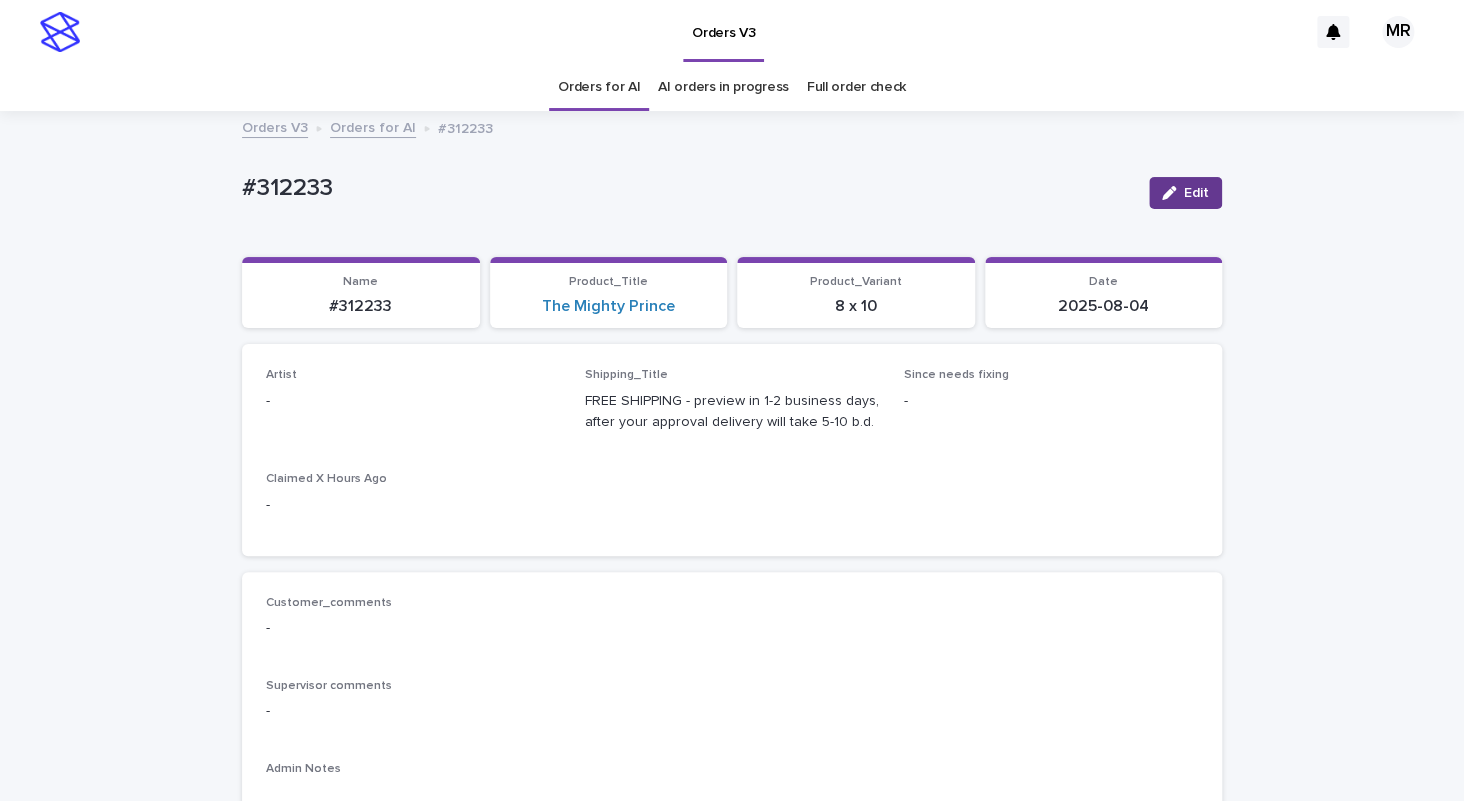 click 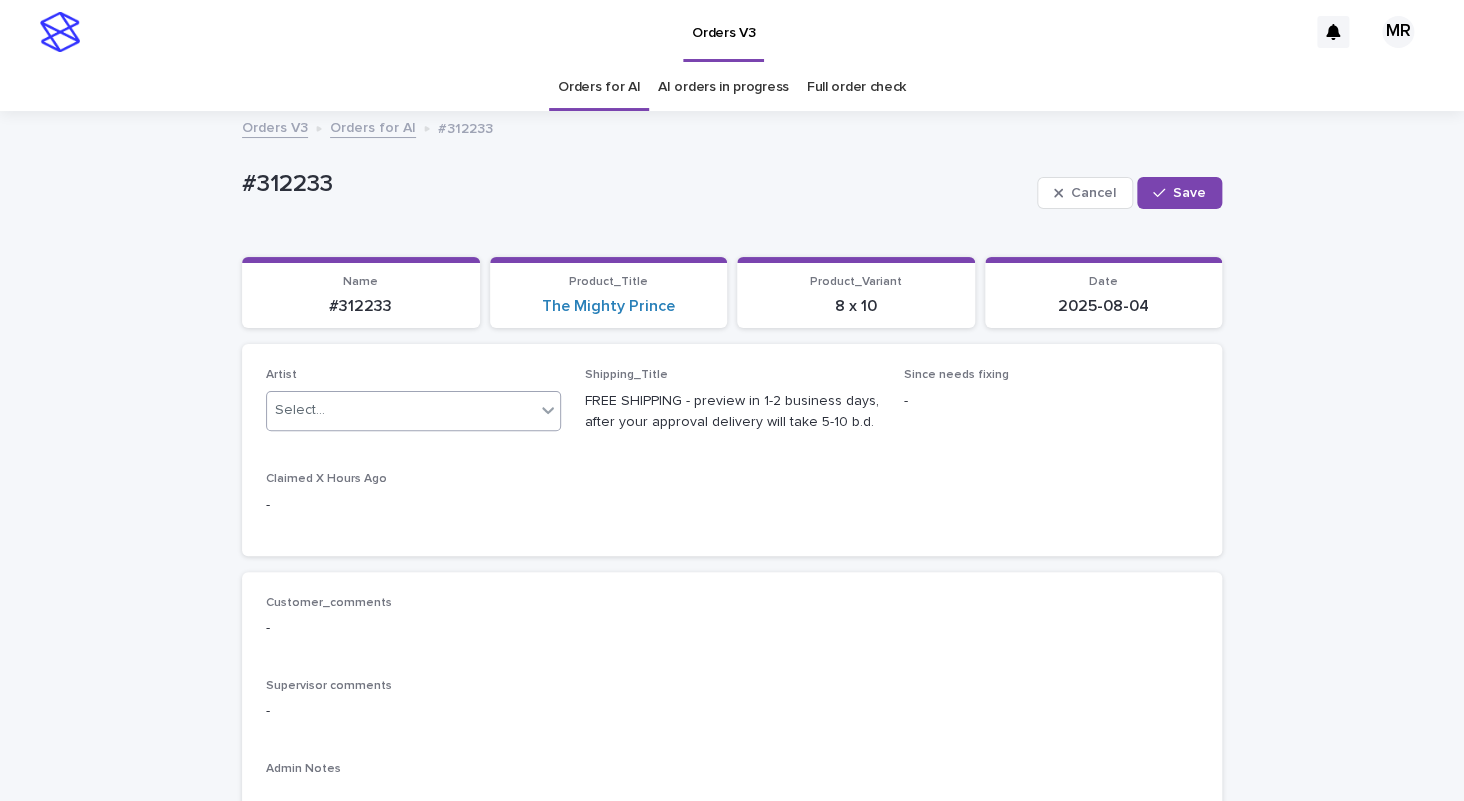 click on "Select..." at bounding box center [401, 410] 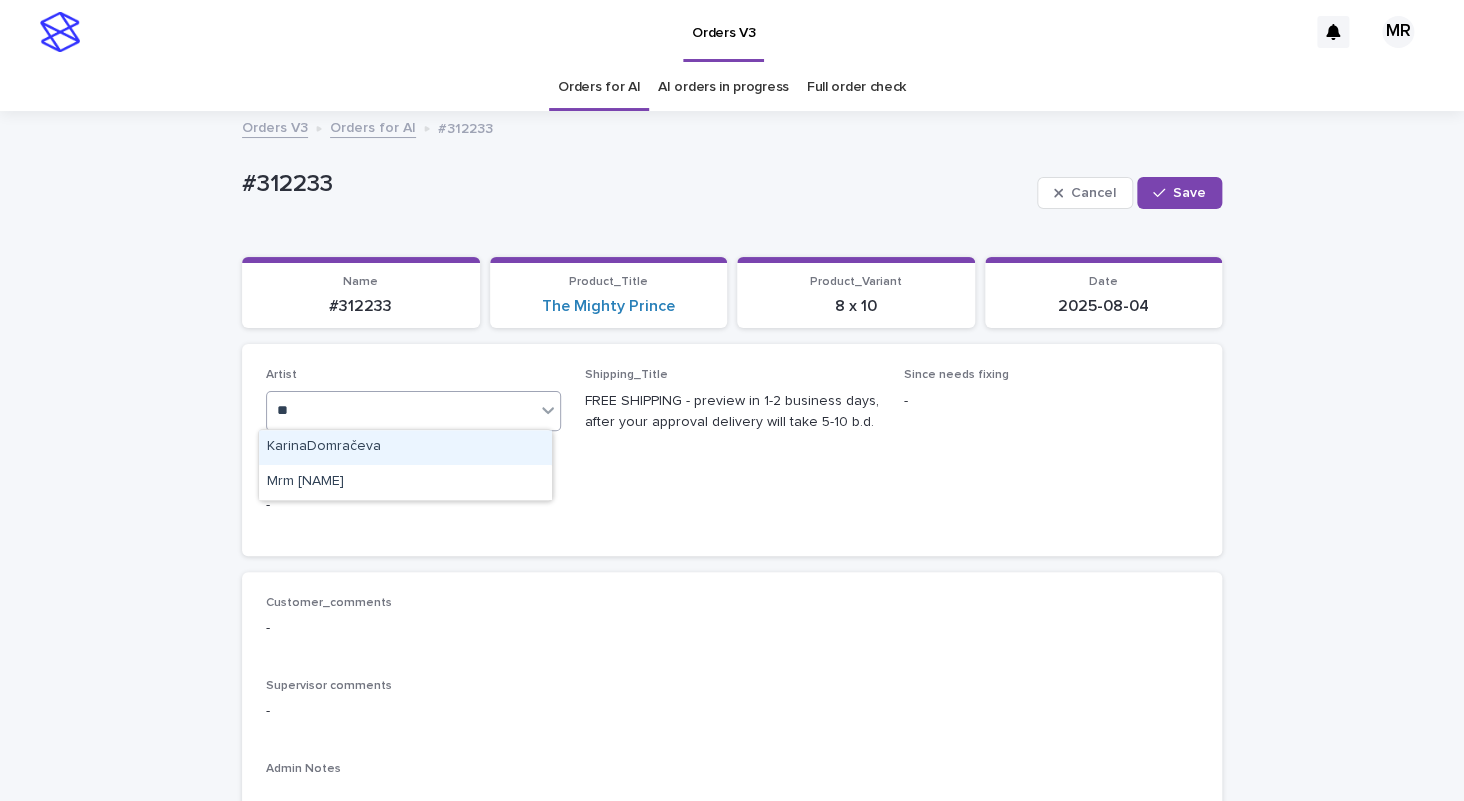 type on "***" 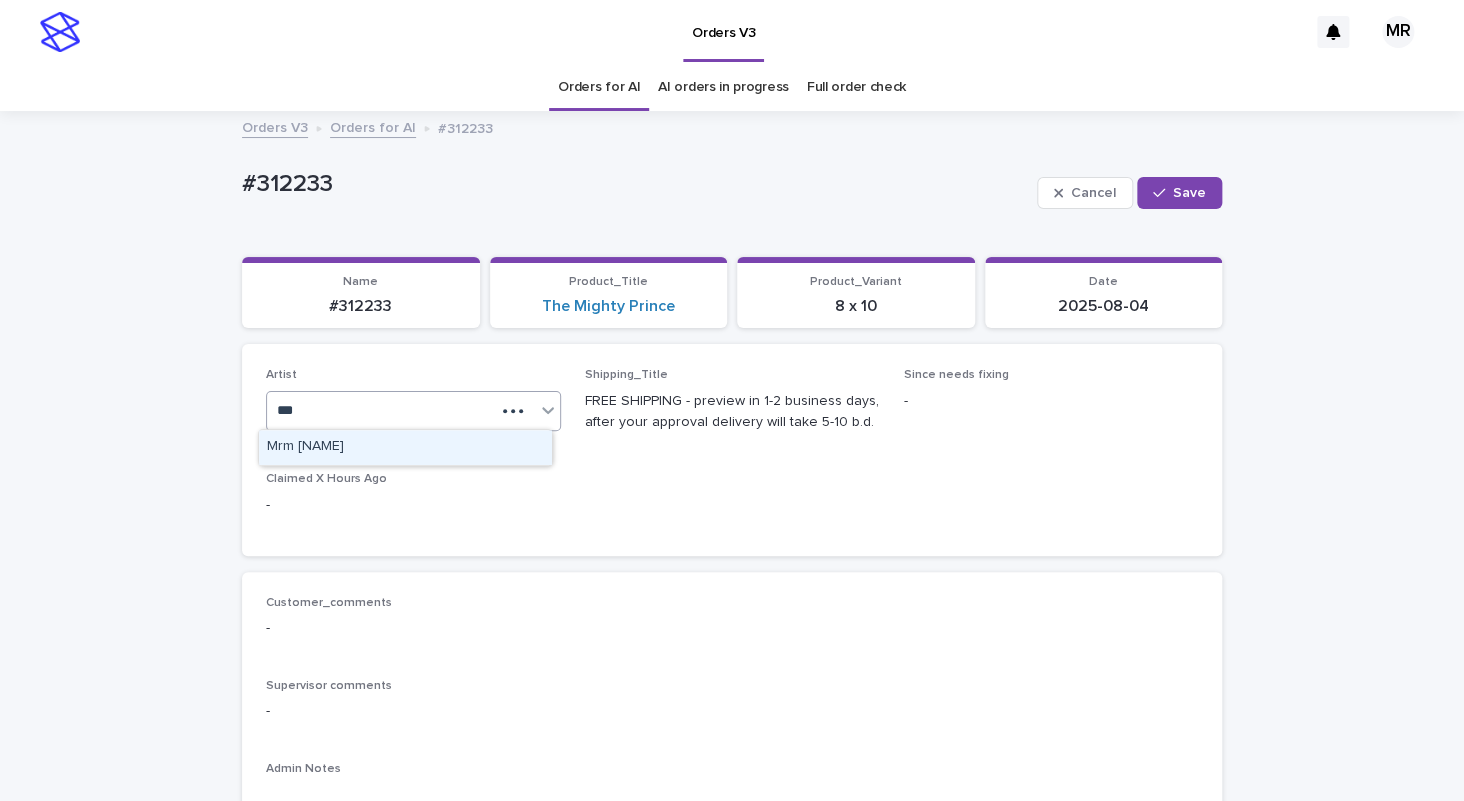 drag, startPoint x: 337, startPoint y: 414, endPoint x: 304, endPoint y: 444, distance: 44.598206 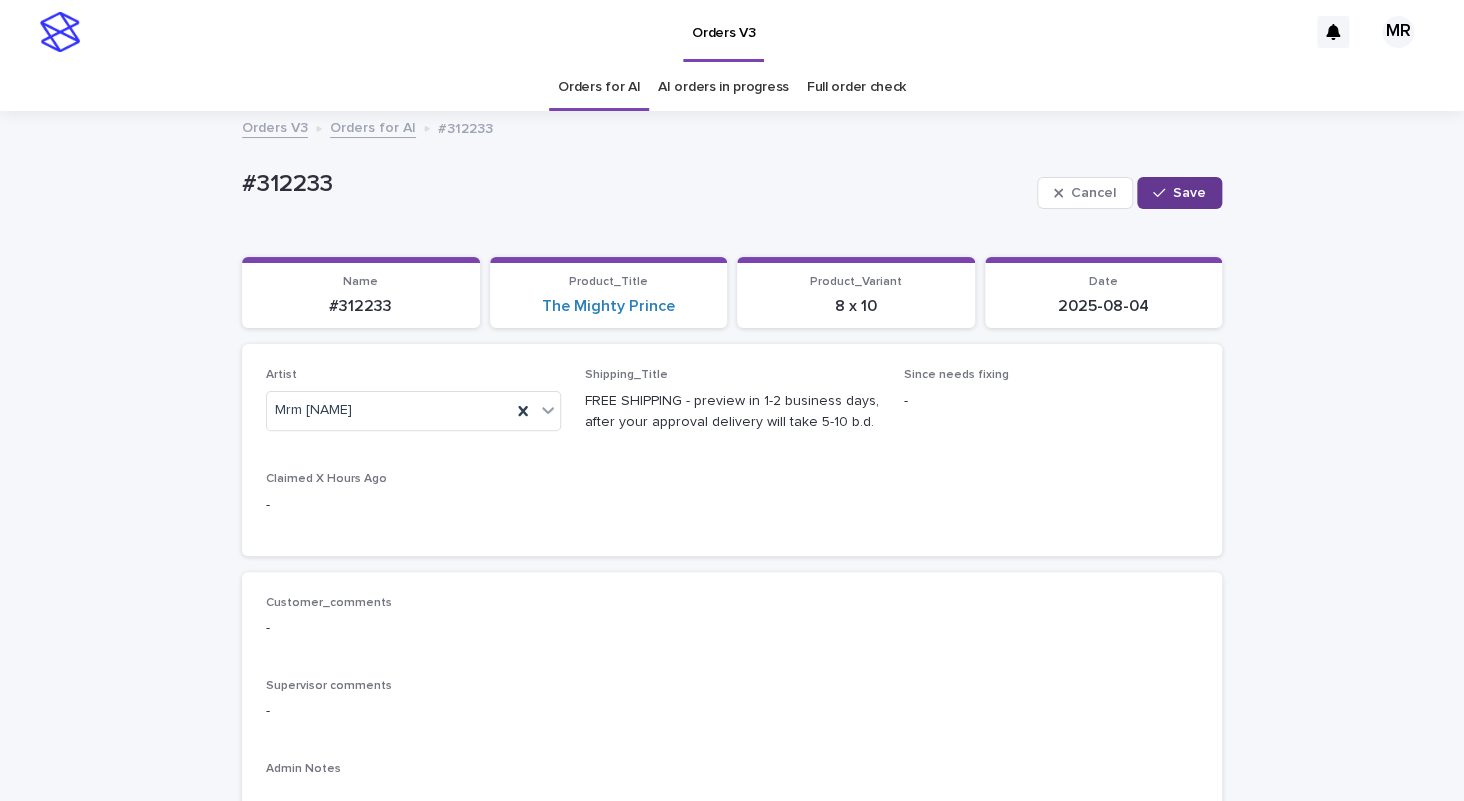 click on "Save" at bounding box center [1189, 193] 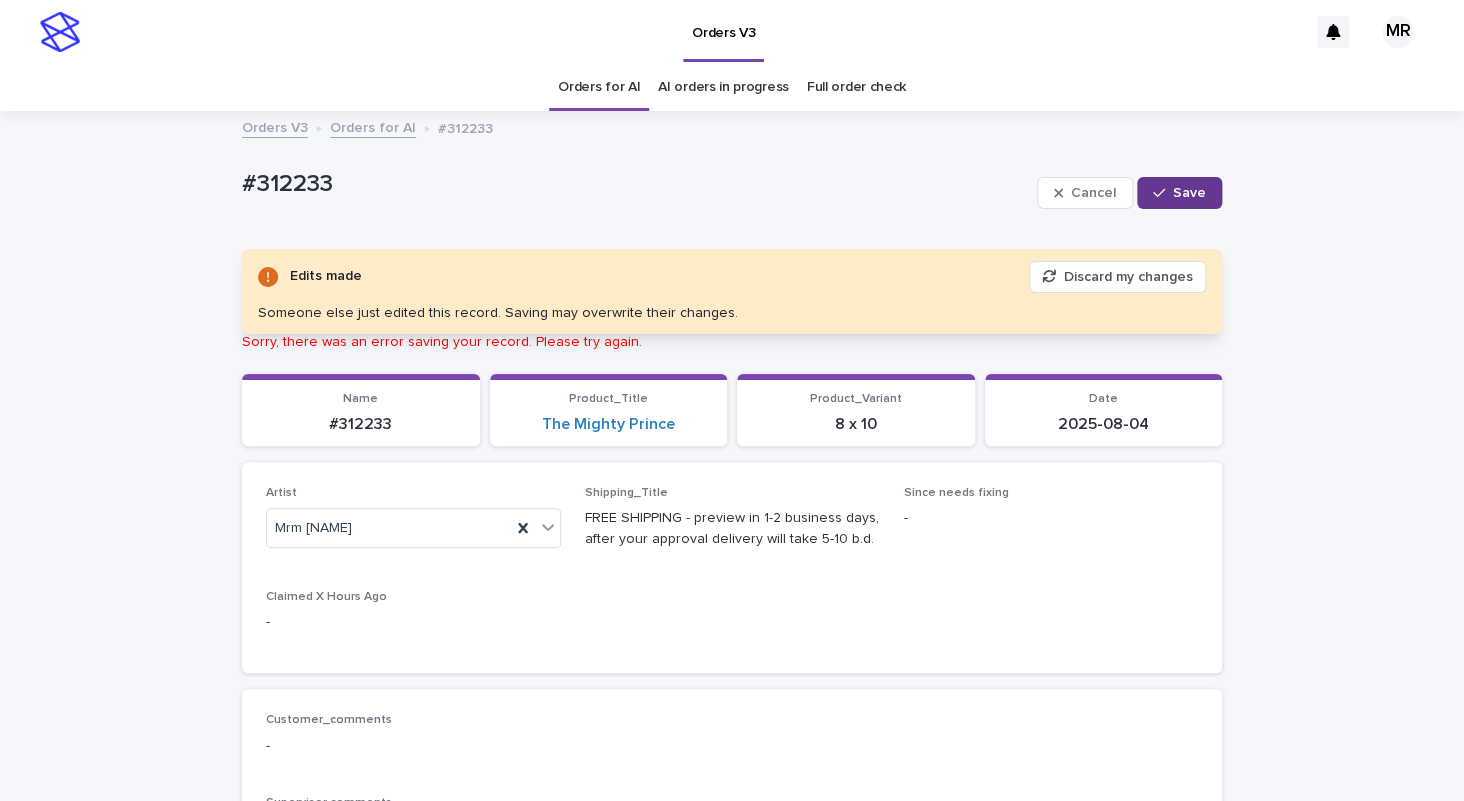 click on "Save" at bounding box center [1179, 193] 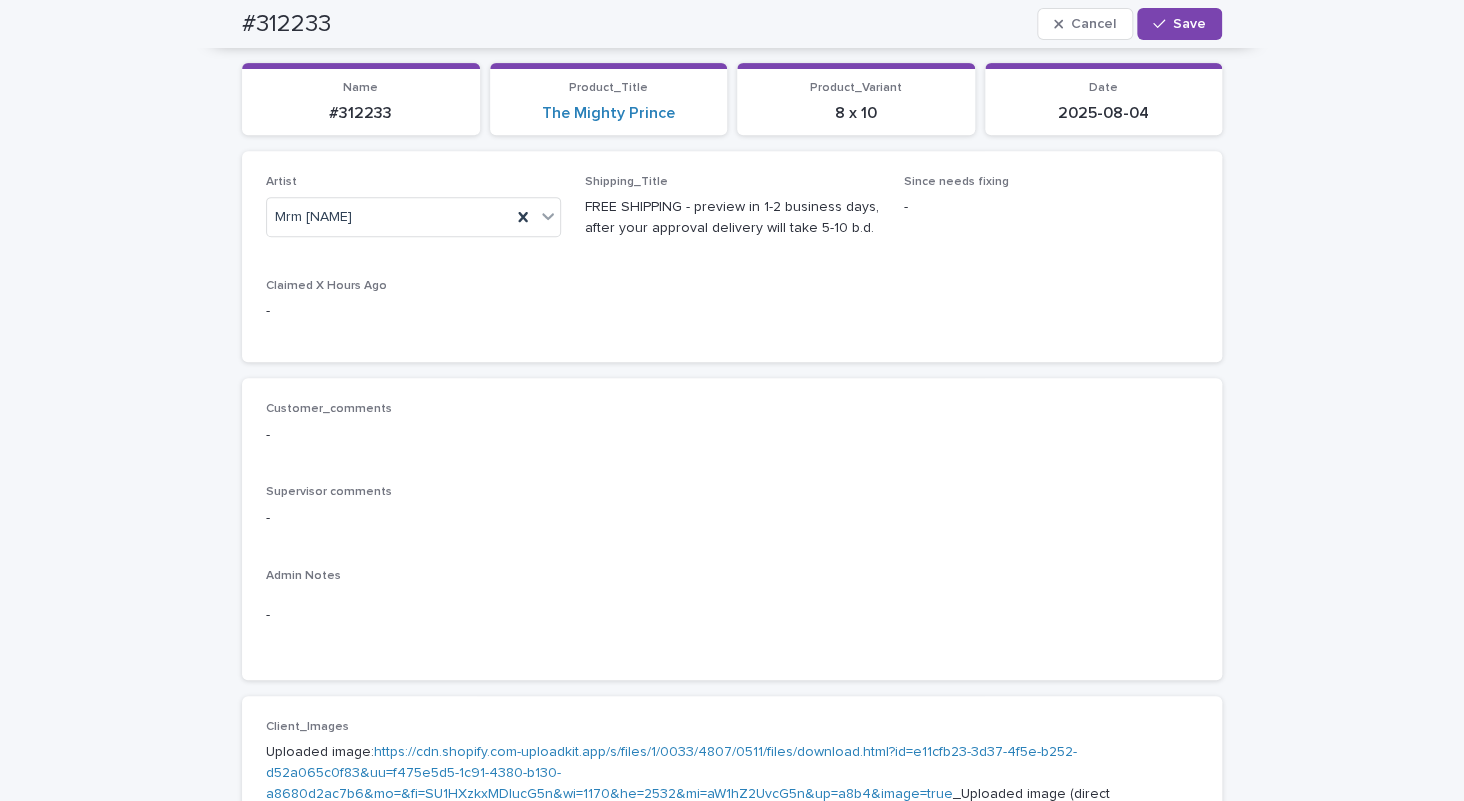 scroll, scrollTop: 0, scrollLeft: 0, axis: both 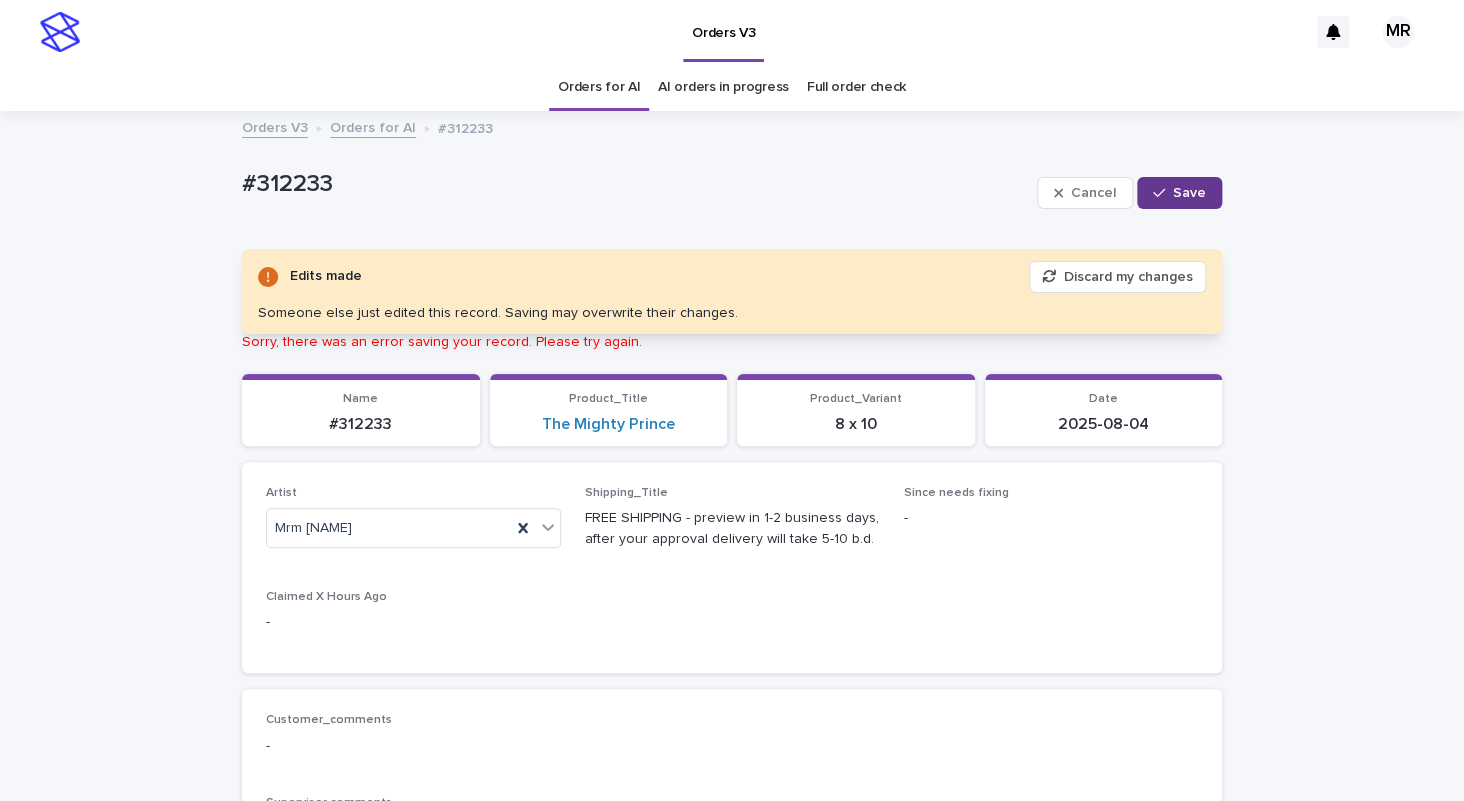 click on "Save" at bounding box center [1189, 193] 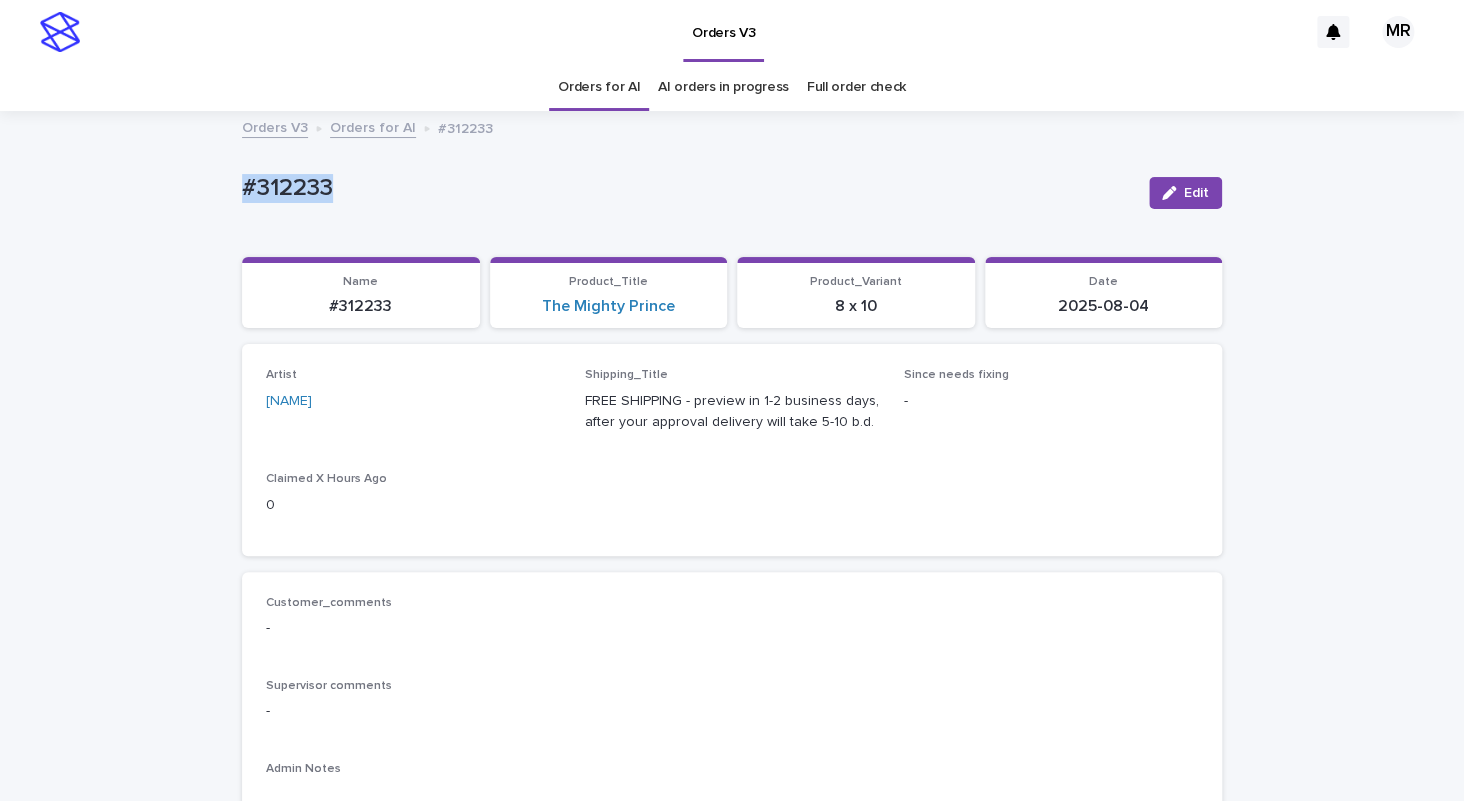 drag, startPoint x: 276, startPoint y: 186, endPoint x: 138, endPoint y: 168, distance: 139.16896 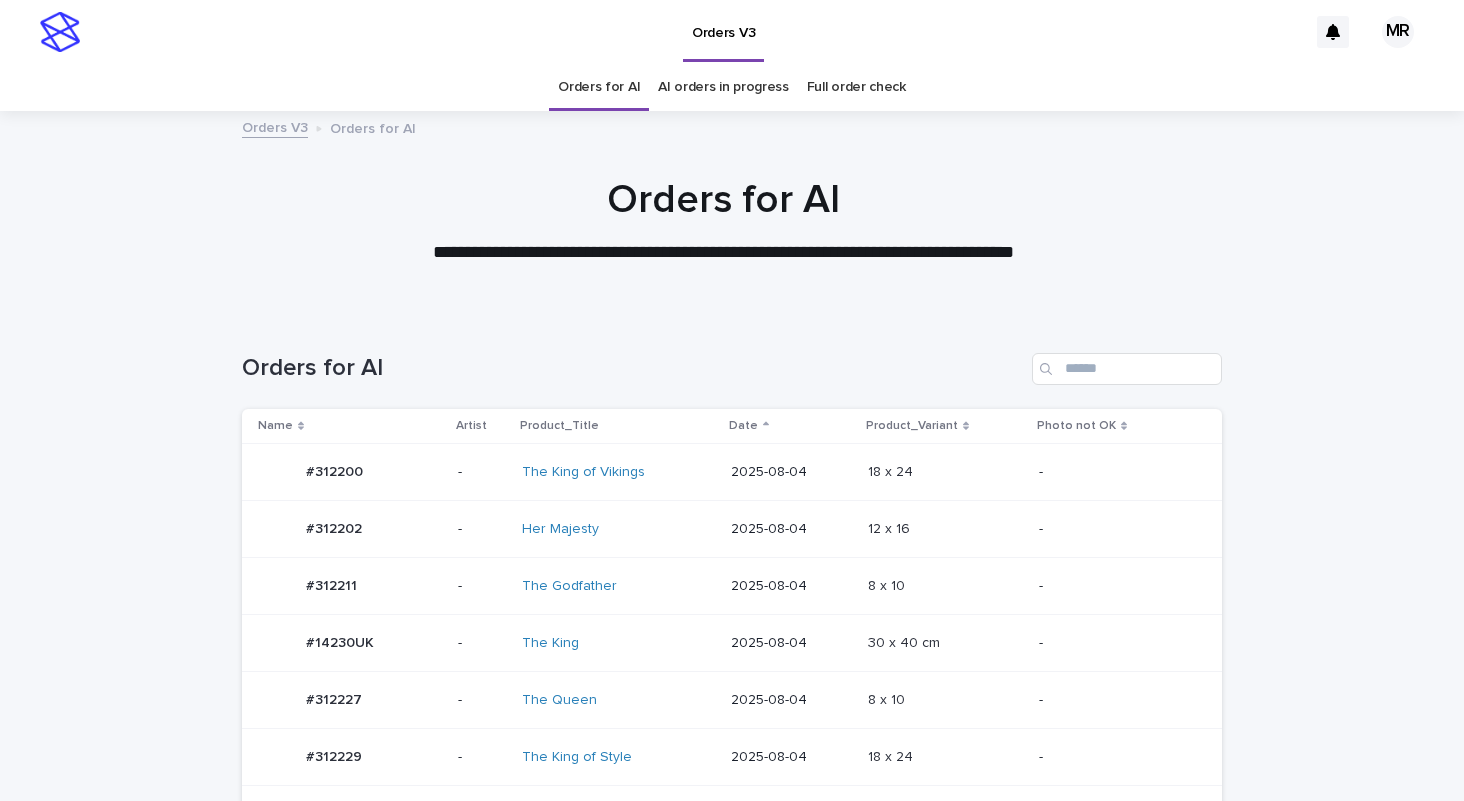 scroll, scrollTop: 0, scrollLeft: 0, axis: both 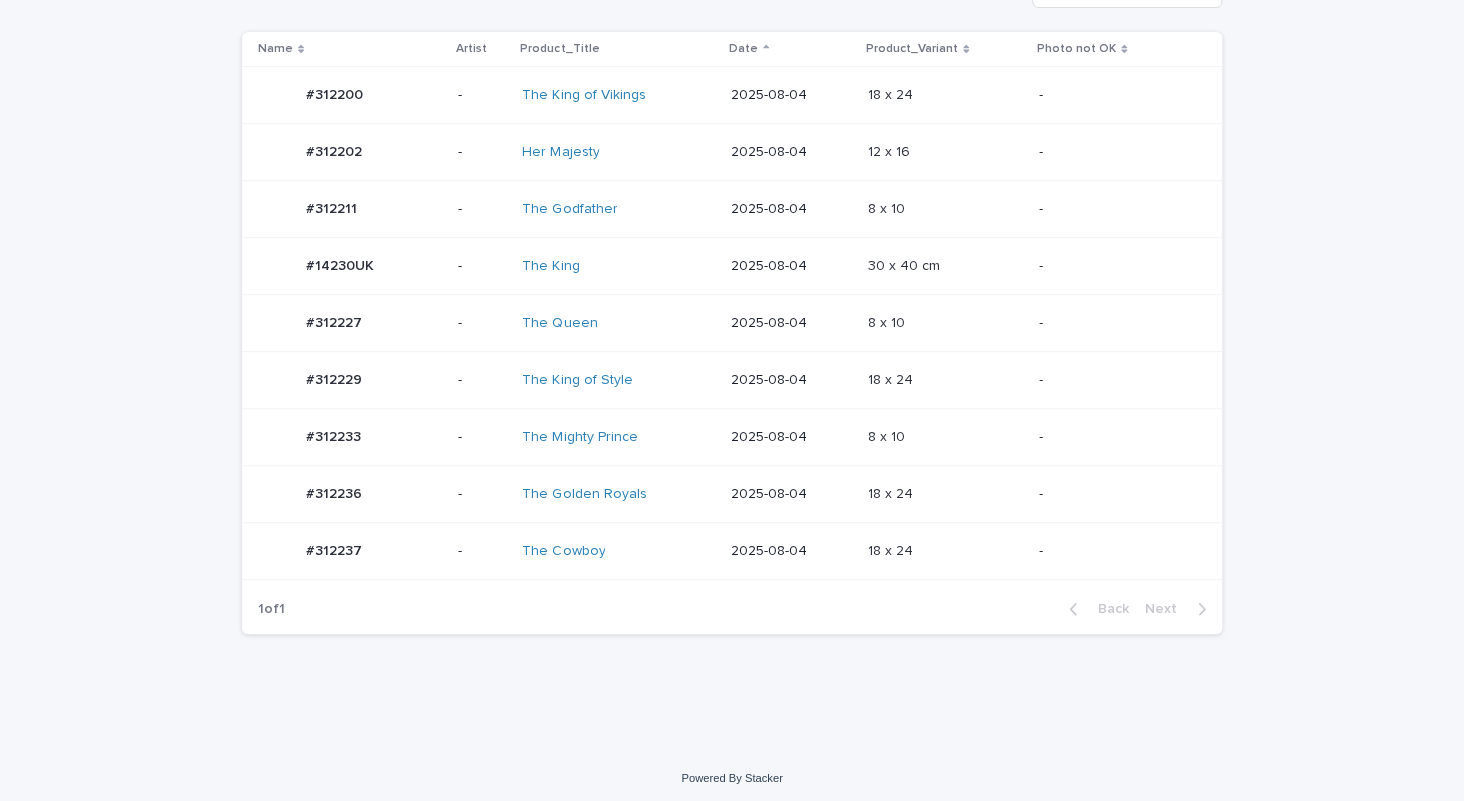 click on "Her Majesty" at bounding box center [605, 152] 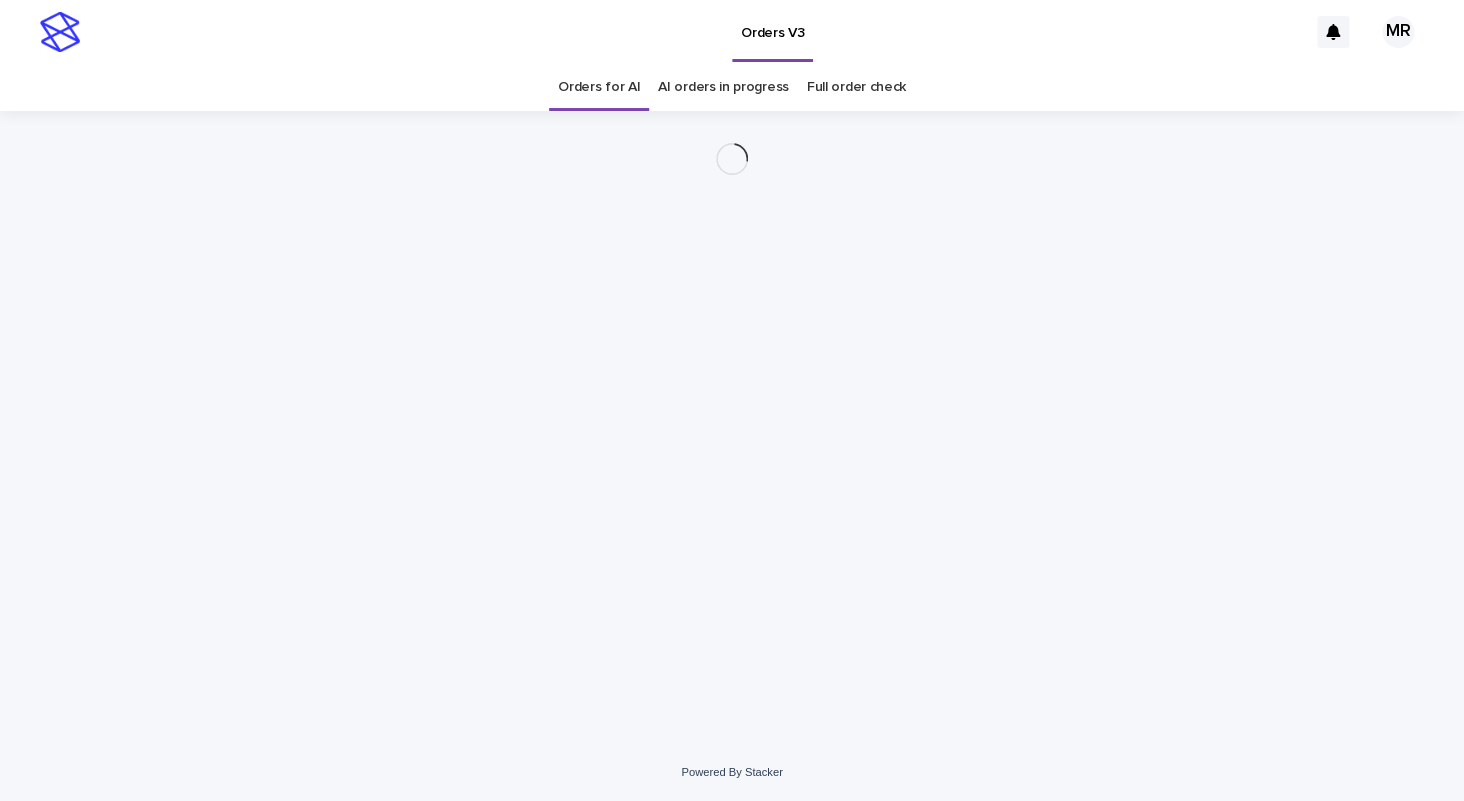 scroll, scrollTop: 0, scrollLeft: 0, axis: both 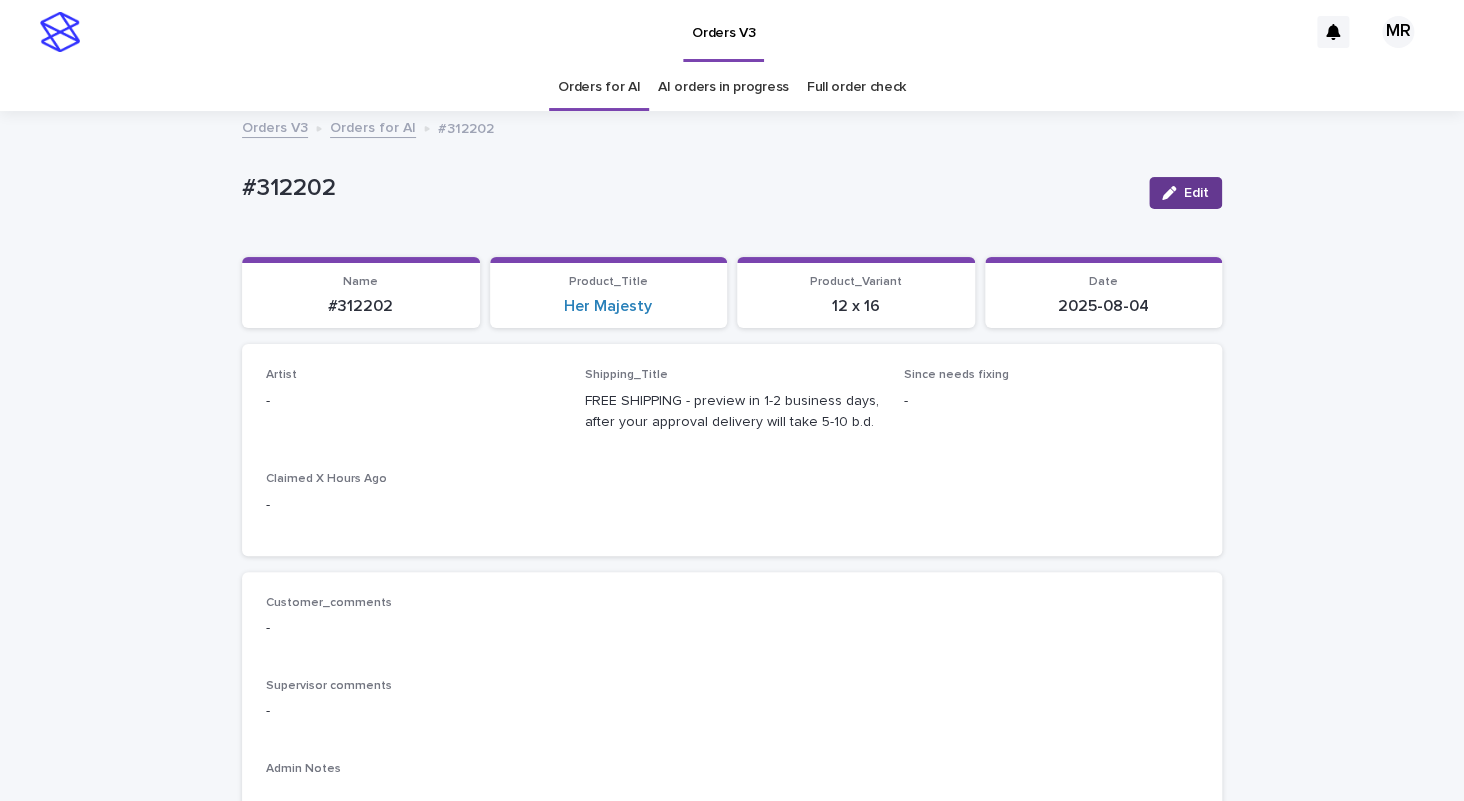click on "Edit" at bounding box center (1185, 193) 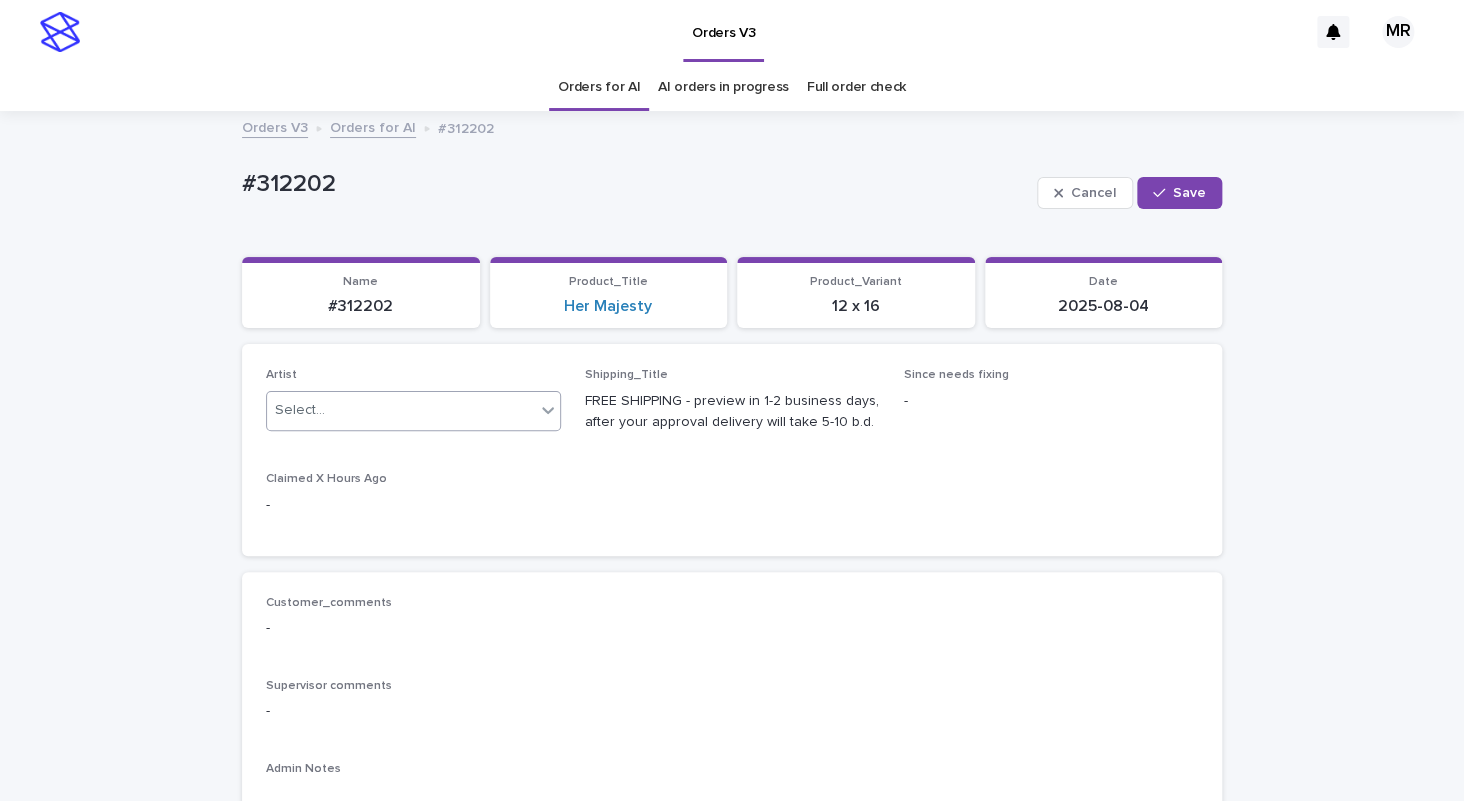 click on "Select..." at bounding box center [401, 410] 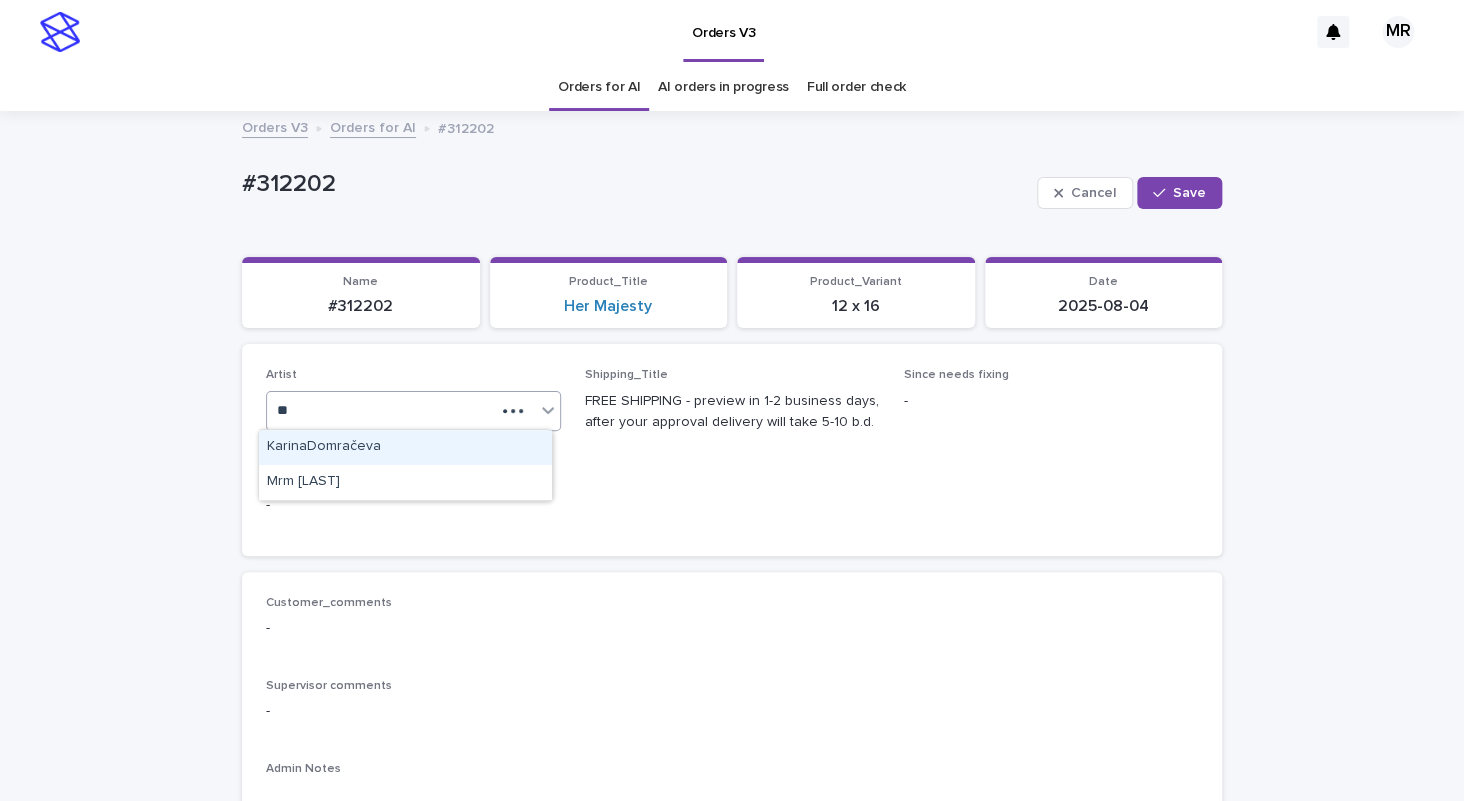 type on "***" 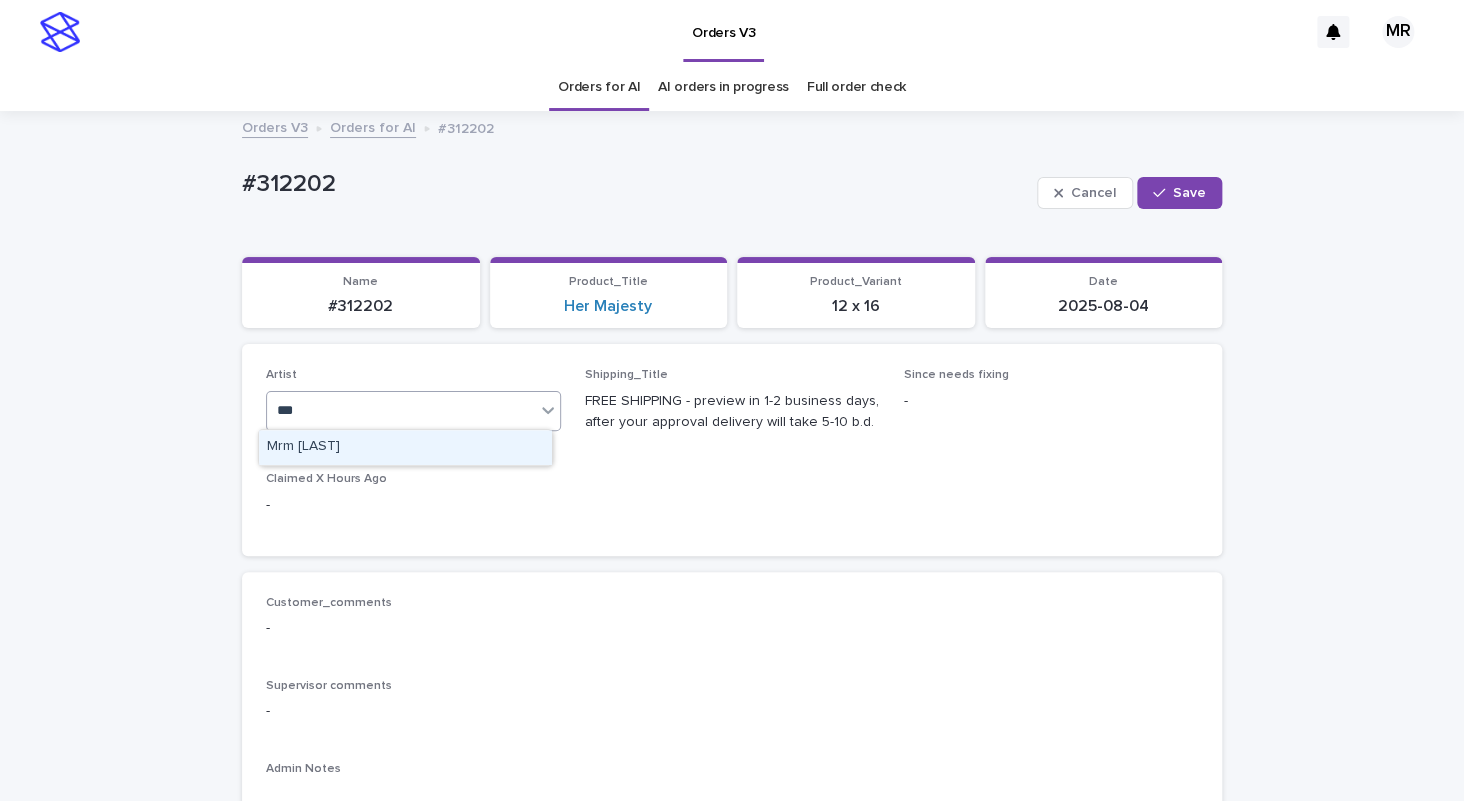 click on "[LAST]" at bounding box center (405, 447) 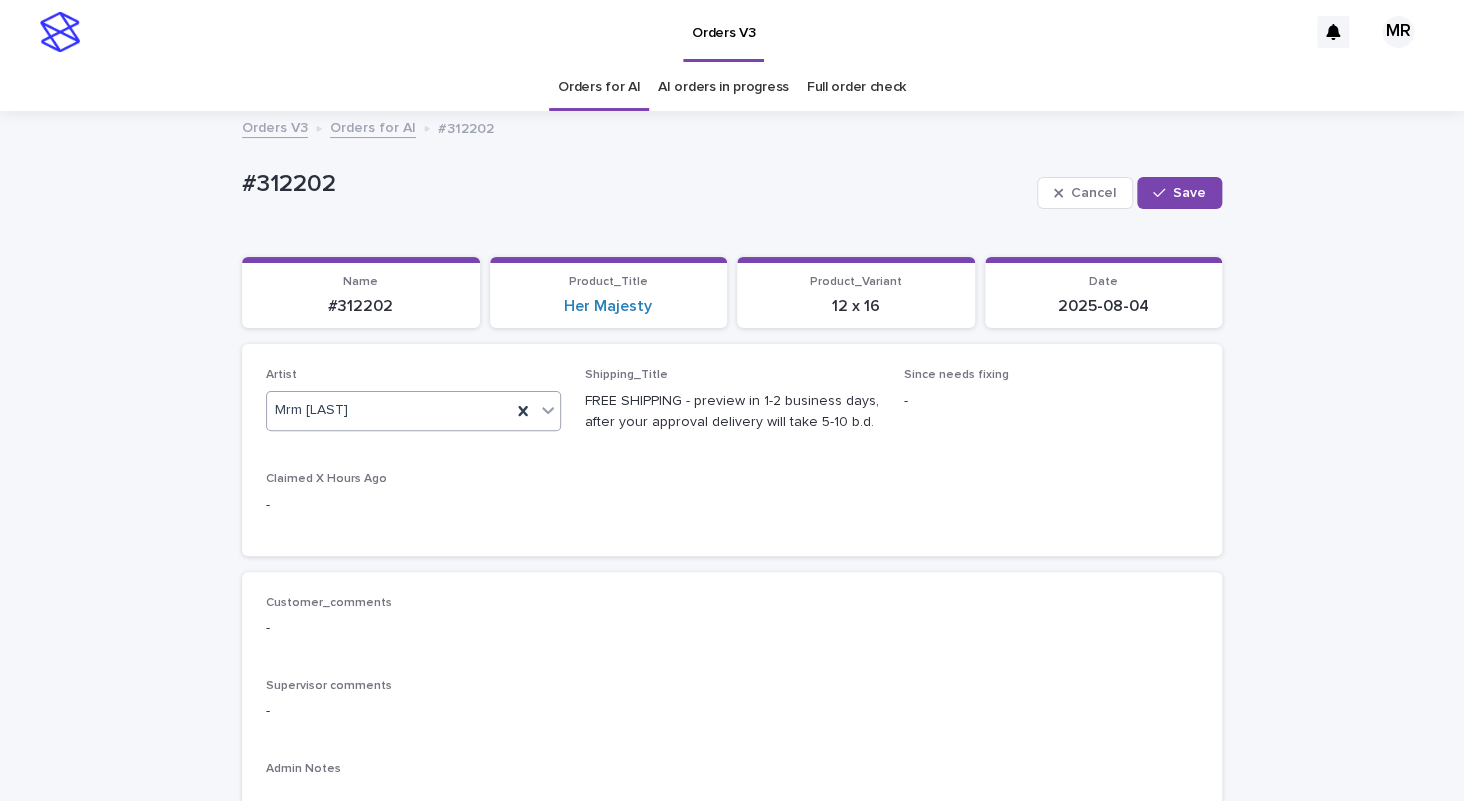 click on "Save" at bounding box center (1179, 193) 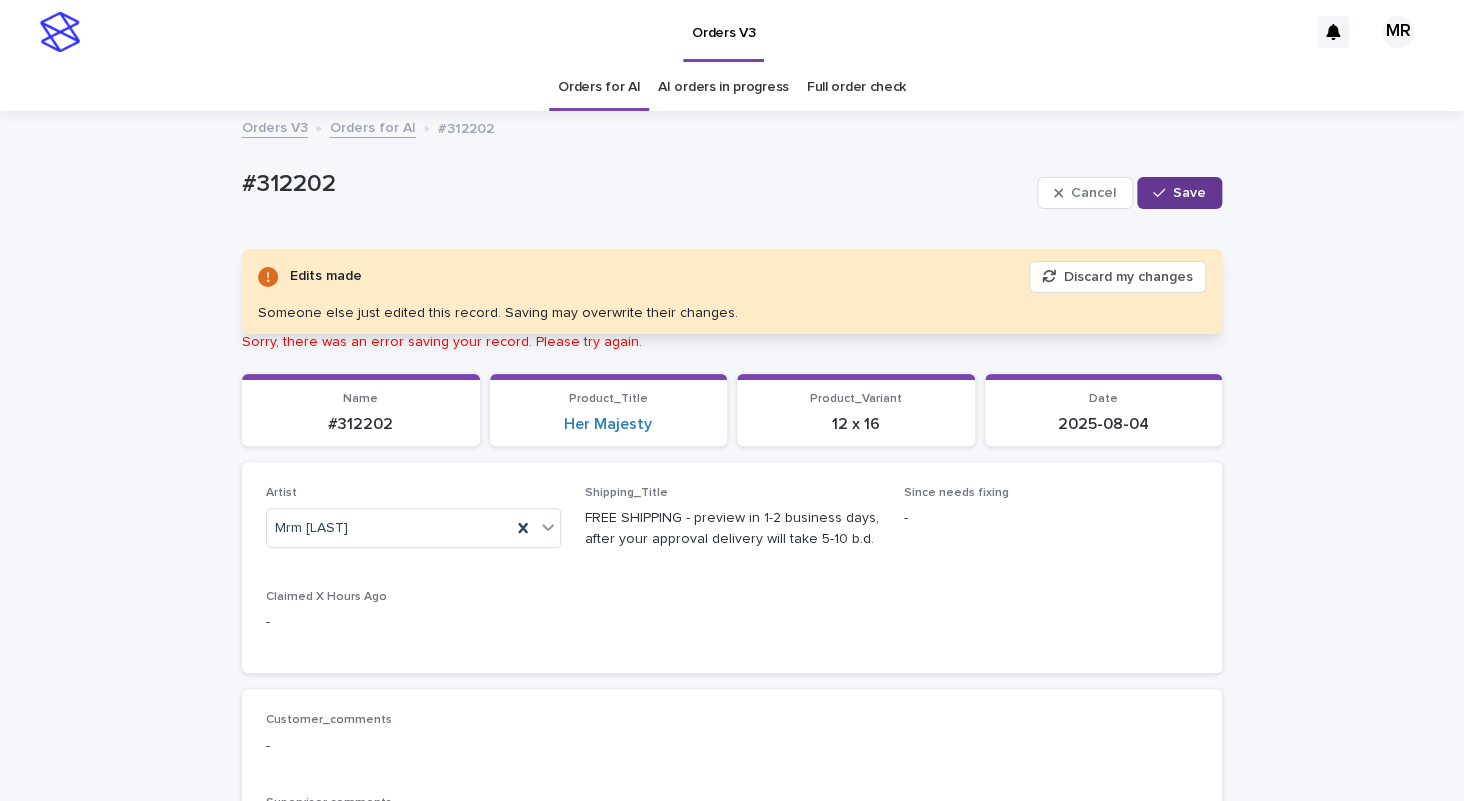 click at bounding box center [1163, 193] 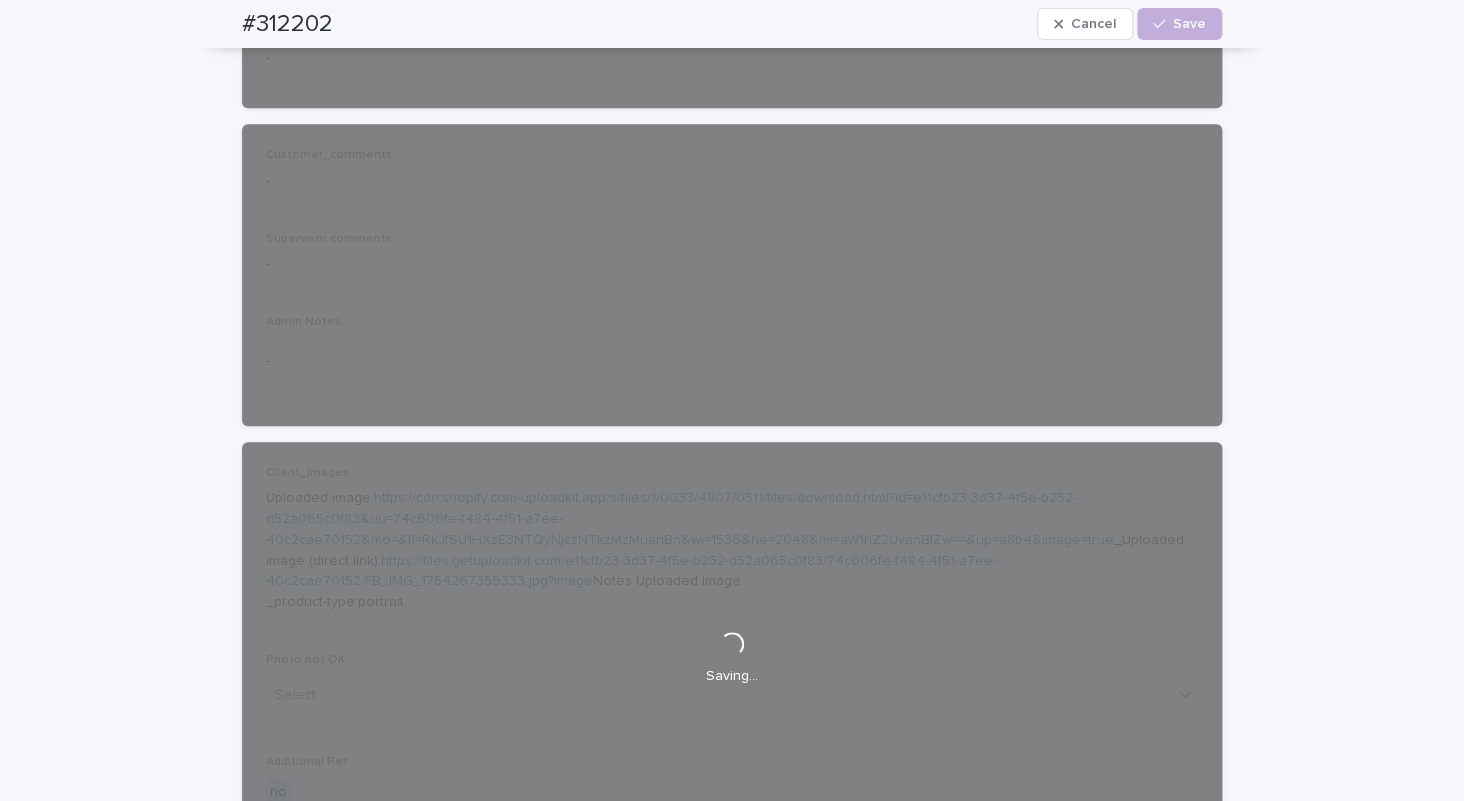 scroll, scrollTop: 0, scrollLeft: 0, axis: both 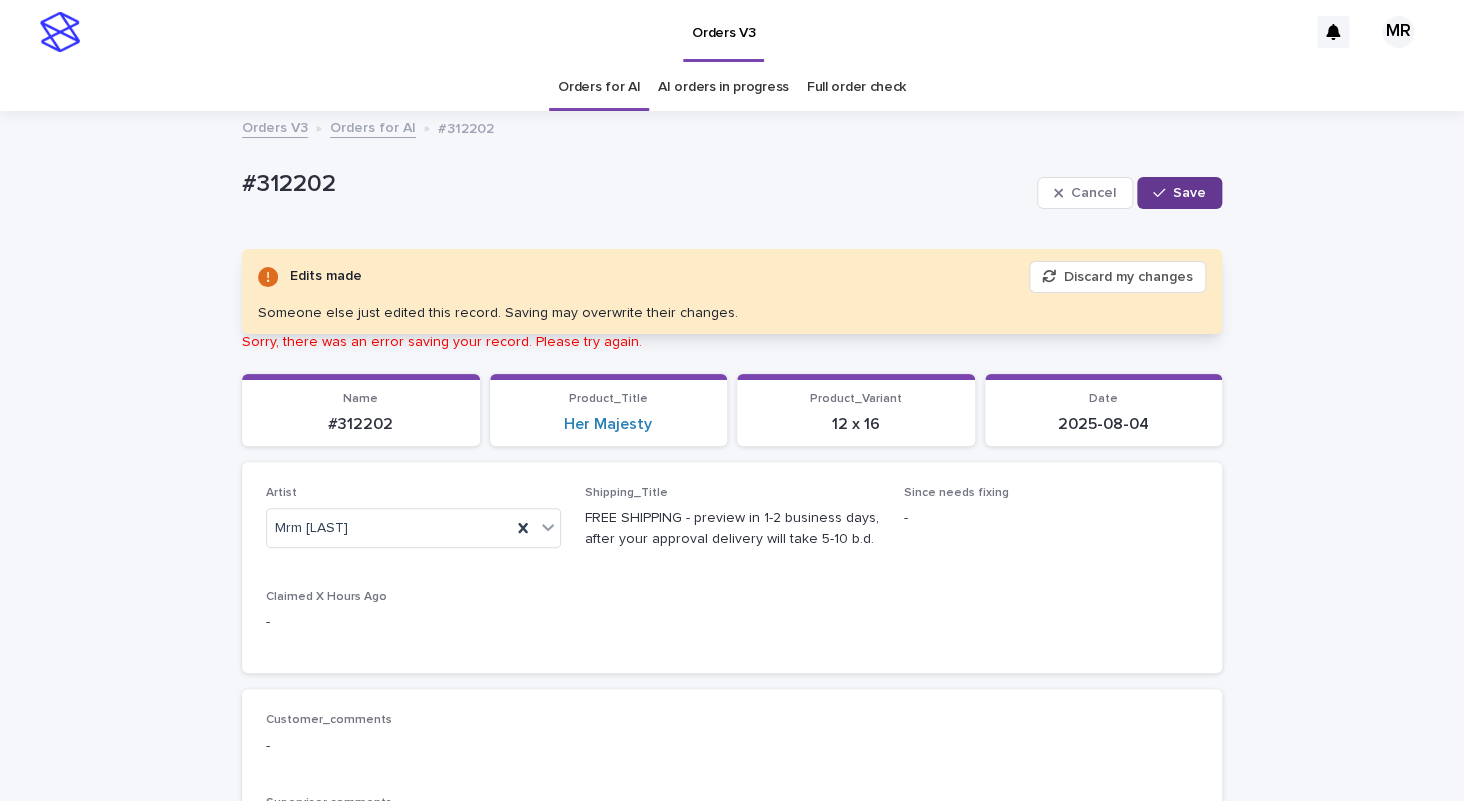 click on "Save" at bounding box center (1189, 193) 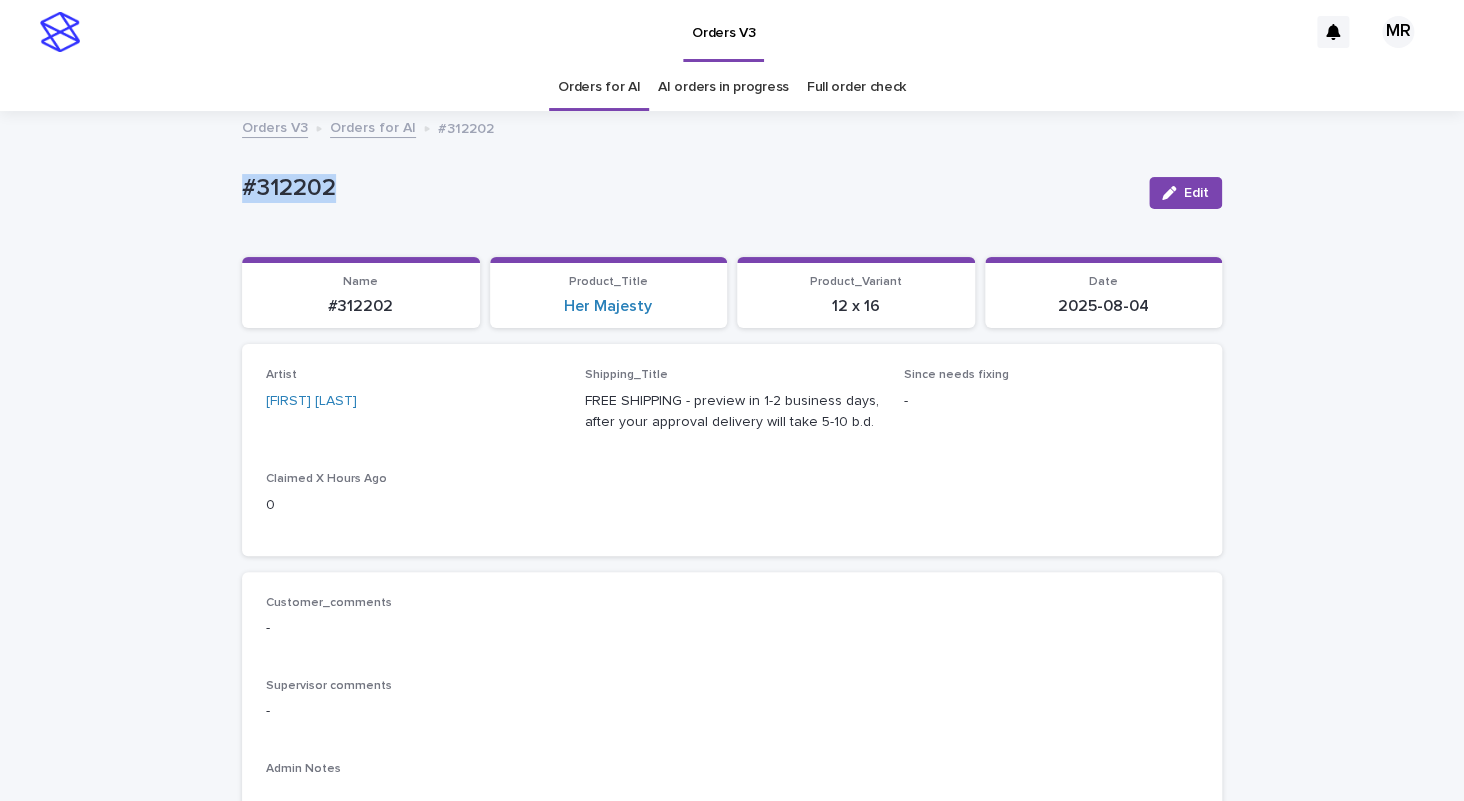 drag, startPoint x: 217, startPoint y: 179, endPoint x: 114, endPoint y: 177, distance: 103.01942 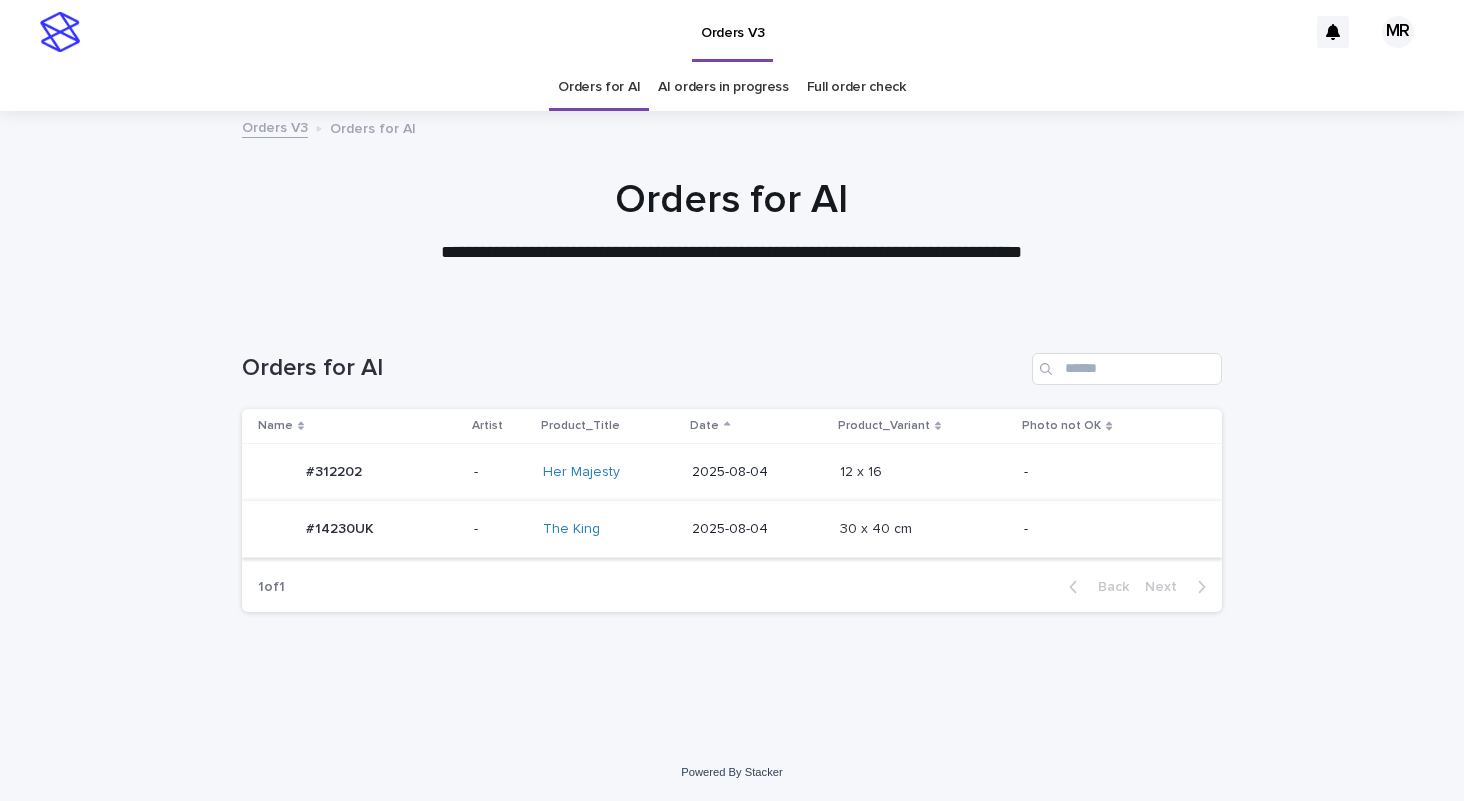 scroll, scrollTop: 0, scrollLeft: 0, axis: both 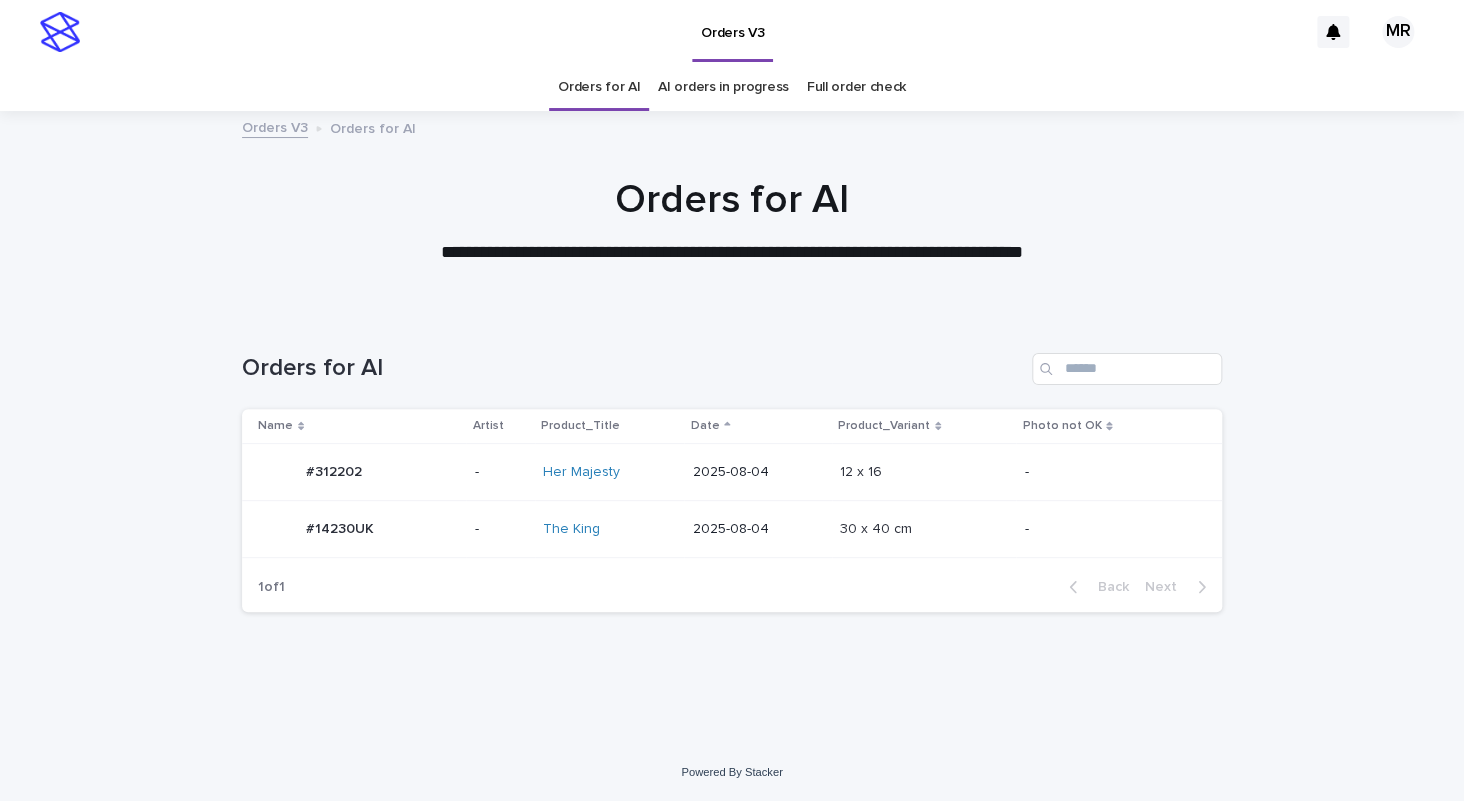 click on "The King" at bounding box center [609, 529] 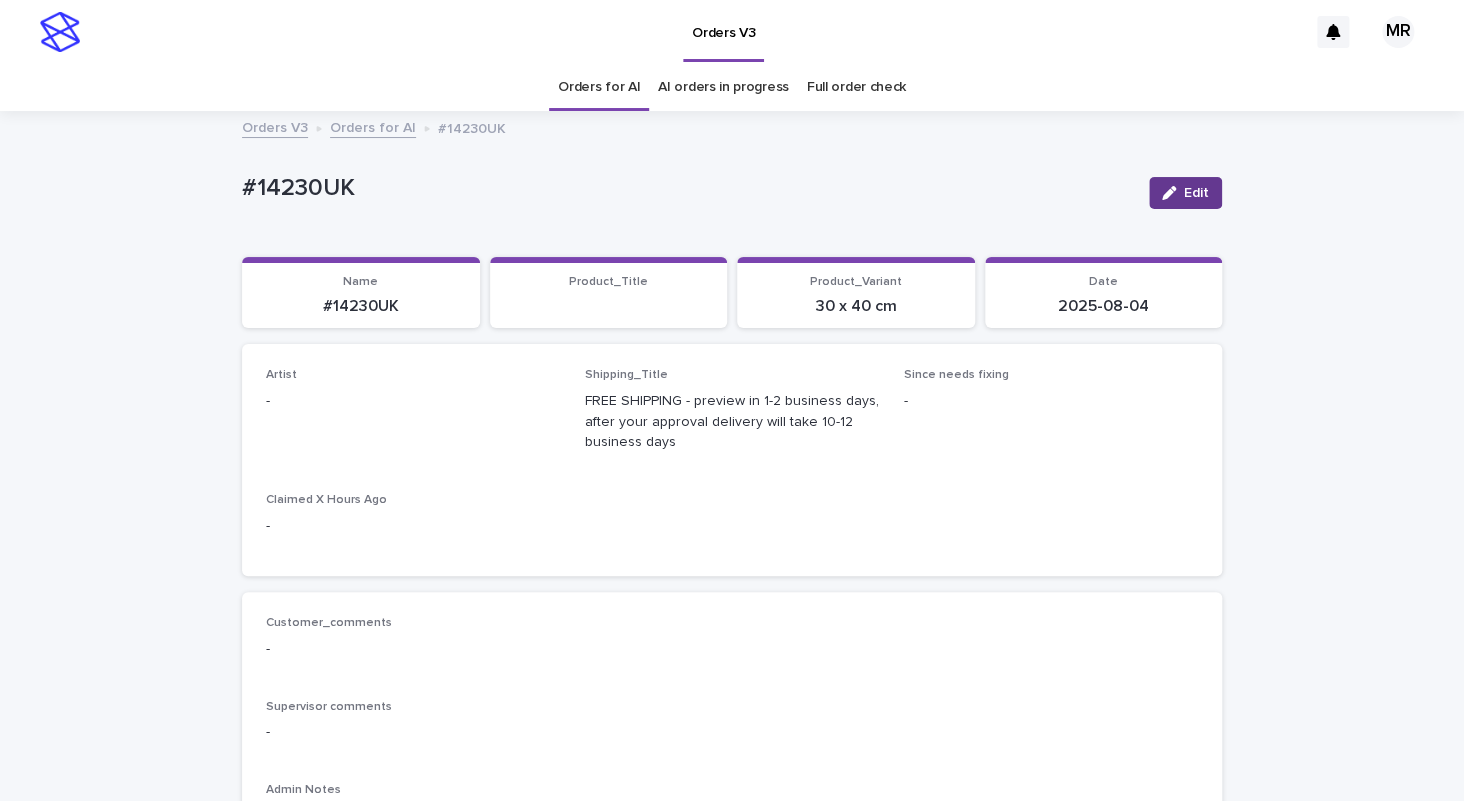 click on "Edit" at bounding box center (1185, 193) 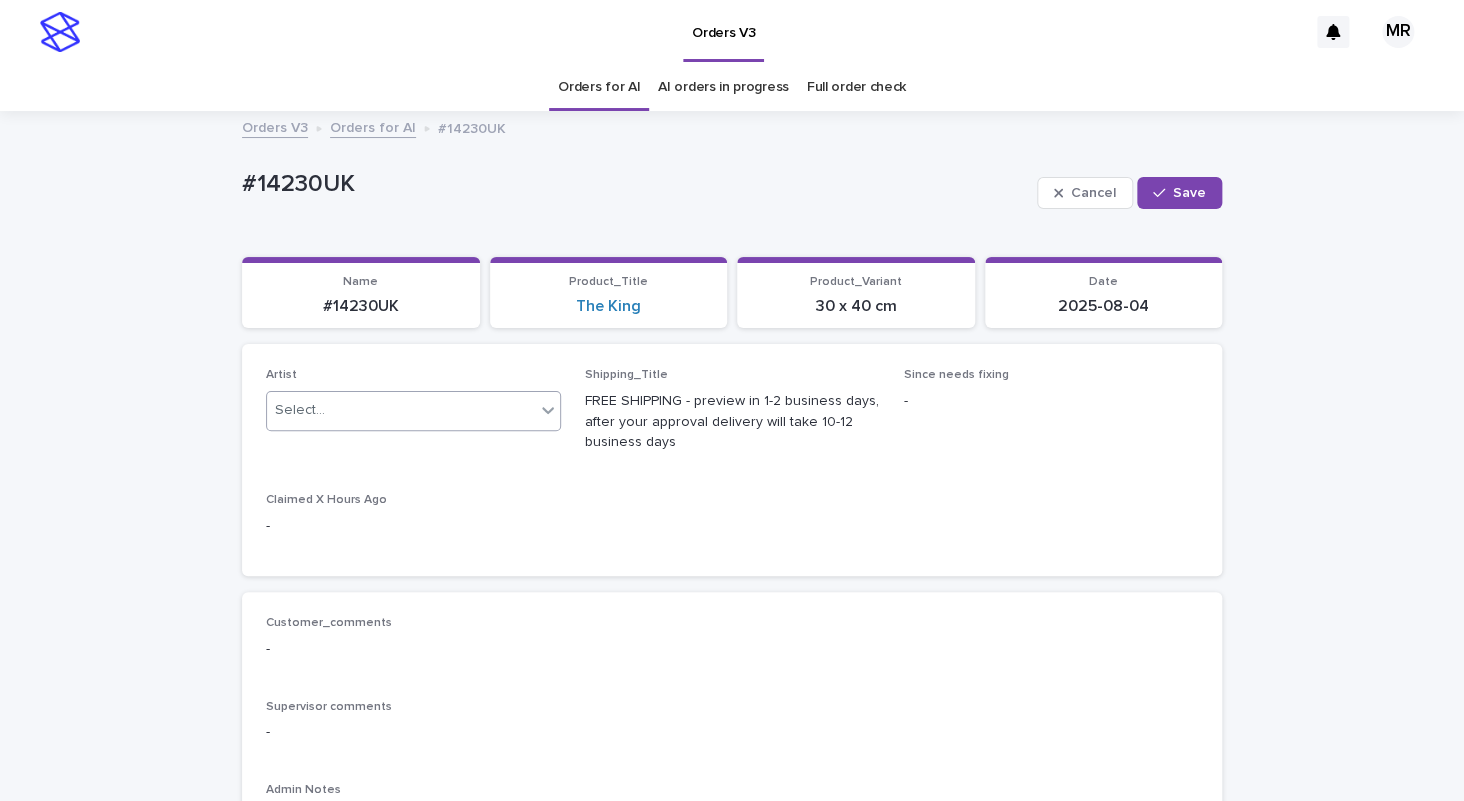 click on "Select..." at bounding box center [401, 410] 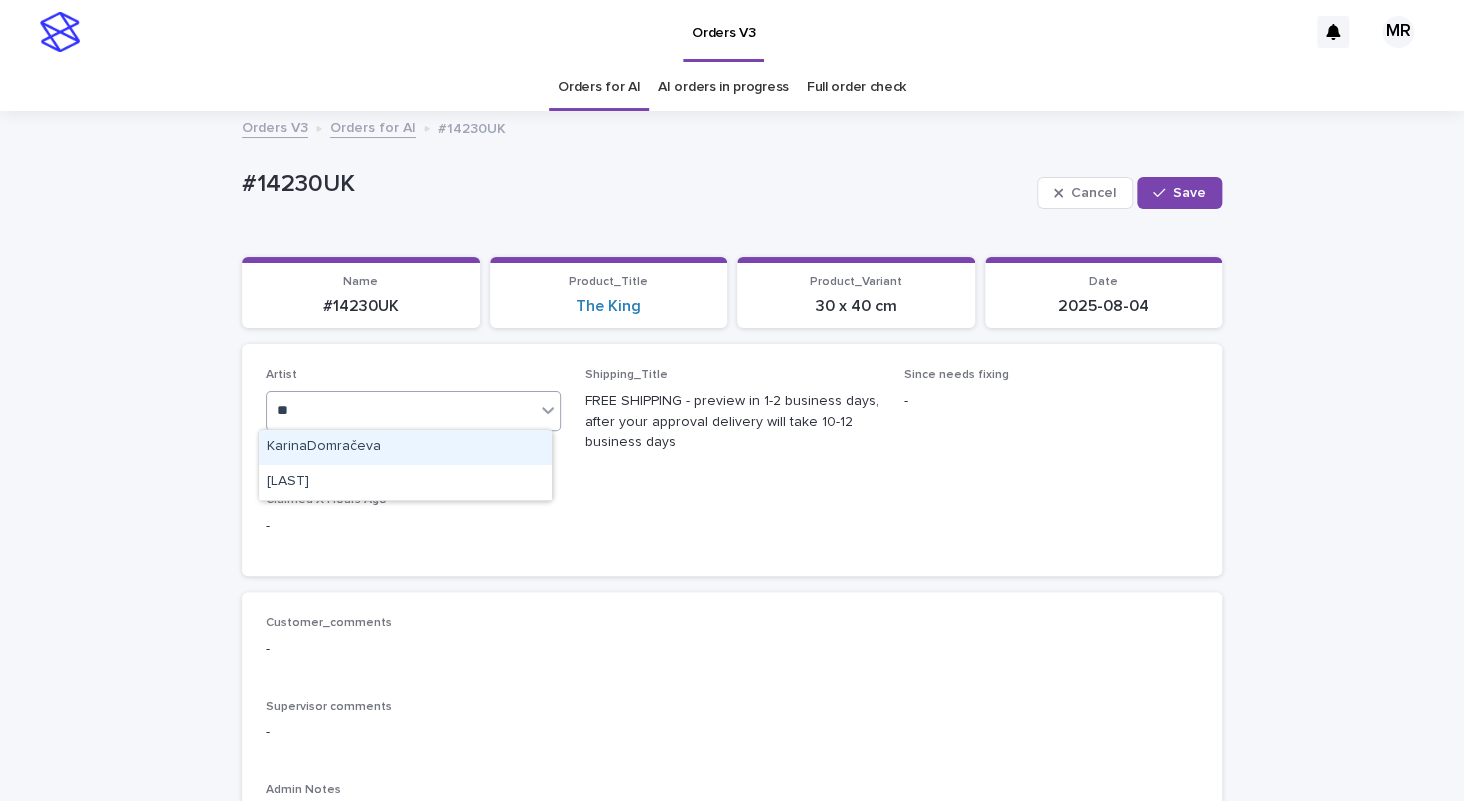 type on "***" 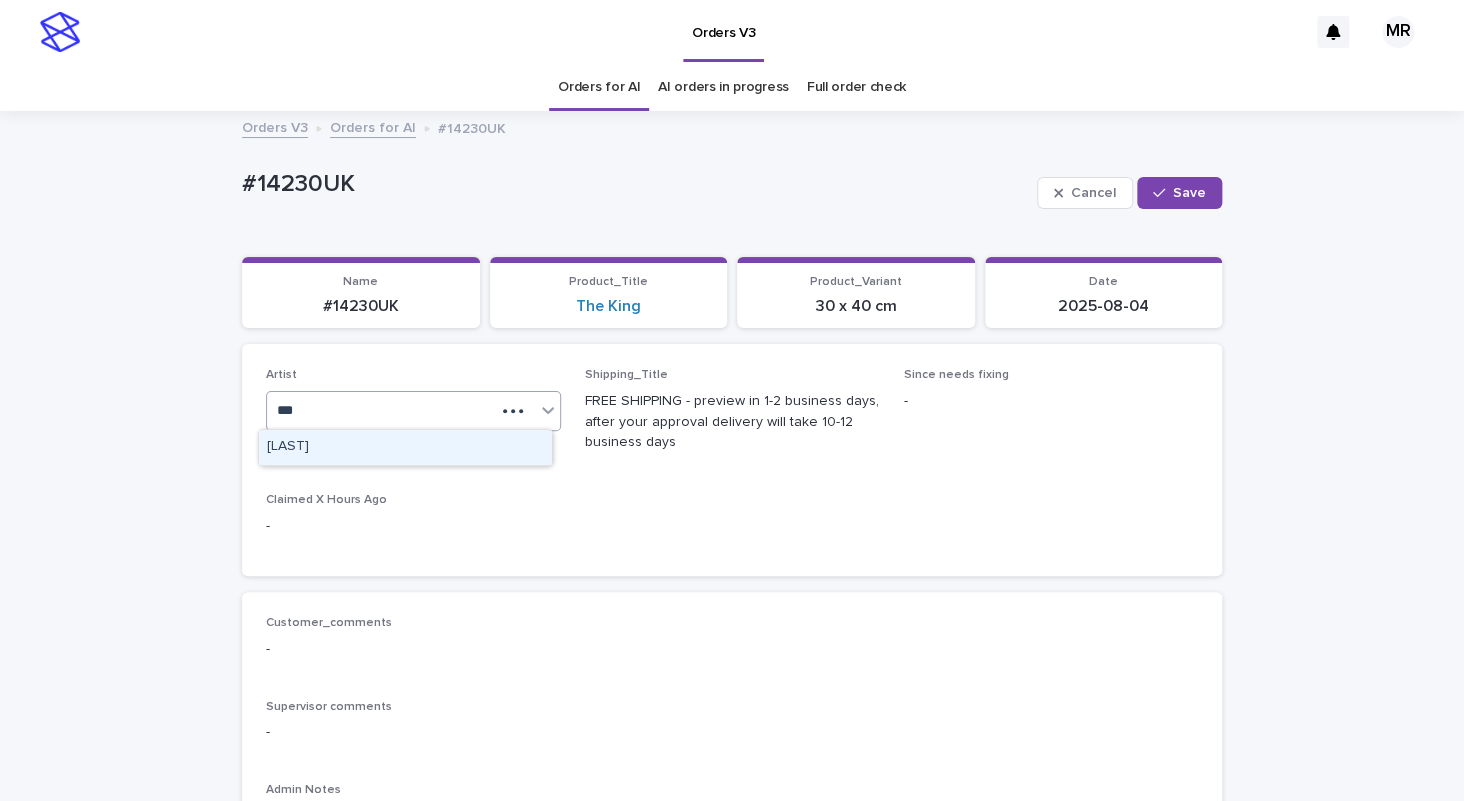 click on "[LAST]" at bounding box center (405, 447) 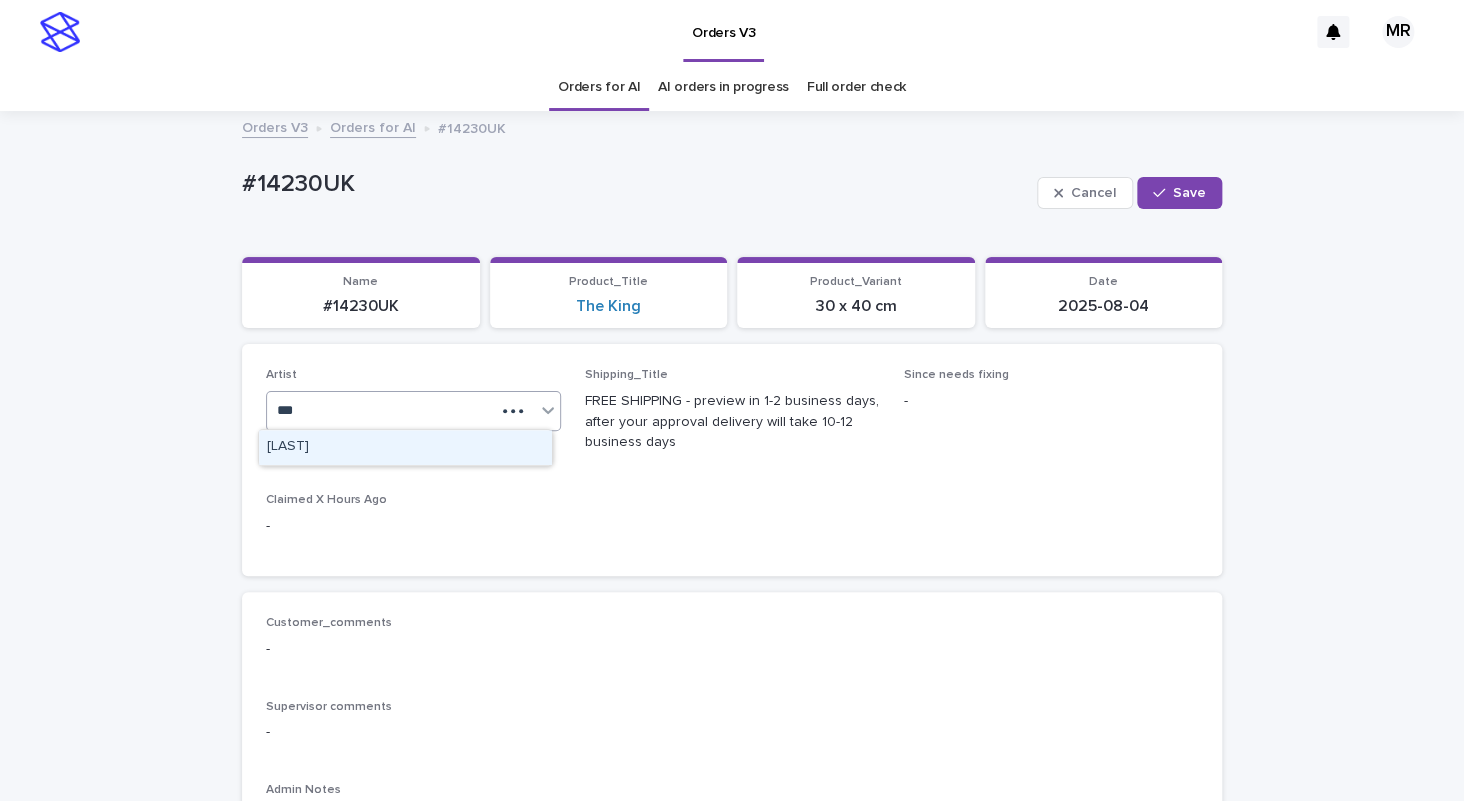 type 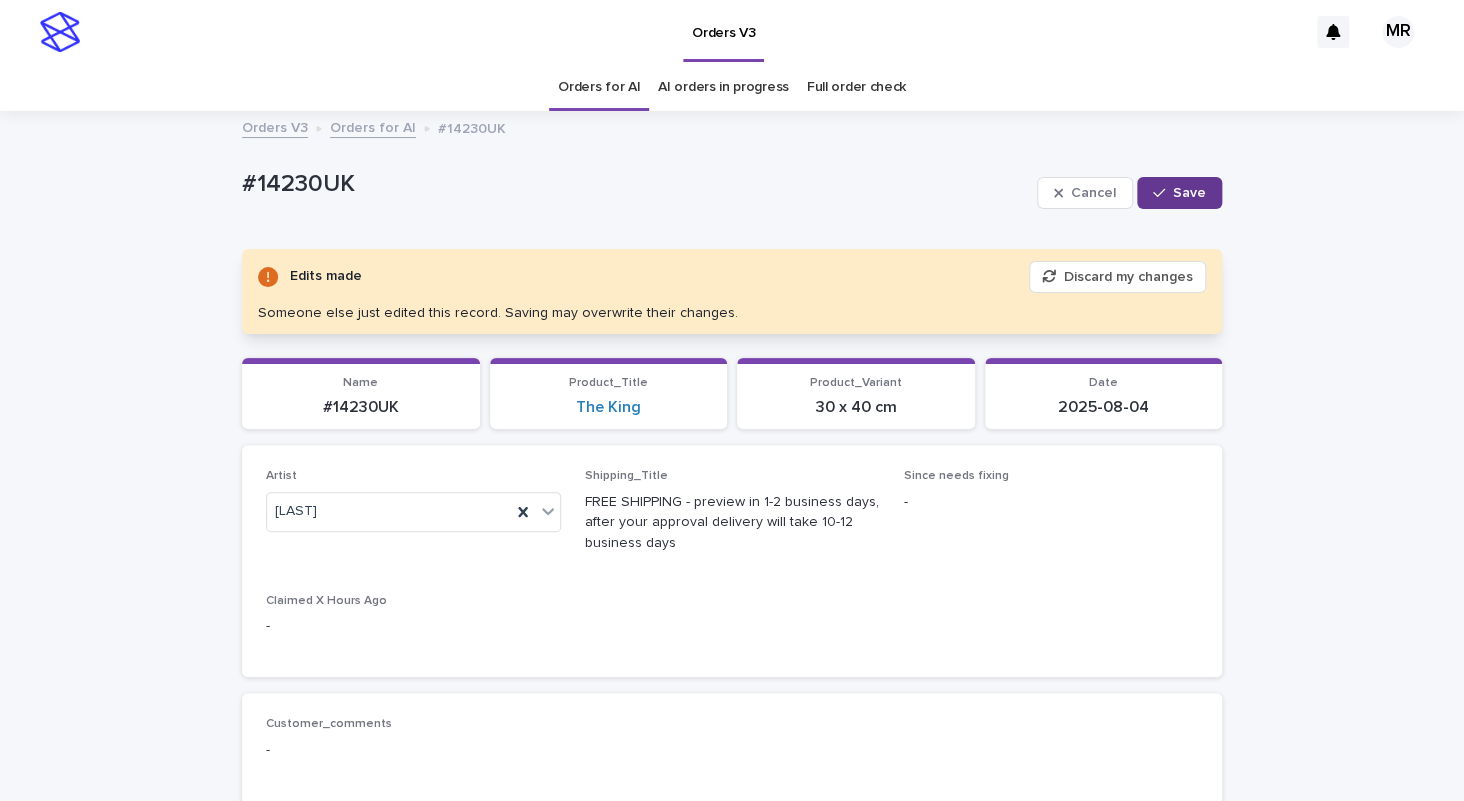 click on "Save" at bounding box center [1189, 193] 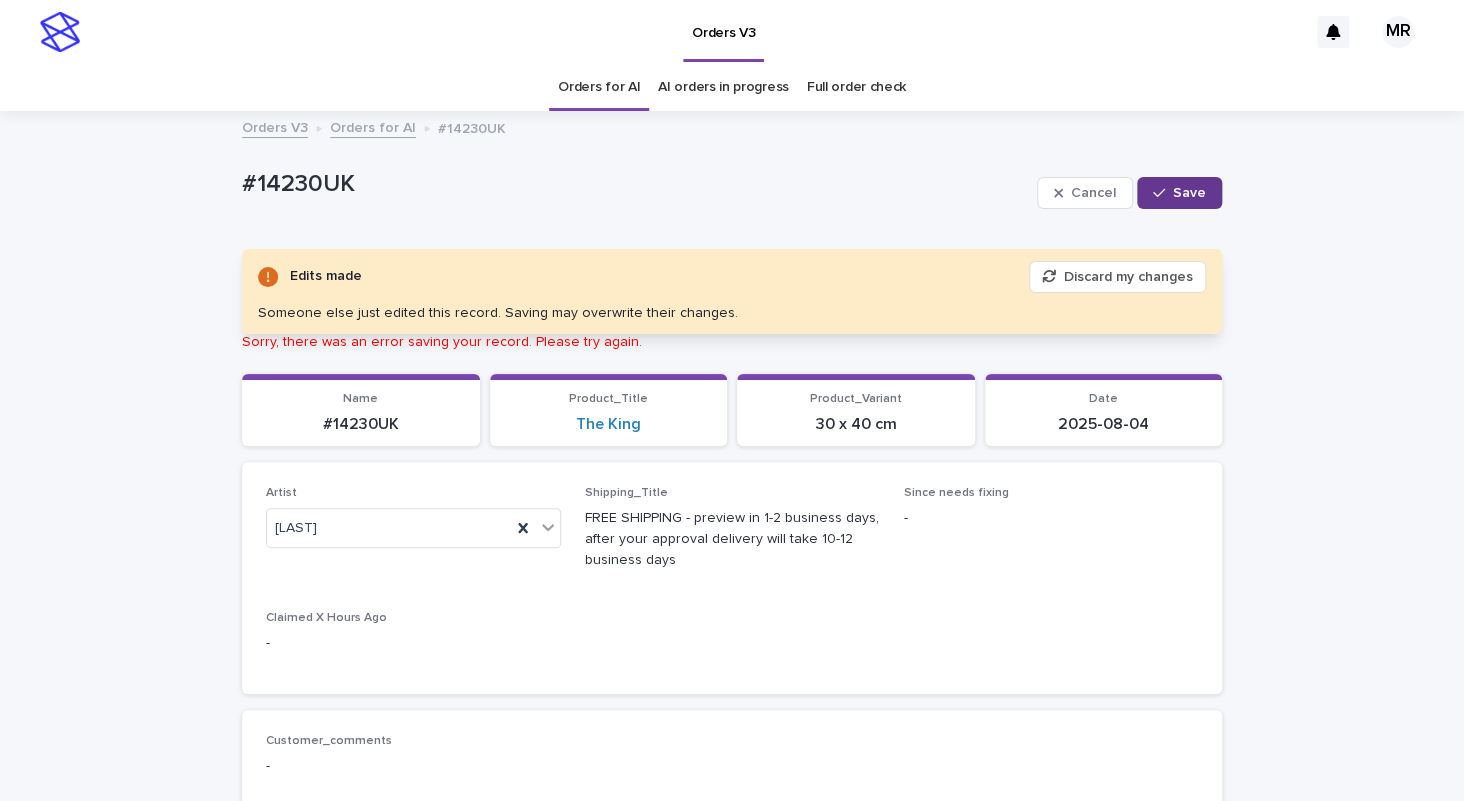 click on "Save" at bounding box center (1189, 193) 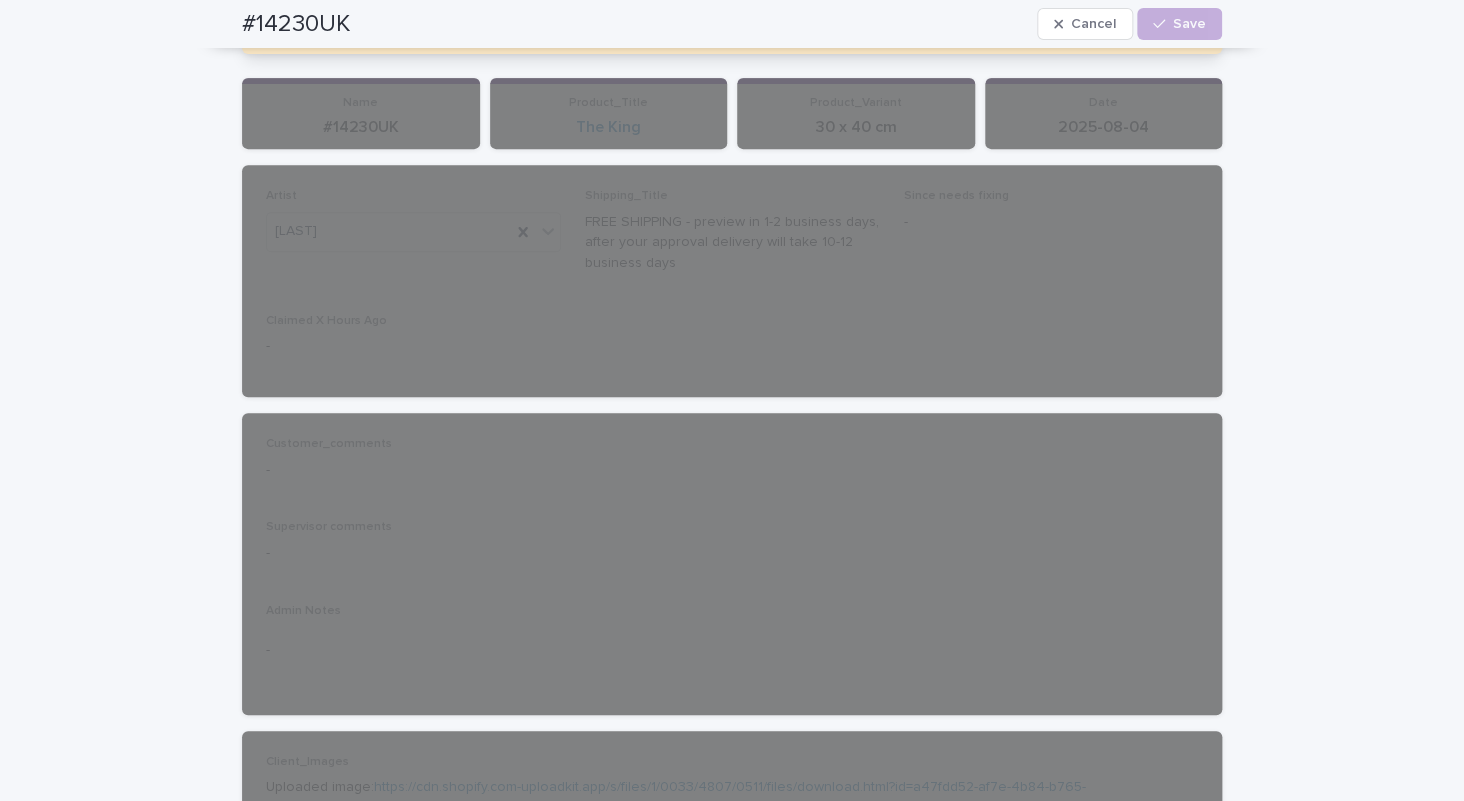 scroll, scrollTop: 0, scrollLeft: 0, axis: both 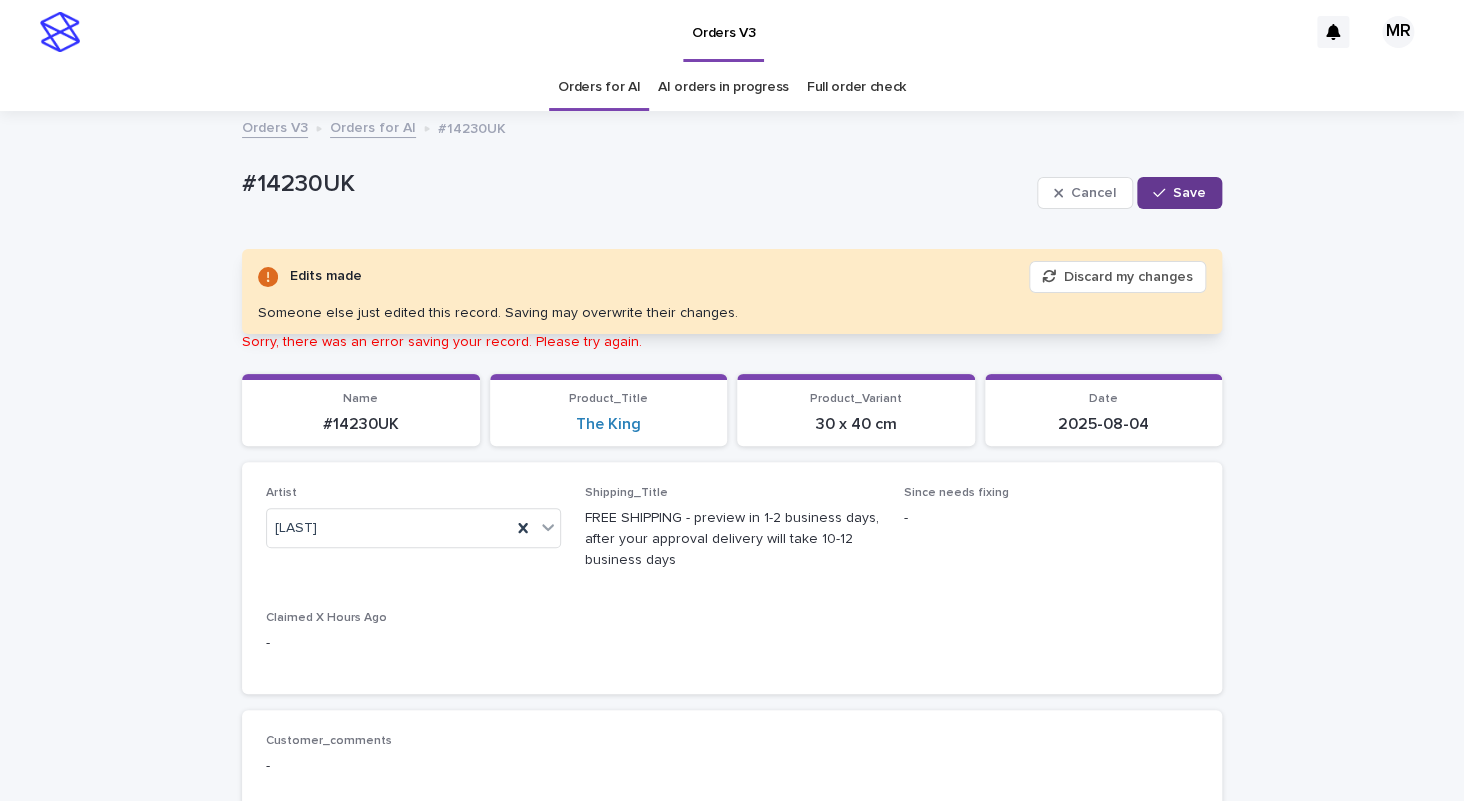 click on "Save" at bounding box center [1189, 193] 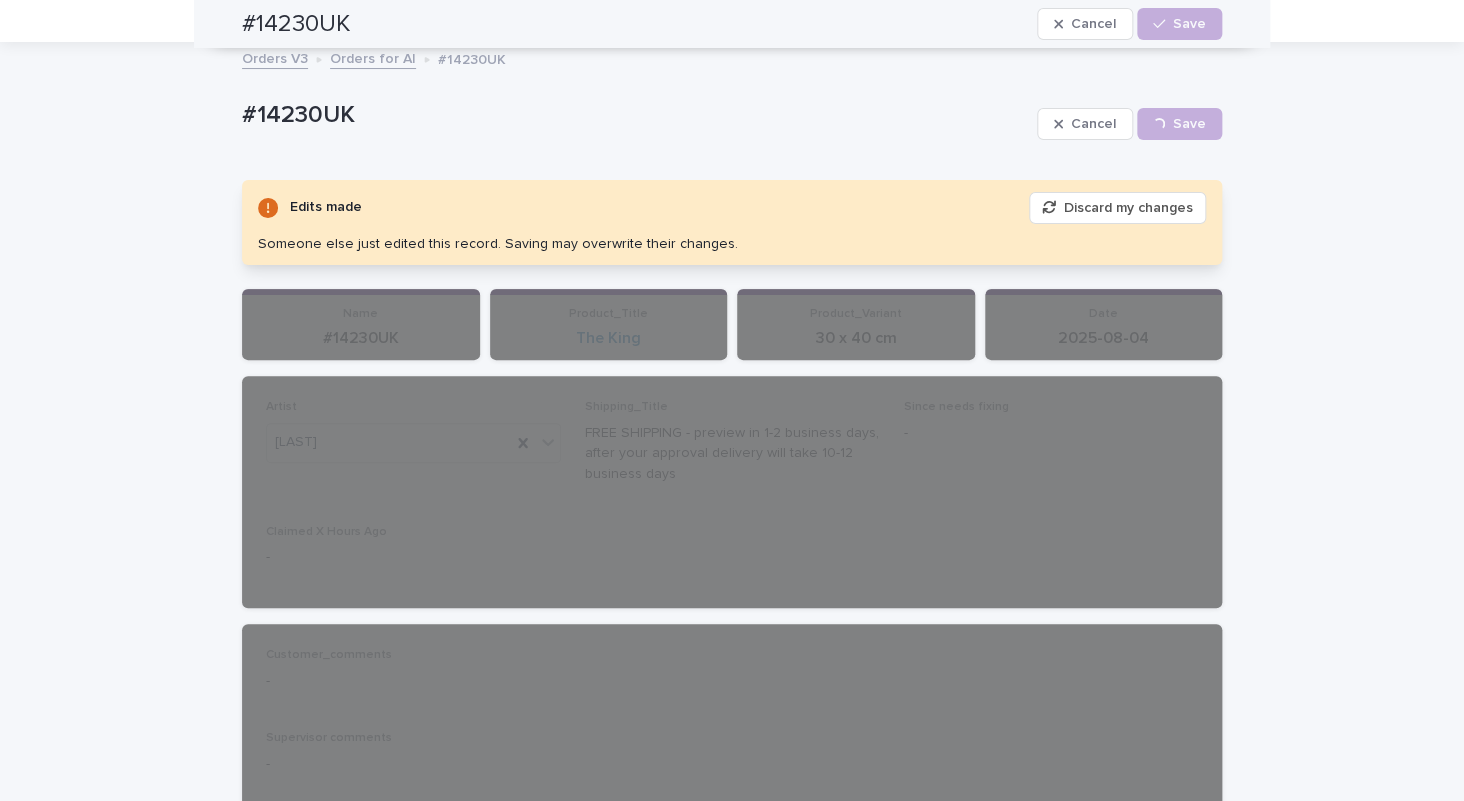 scroll, scrollTop: 0, scrollLeft: 0, axis: both 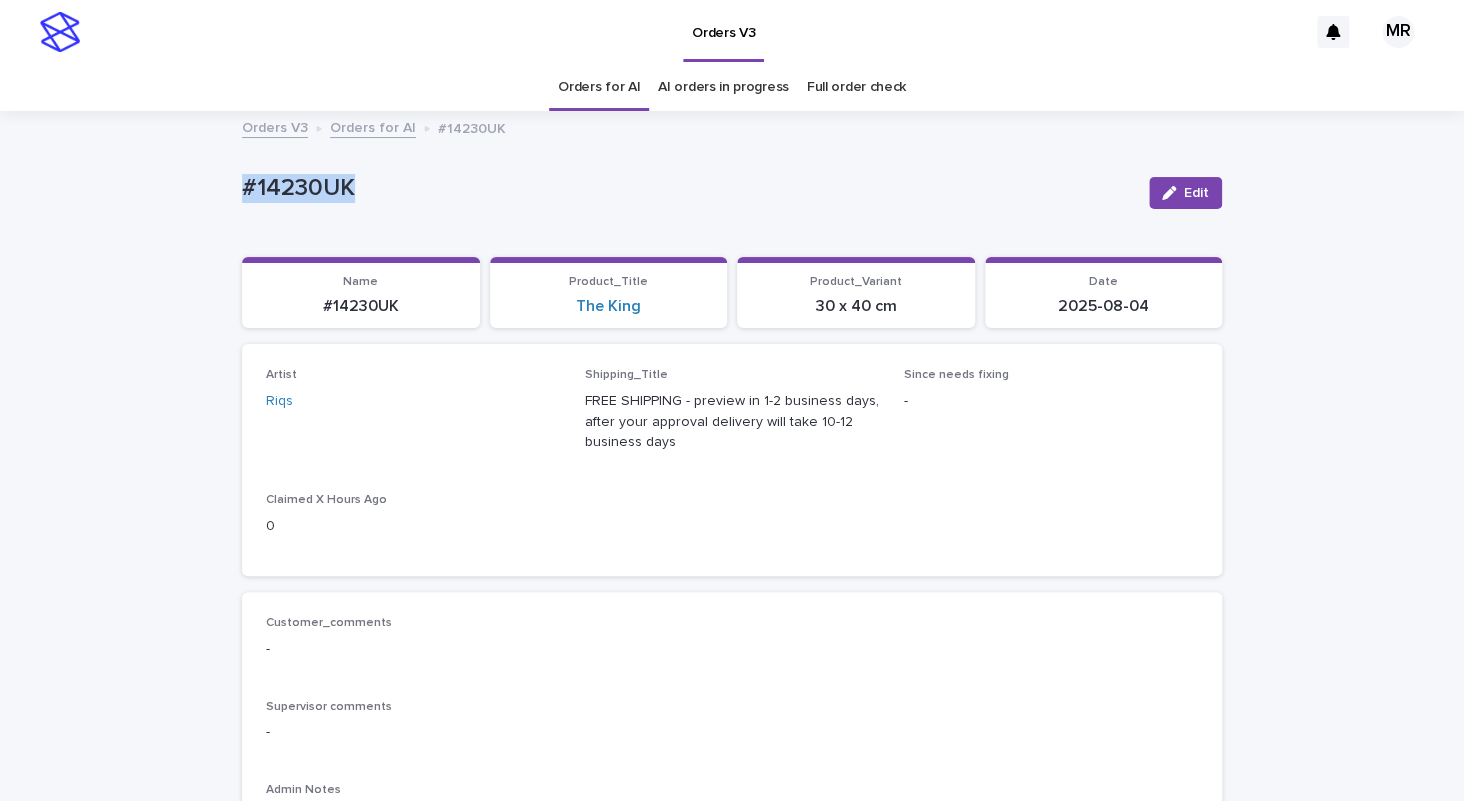 drag, startPoint x: 369, startPoint y: 188, endPoint x: 166, endPoint y: 183, distance: 203.06157 